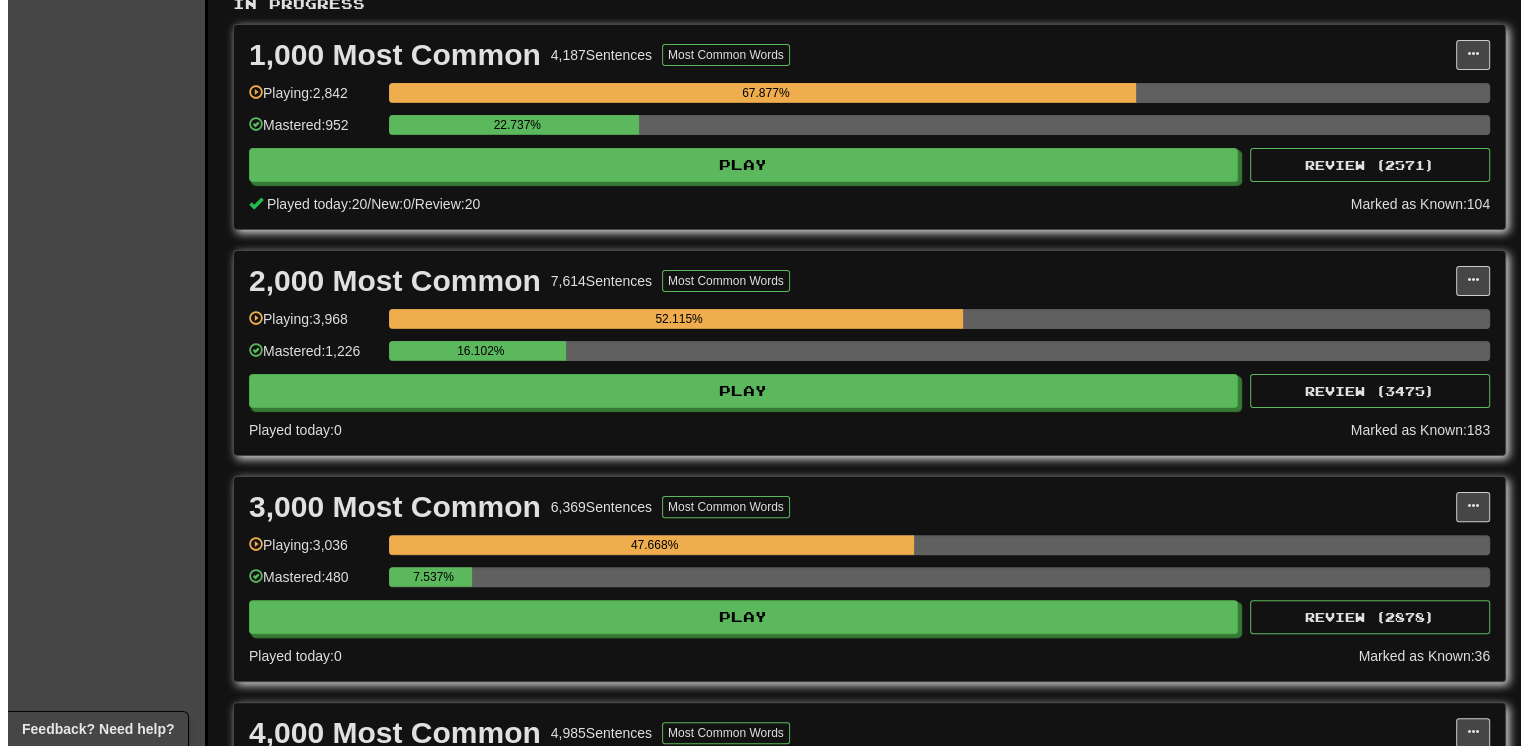 scroll, scrollTop: 440, scrollLeft: 0, axis: vertical 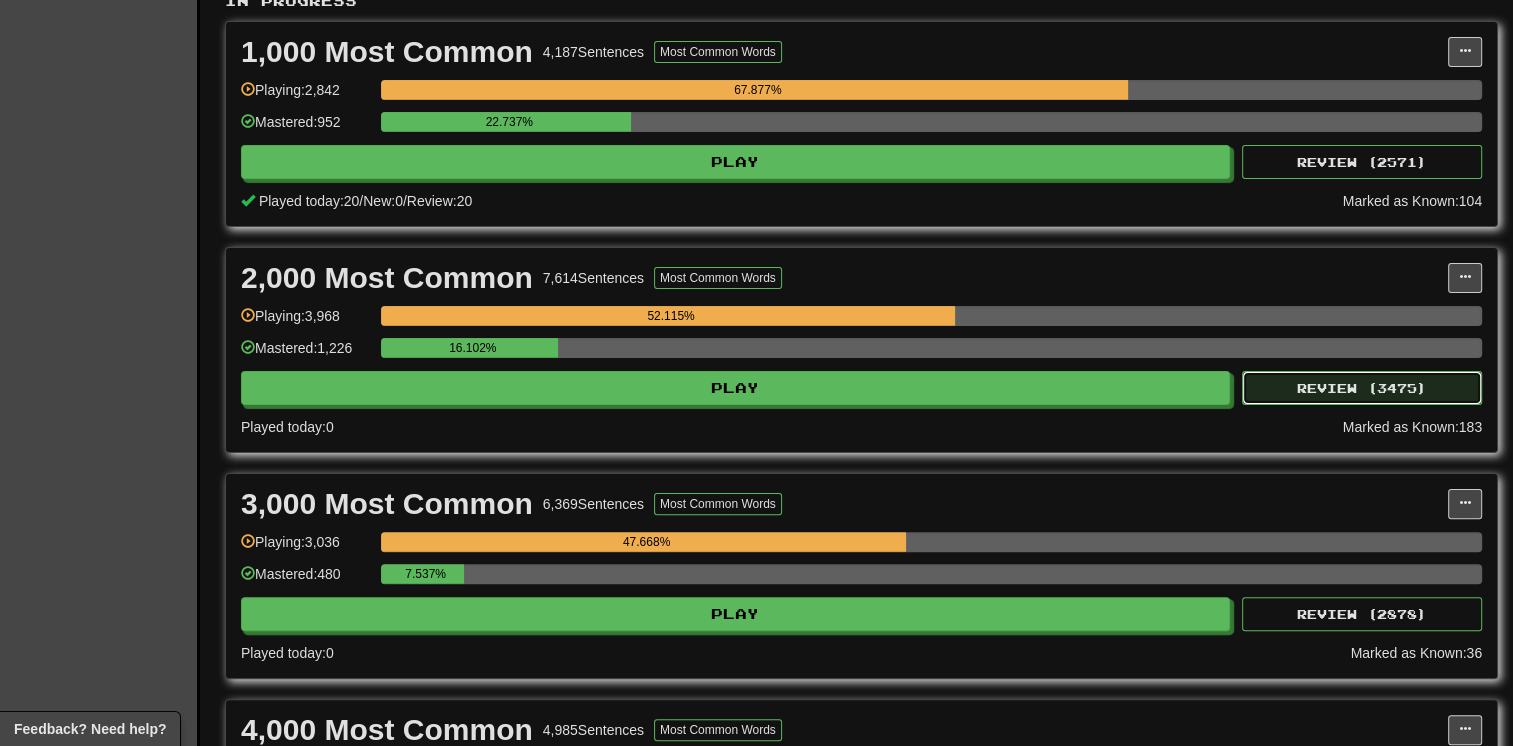 click on "Review ( 3475 )" at bounding box center [1362, 388] 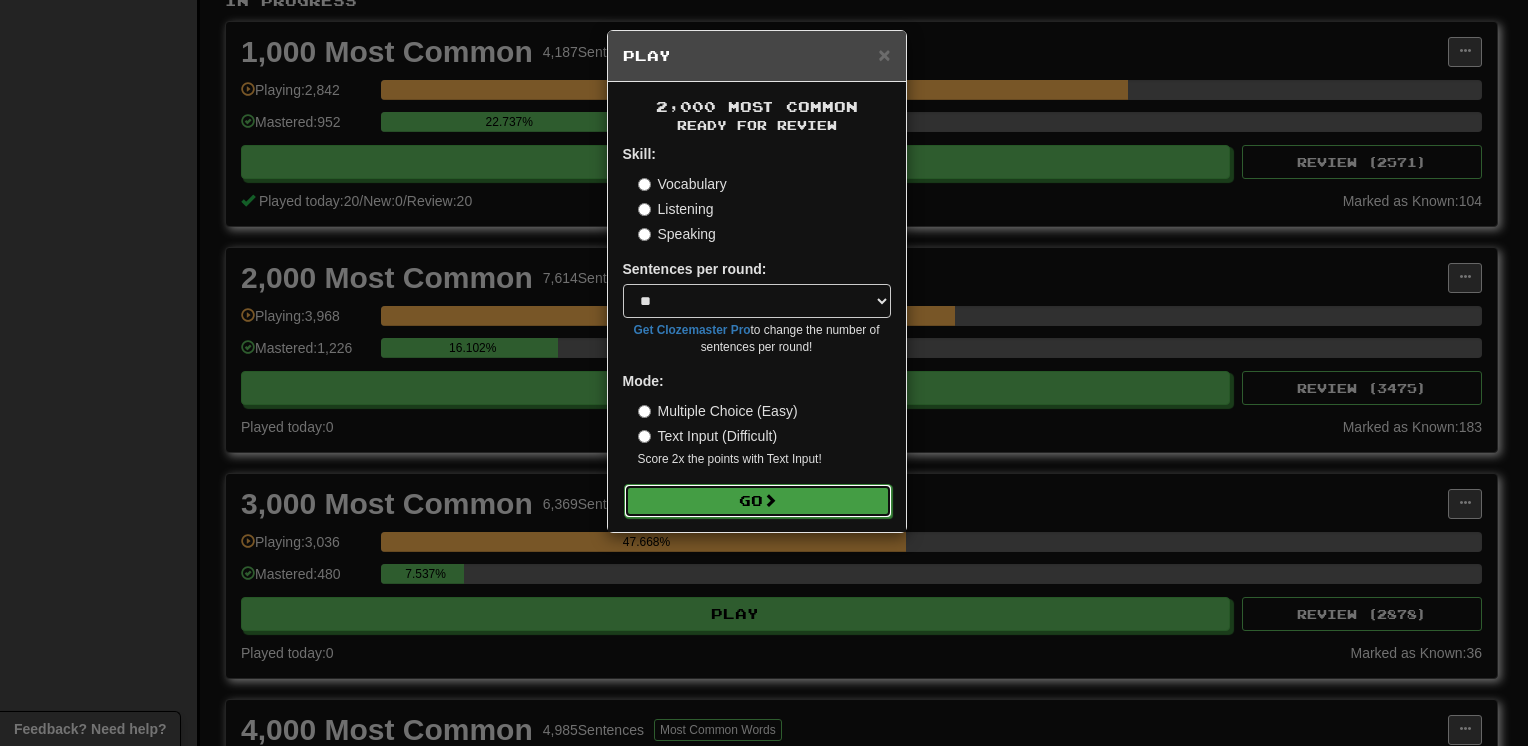 click on "Go" at bounding box center (758, 501) 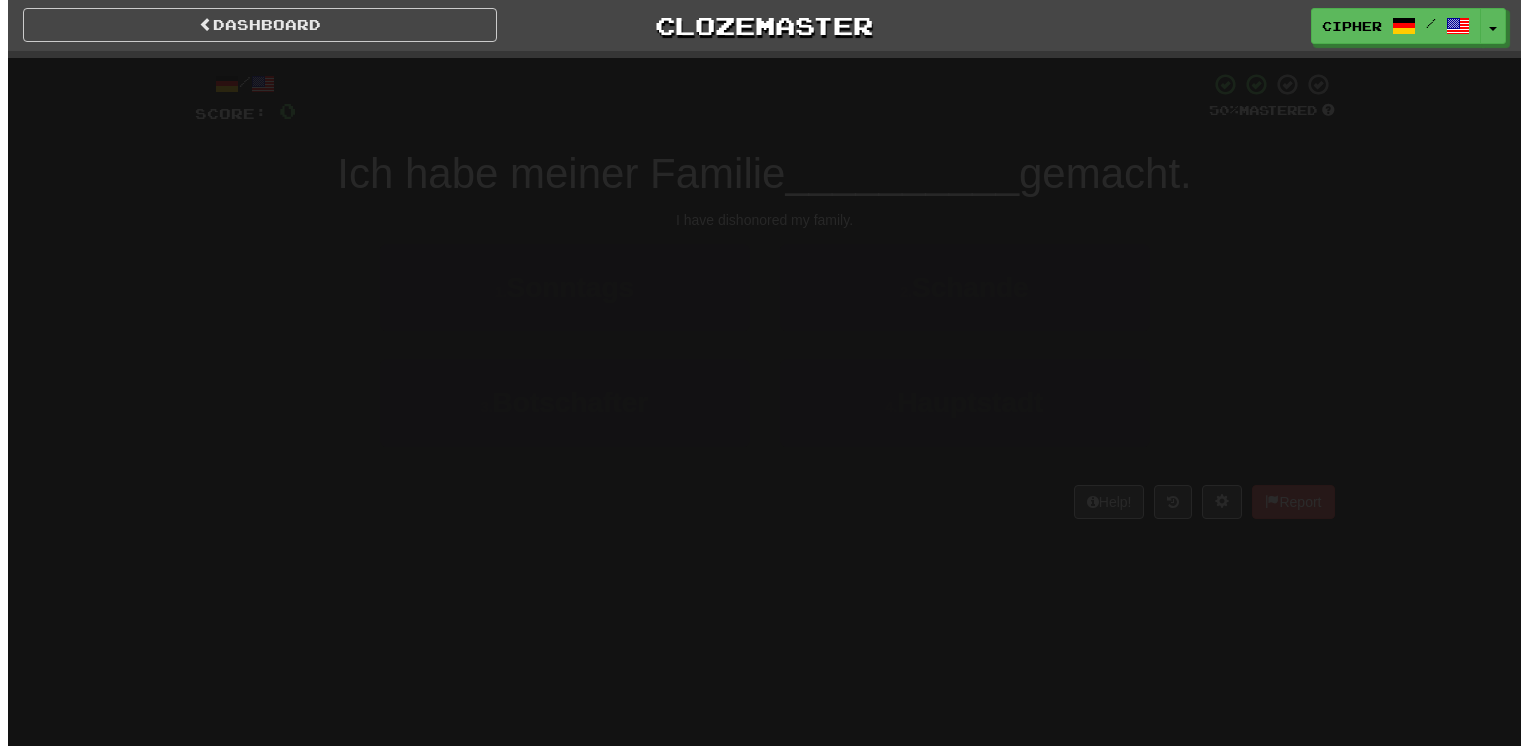scroll, scrollTop: 0, scrollLeft: 0, axis: both 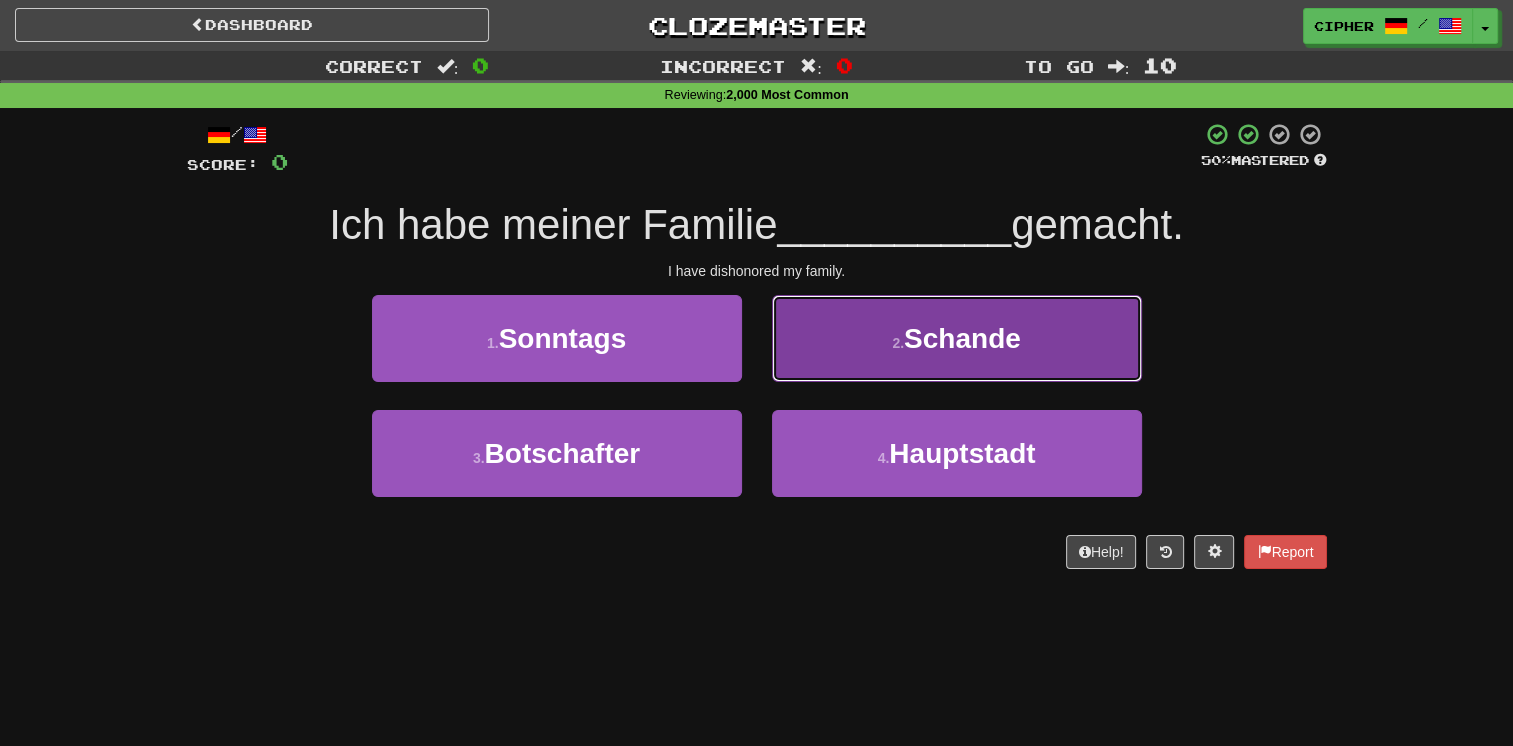 click on "2 . Schande" at bounding box center (957, 338) 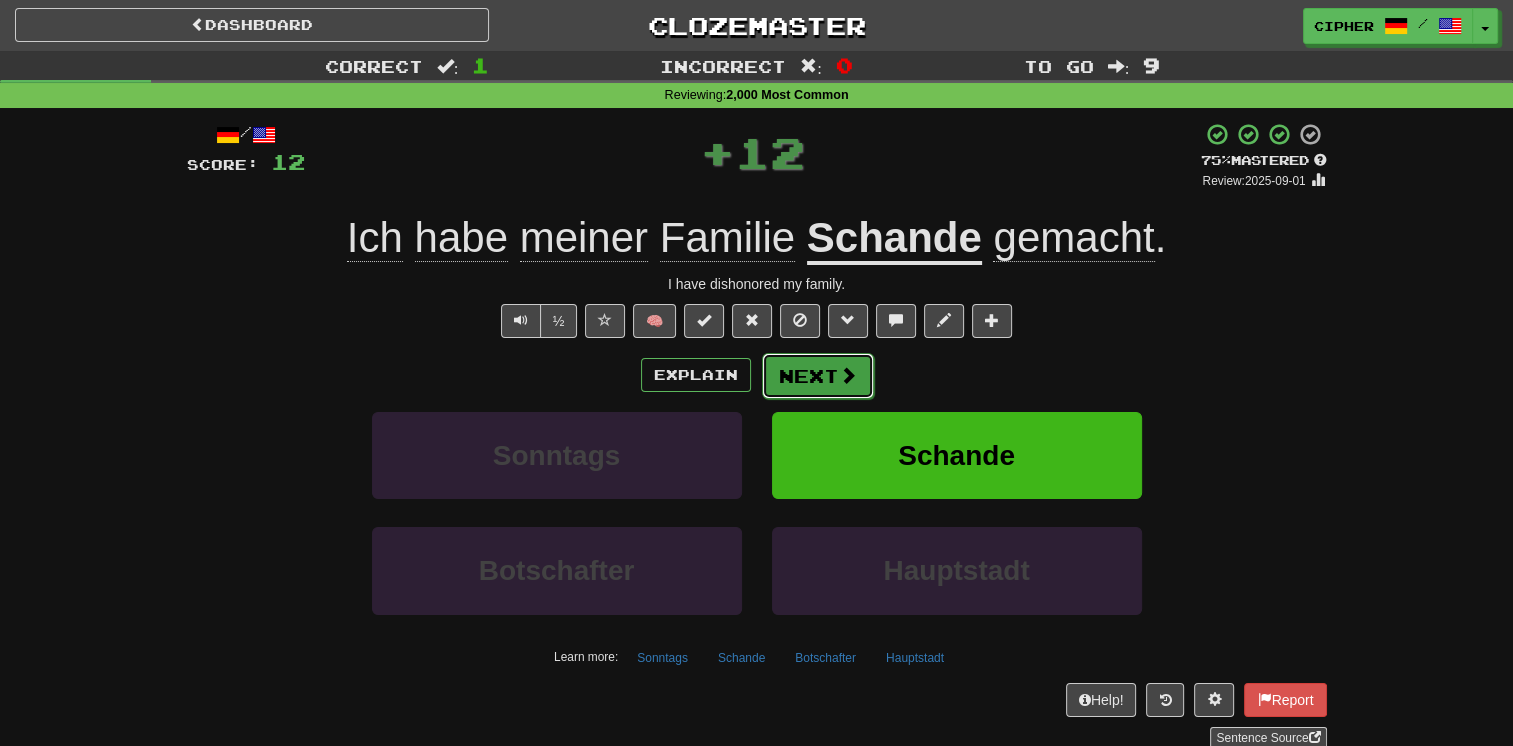 click on "Next" at bounding box center (818, 376) 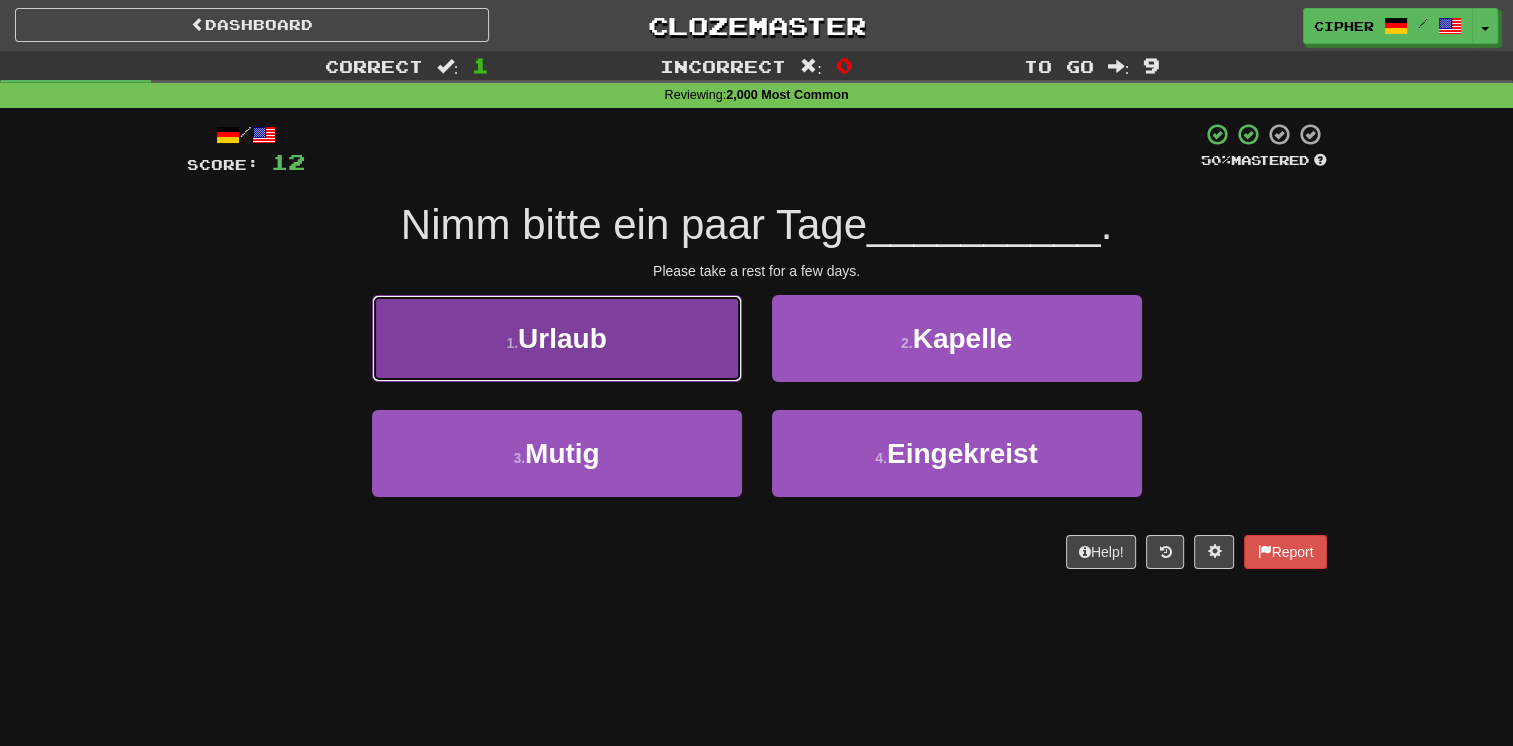click on "1 .  Urlaub" at bounding box center [557, 338] 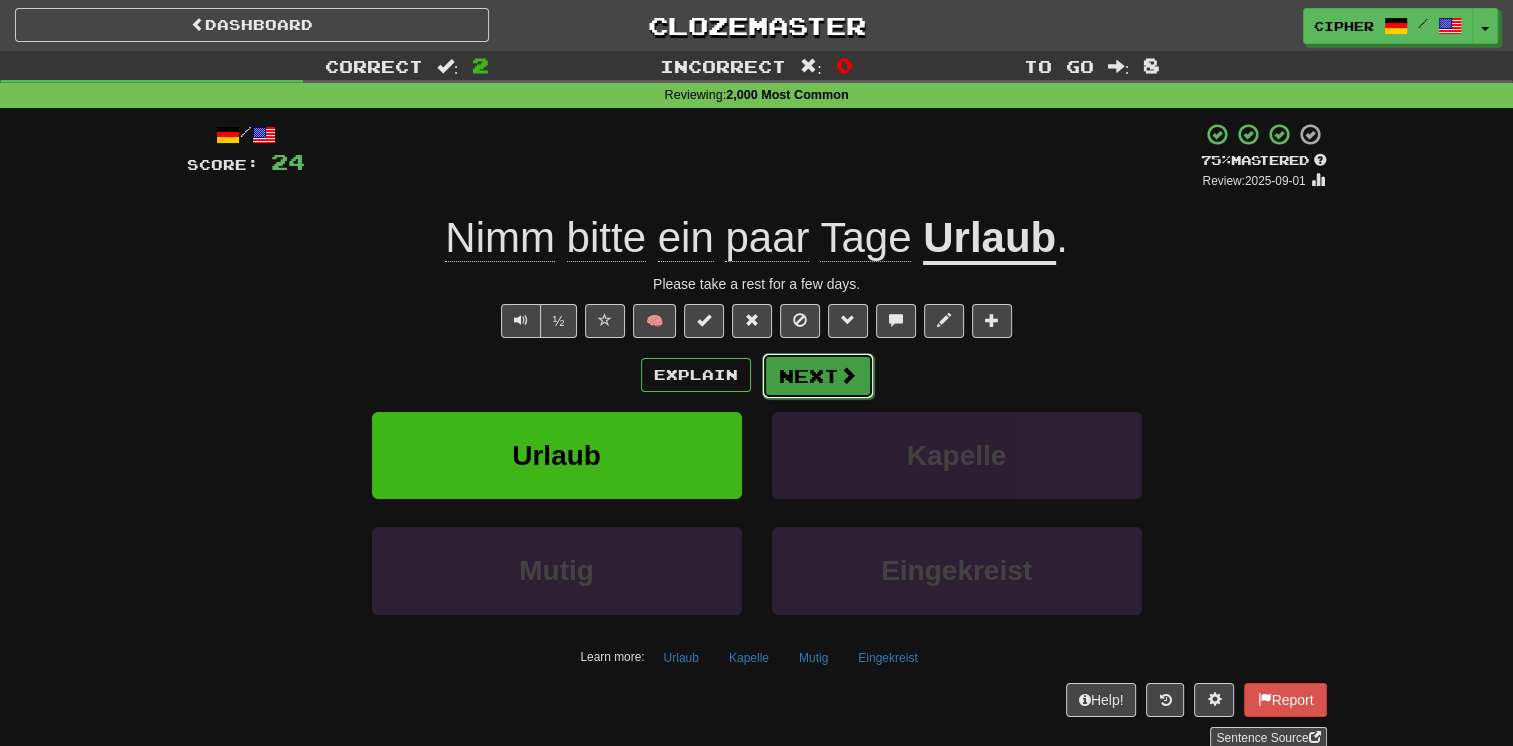 click on "Next" at bounding box center [818, 376] 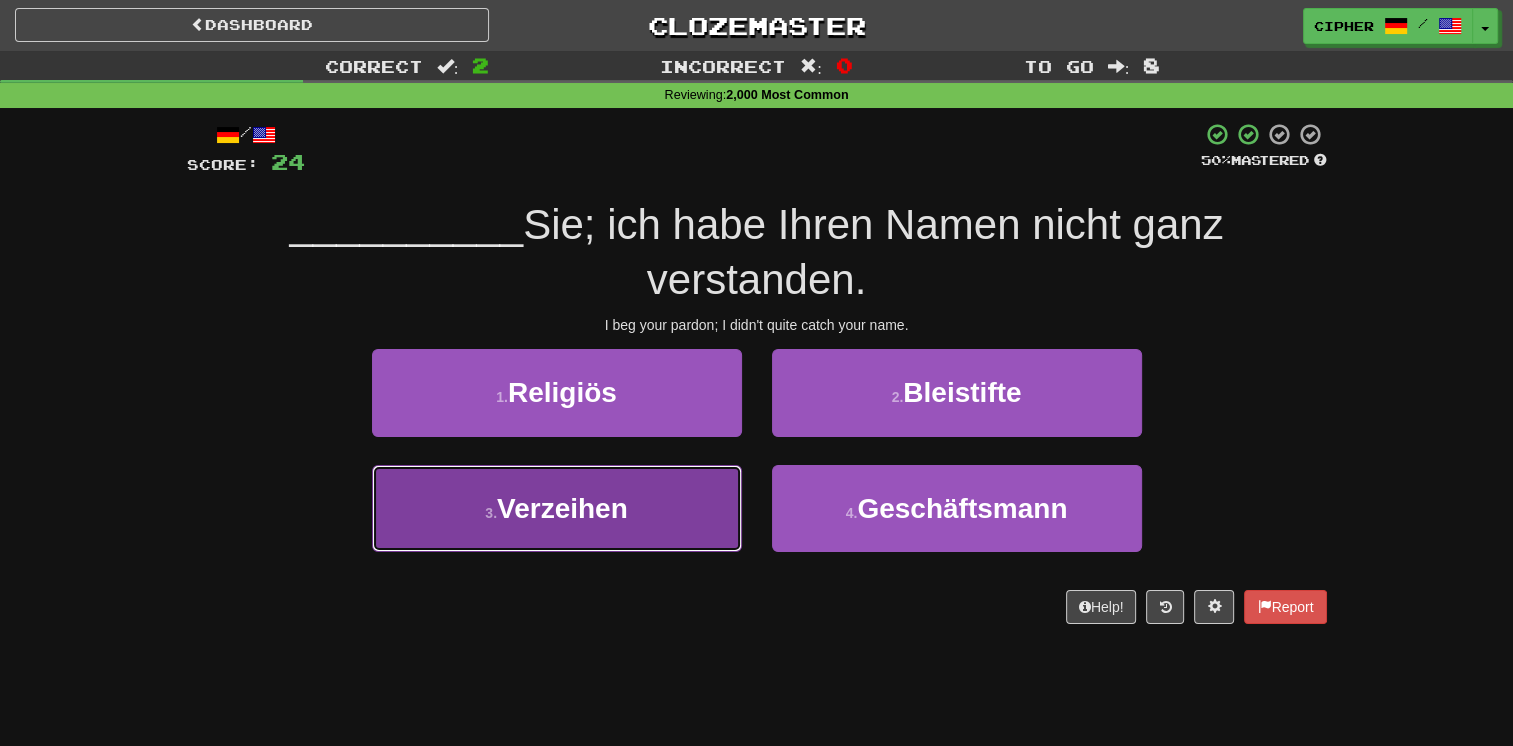 click on "3 .  Verzeihen" at bounding box center [557, 508] 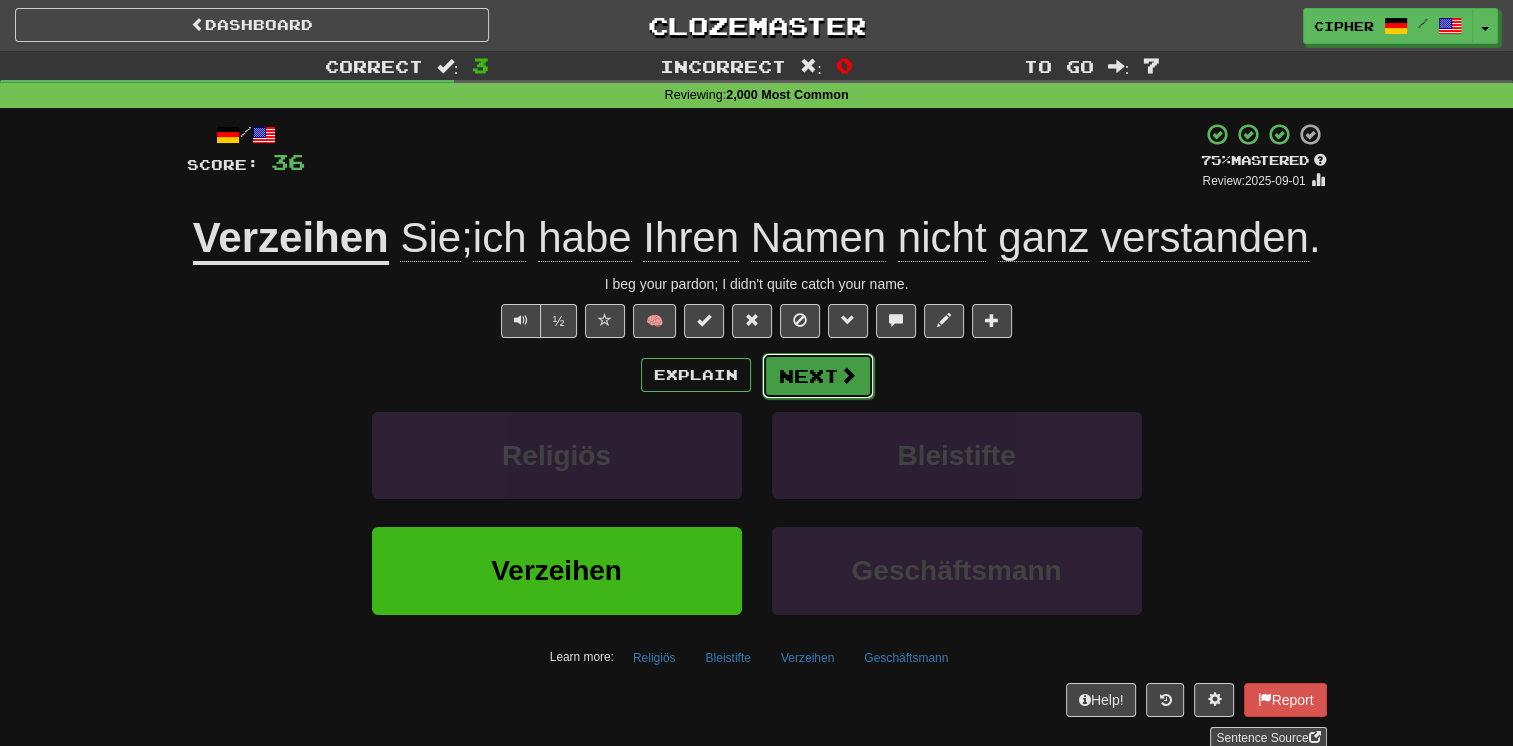 click on "Next" at bounding box center [818, 376] 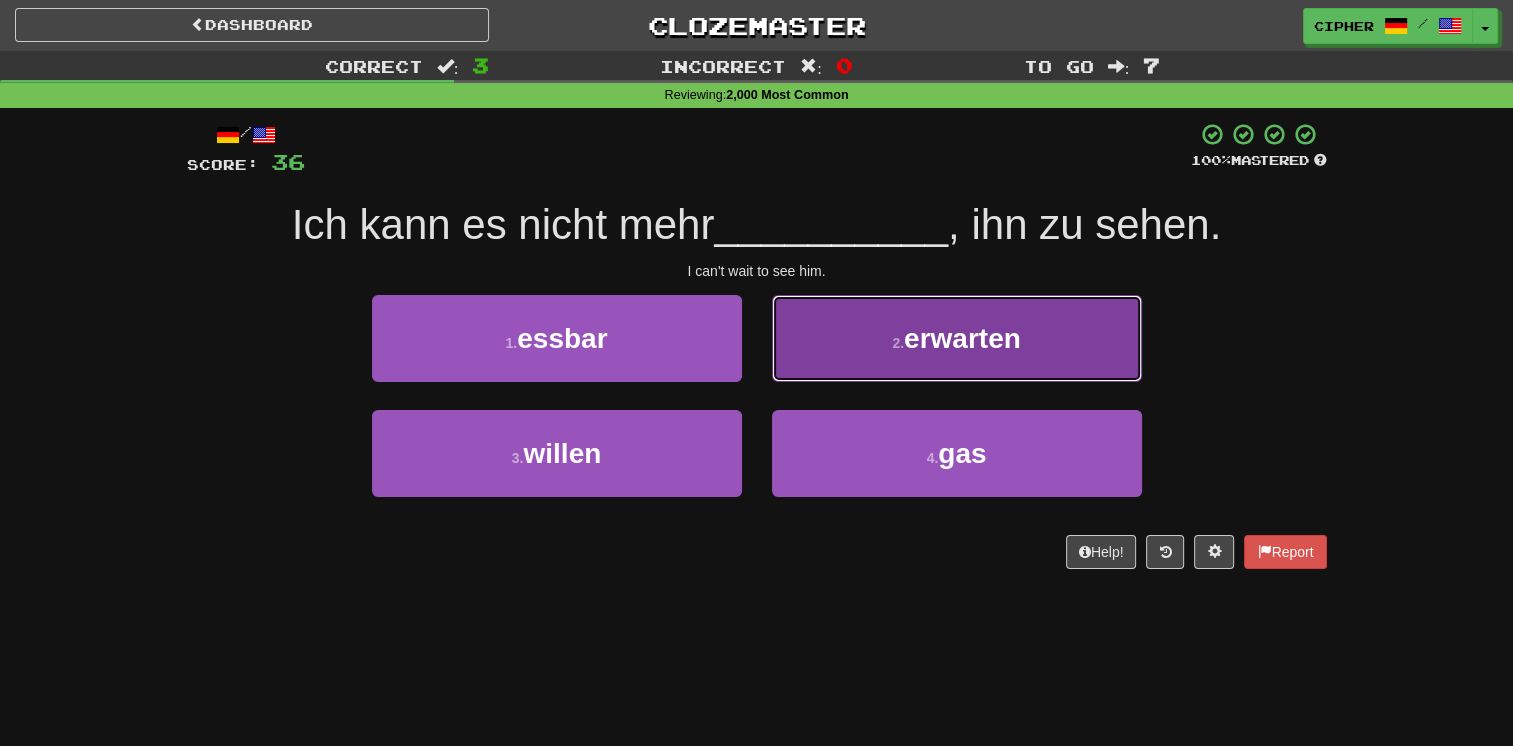 click on "2 .  erwarten" at bounding box center [957, 338] 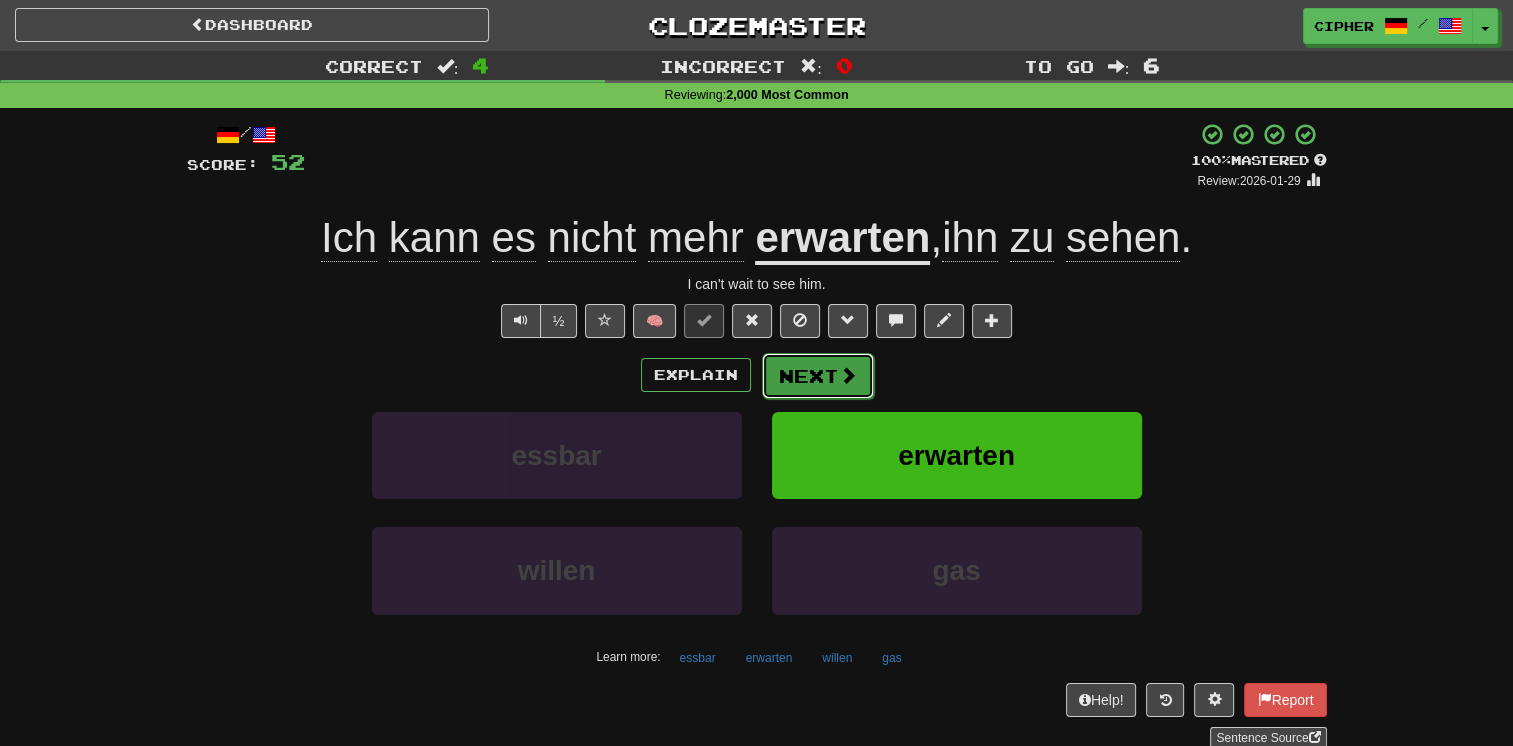 click on "Next" at bounding box center (818, 376) 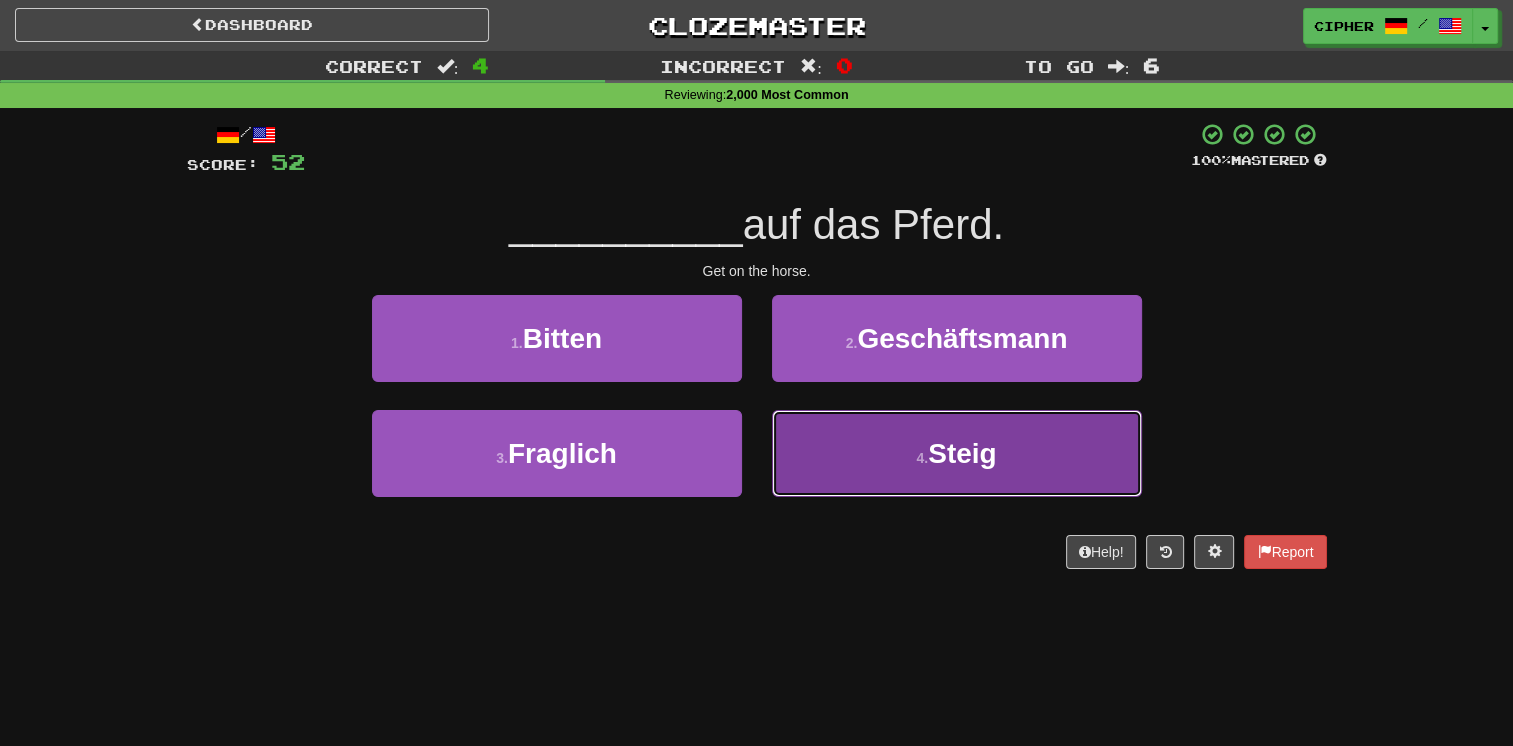 click on "4 .  Steig" at bounding box center [957, 453] 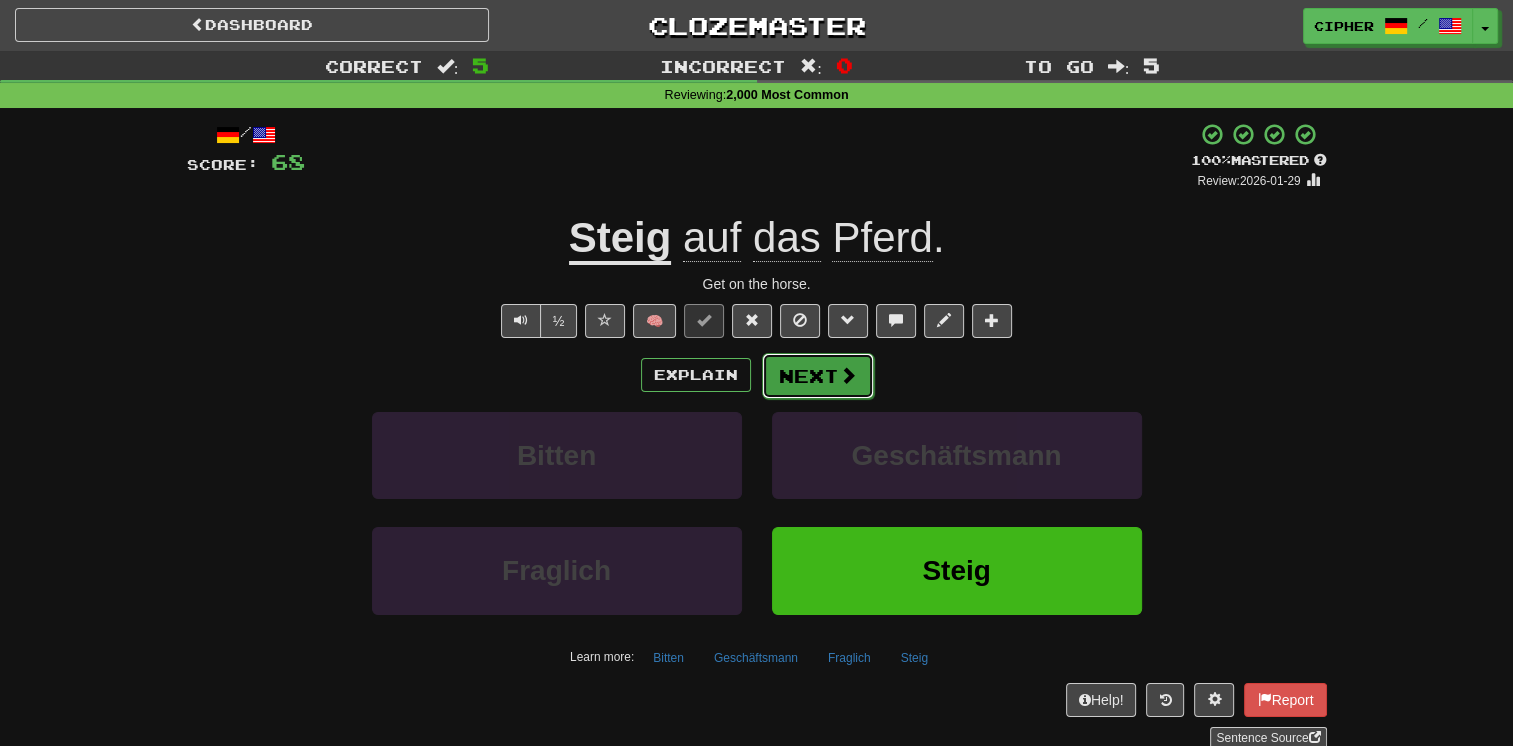 click on "Next" at bounding box center (818, 376) 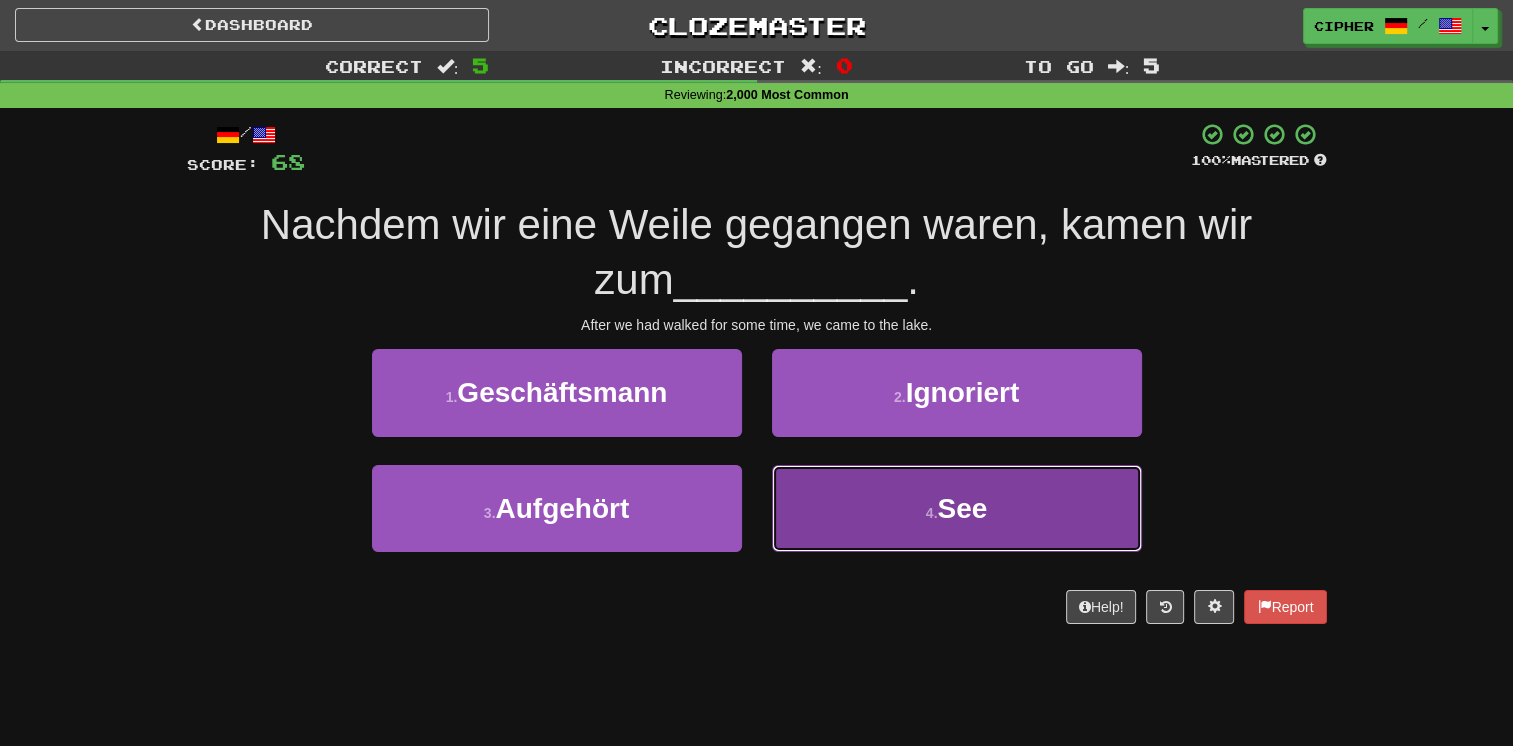 click on "4 .  See" at bounding box center (957, 508) 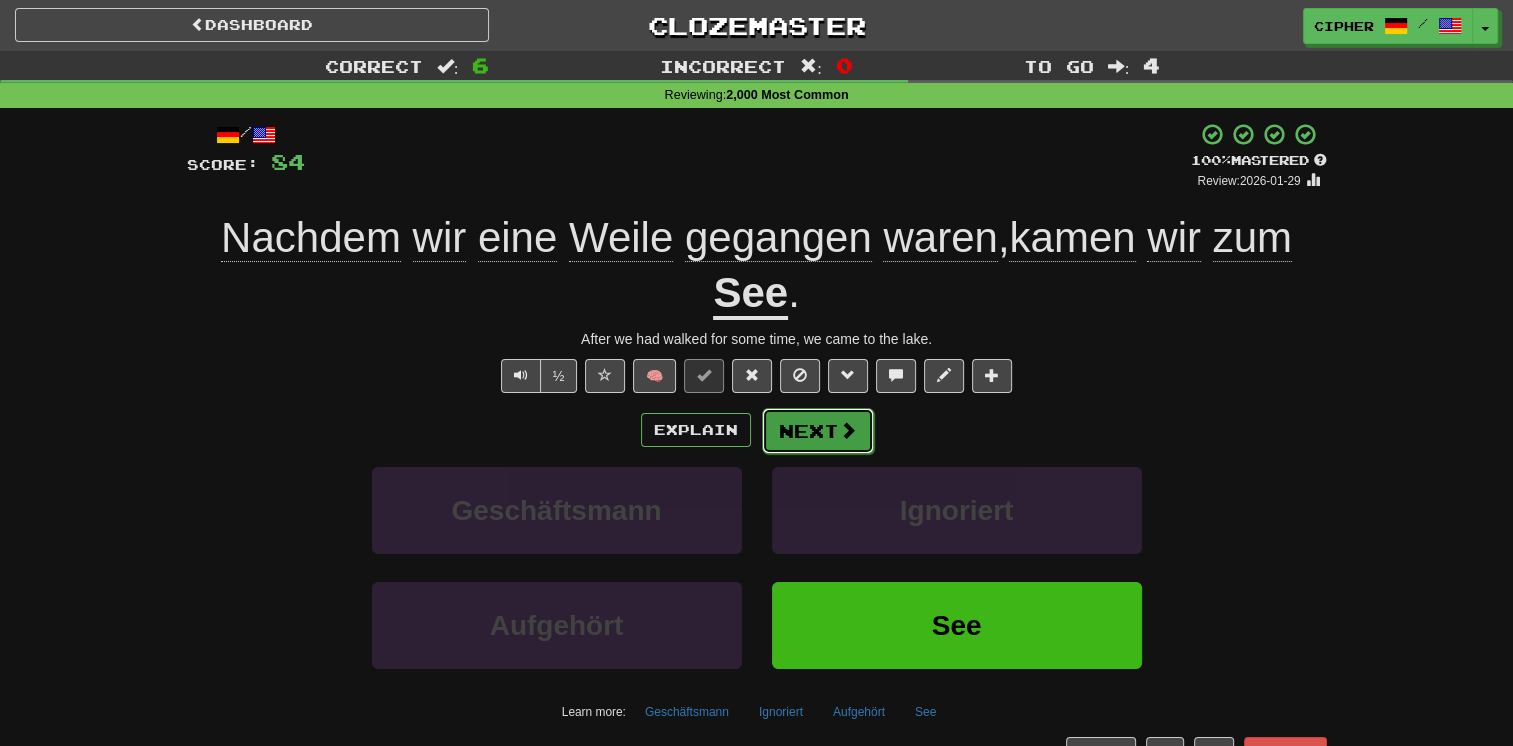 click on "Next" at bounding box center [818, 431] 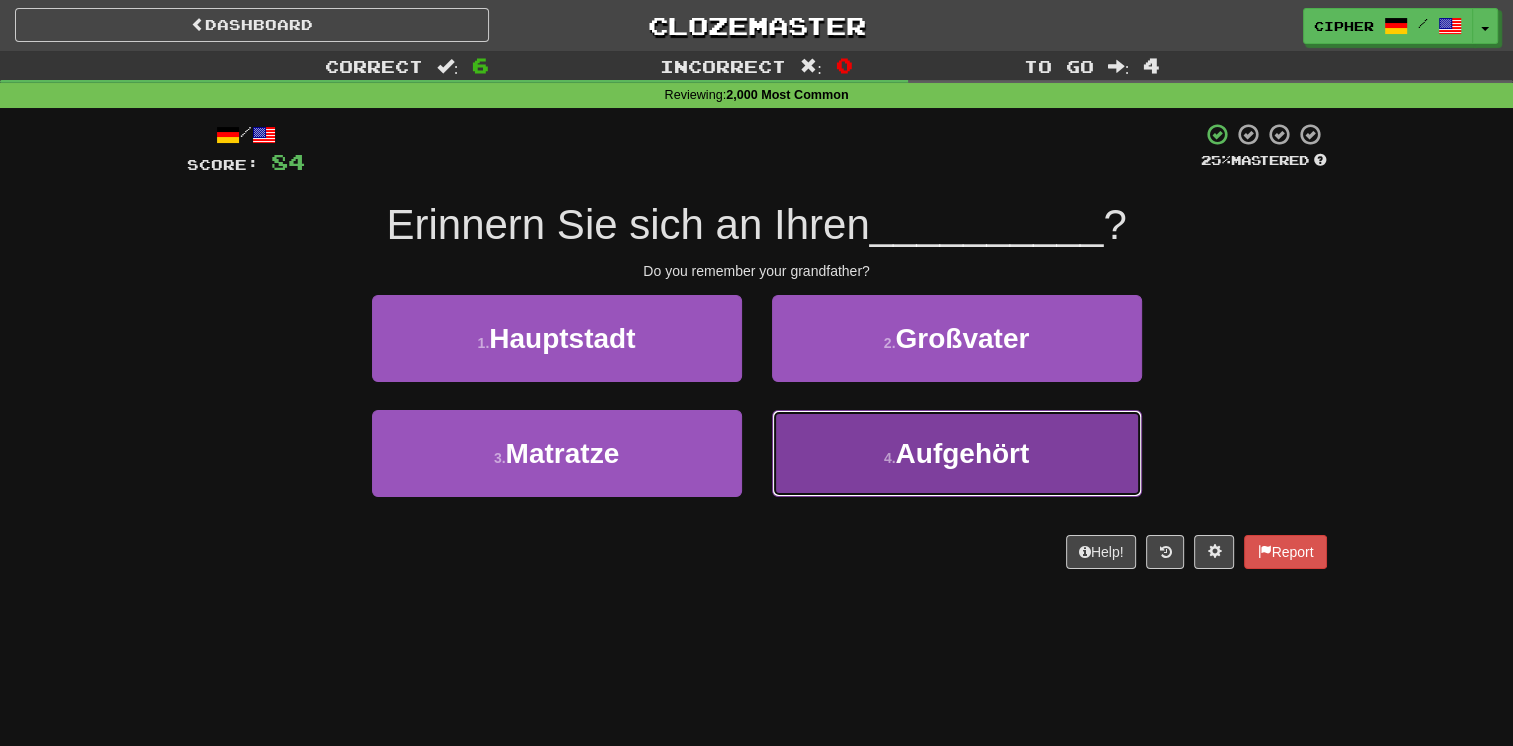 click on "4 .  Aufgehört" at bounding box center [957, 453] 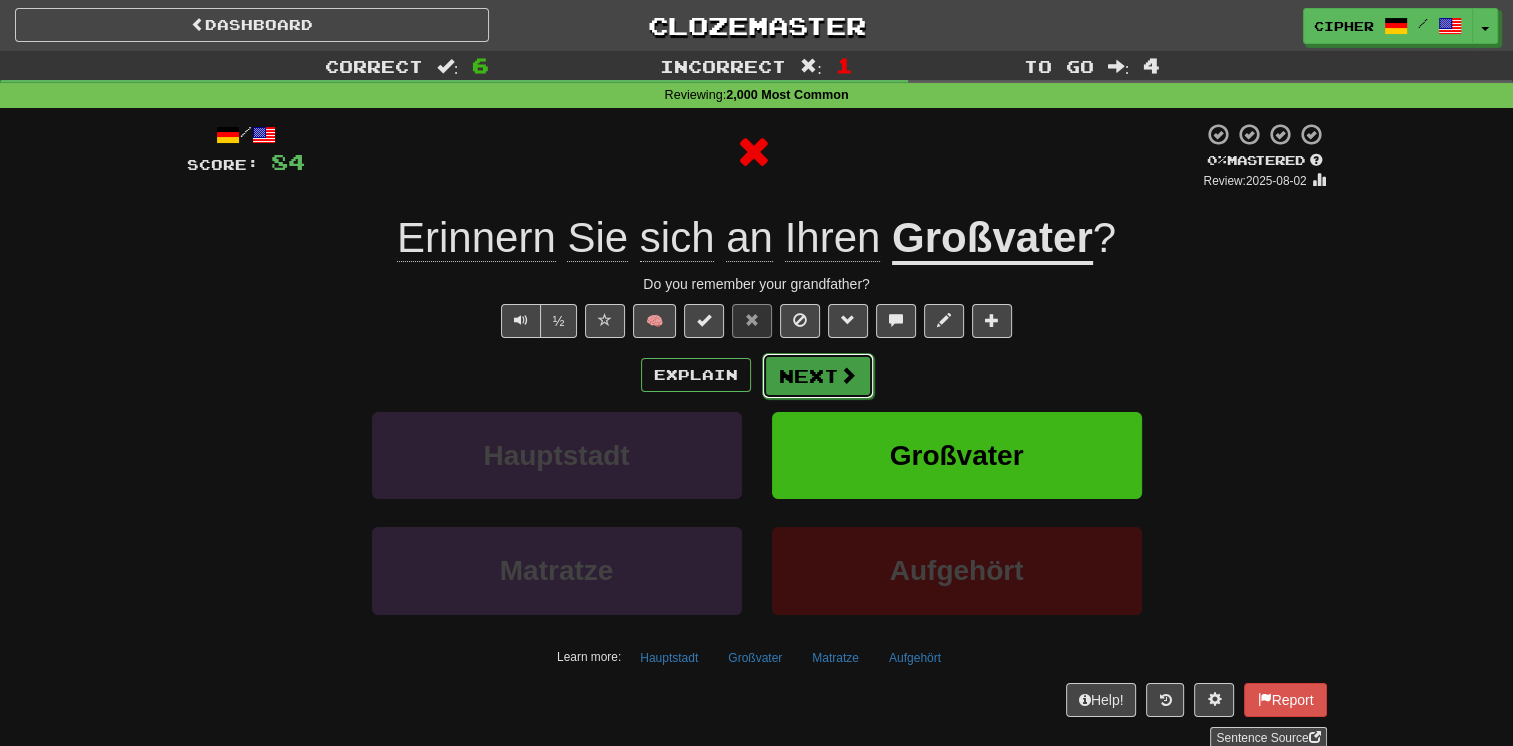 click on "Next" at bounding box center [818, 376] 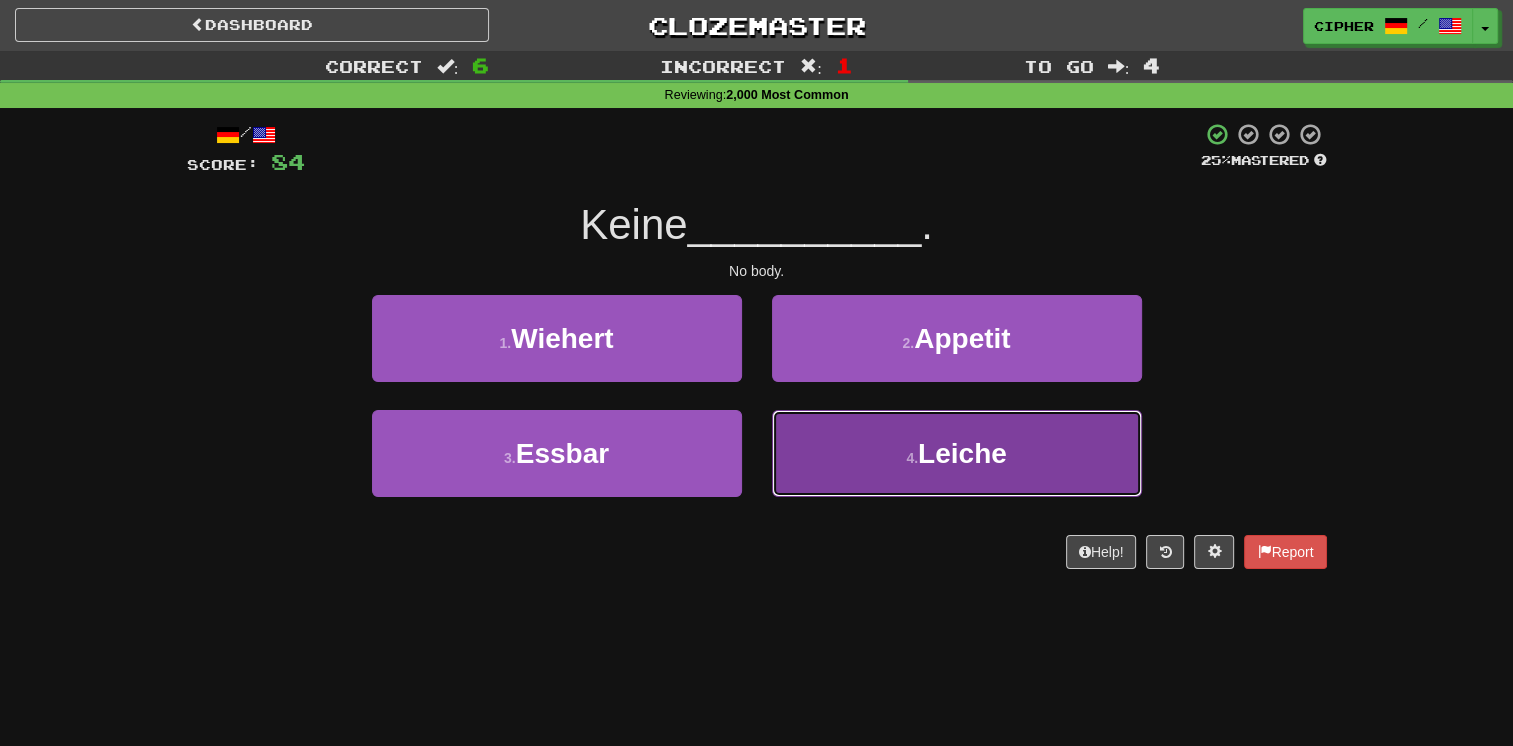click on "4 .  Leiche" at bounding box center (957, 453) 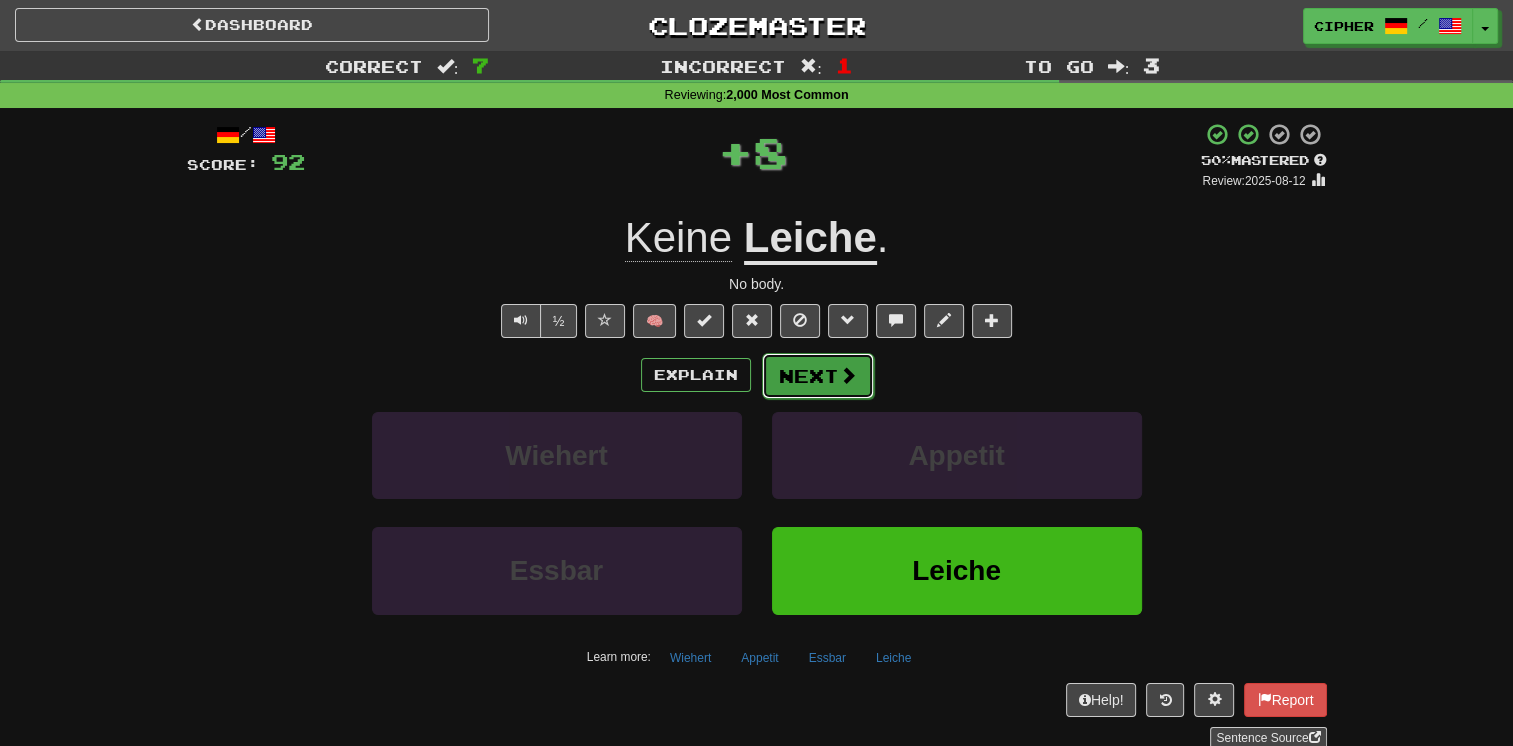 click on "Next" at bounding box center (818, 376) 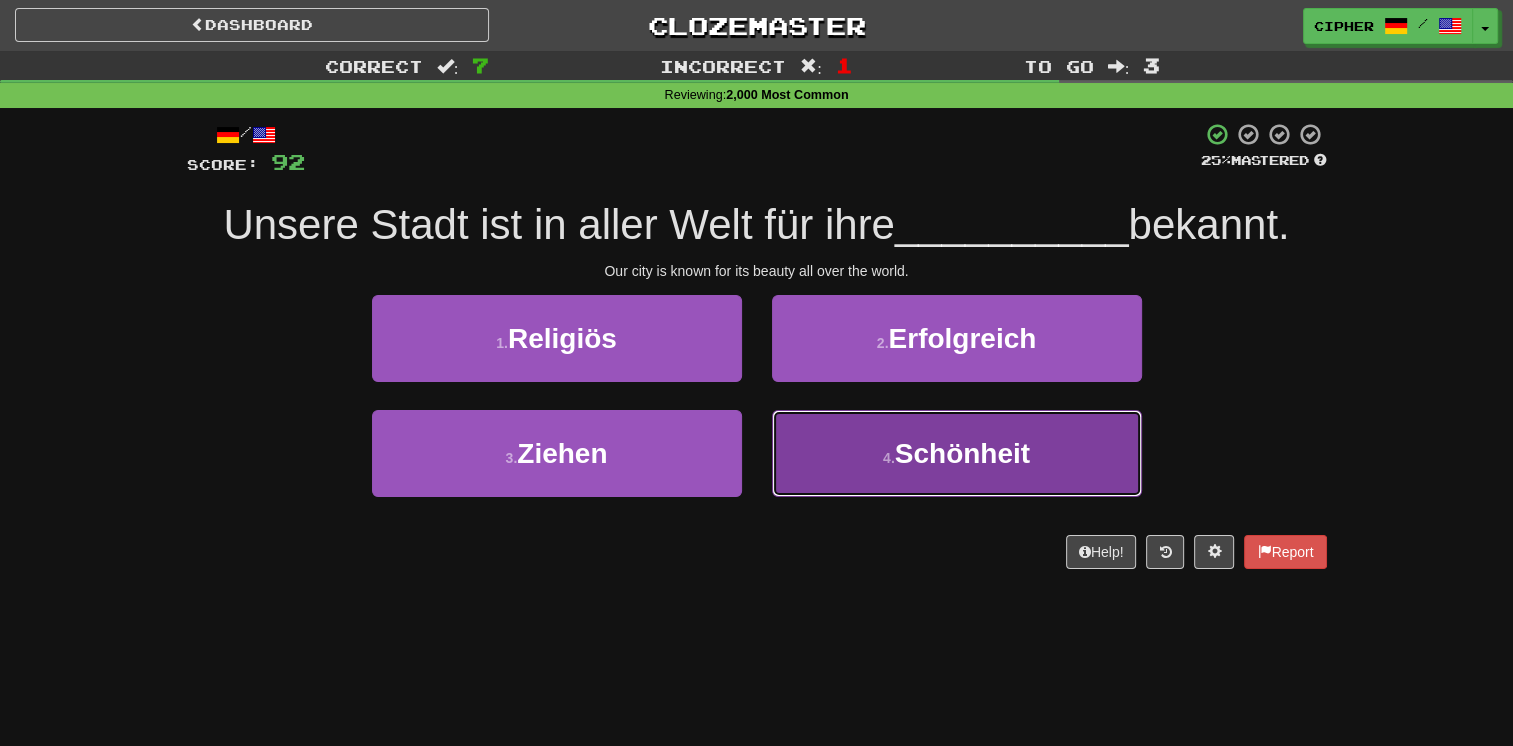 click on "4 .  Schönheit" at bounding box center (957, 453) 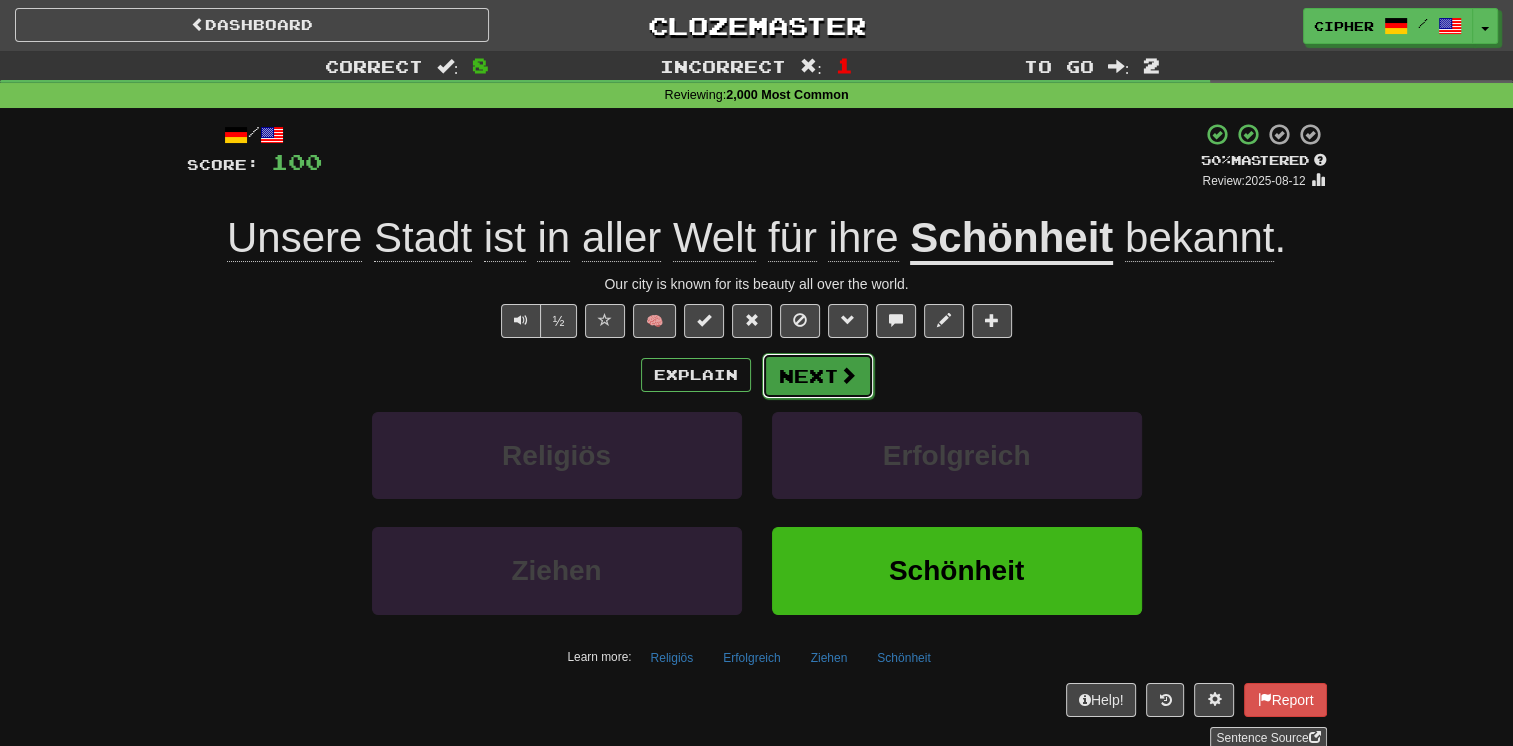 click on "Next" at bounding box center (818, 376) 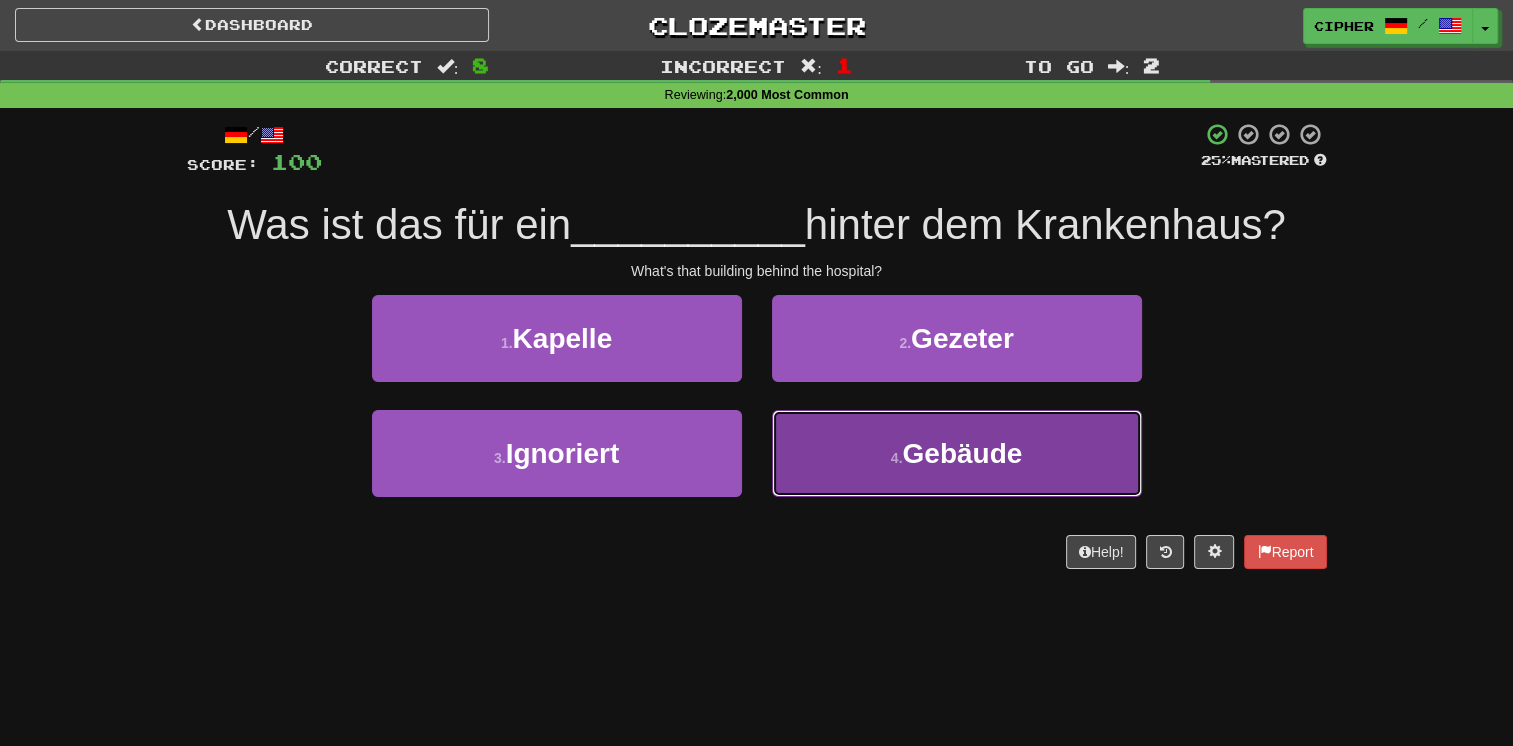 click on "4 .  Gebäude" at bounding box center (957, 453) 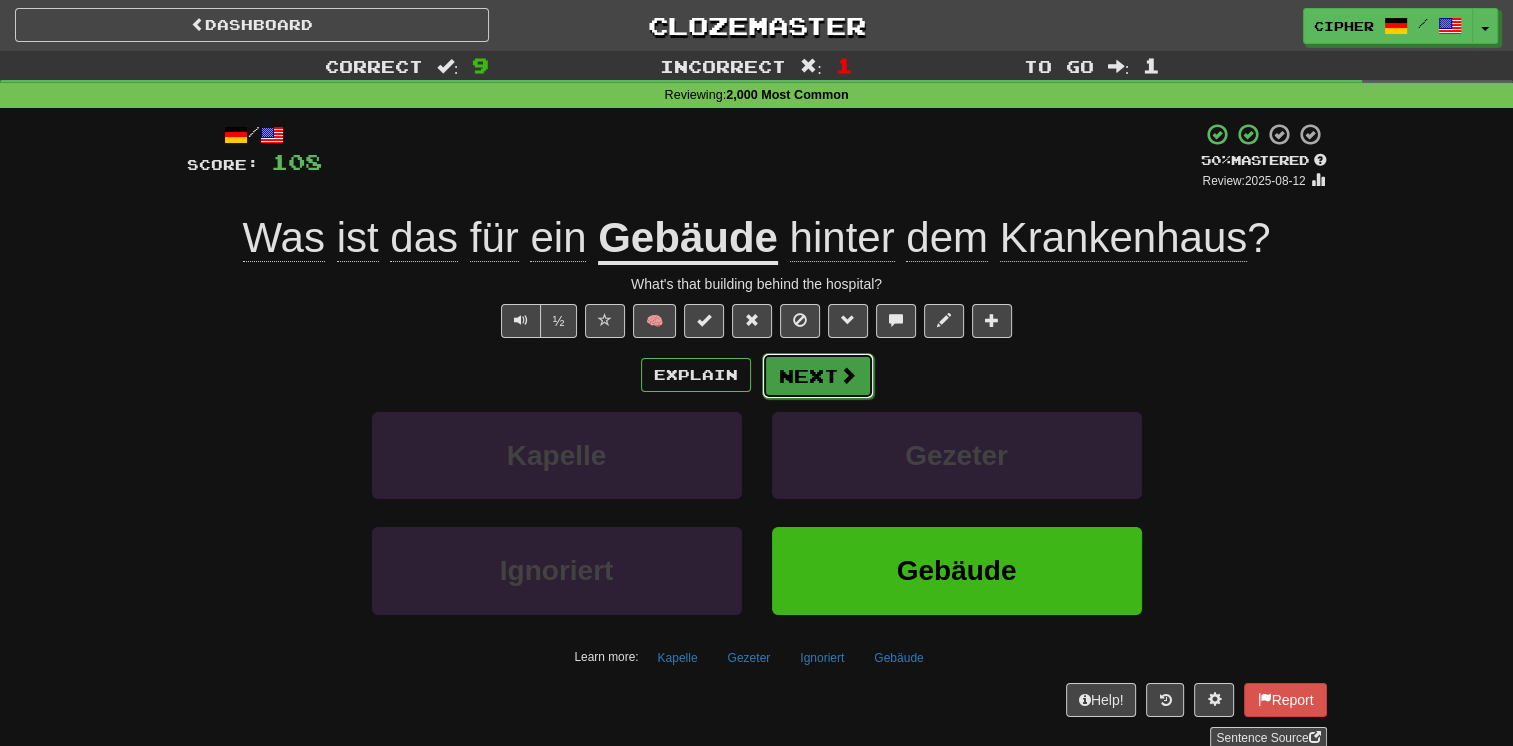 click on "Next" at bounding box center (818, 376) 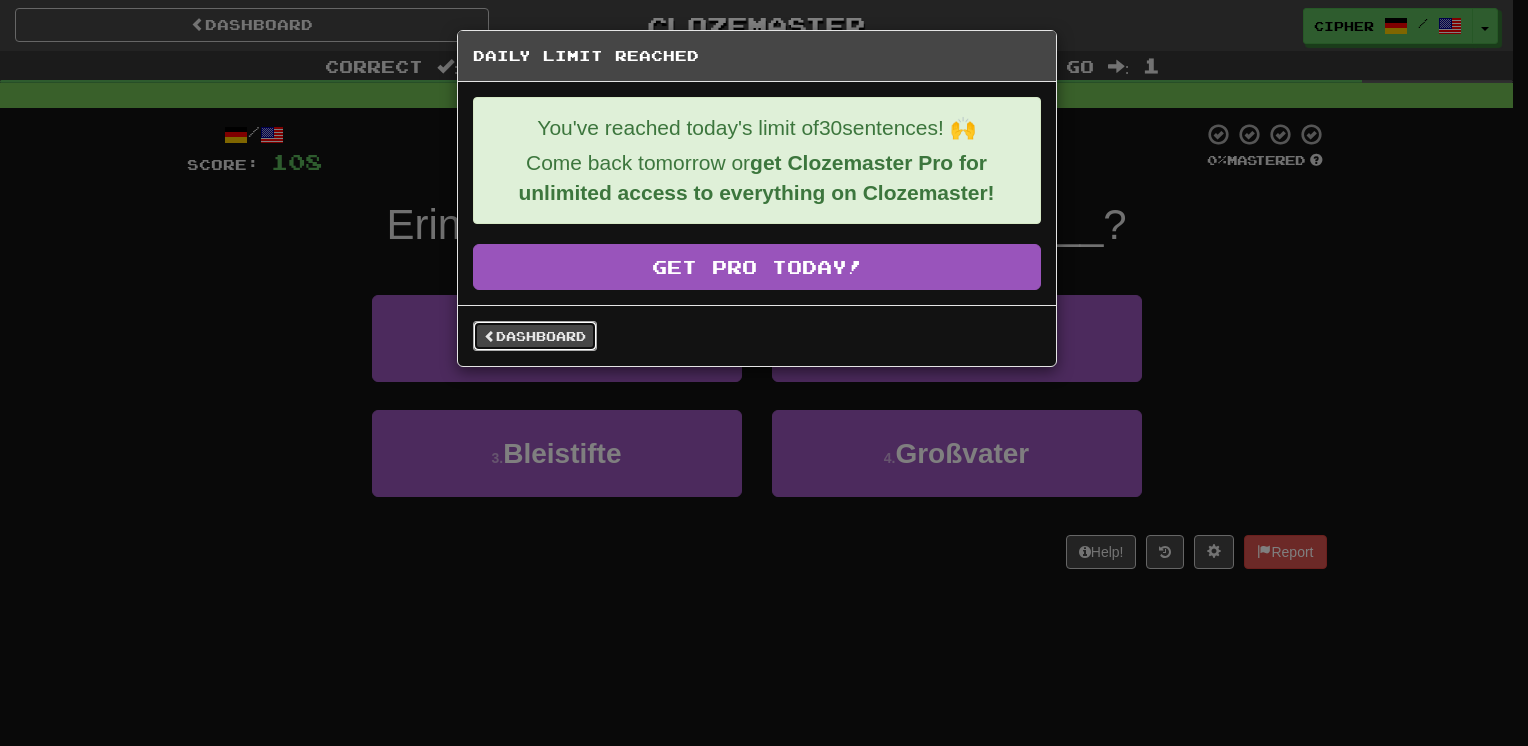 click on "Dashboard" at bounding box center [535, 336] 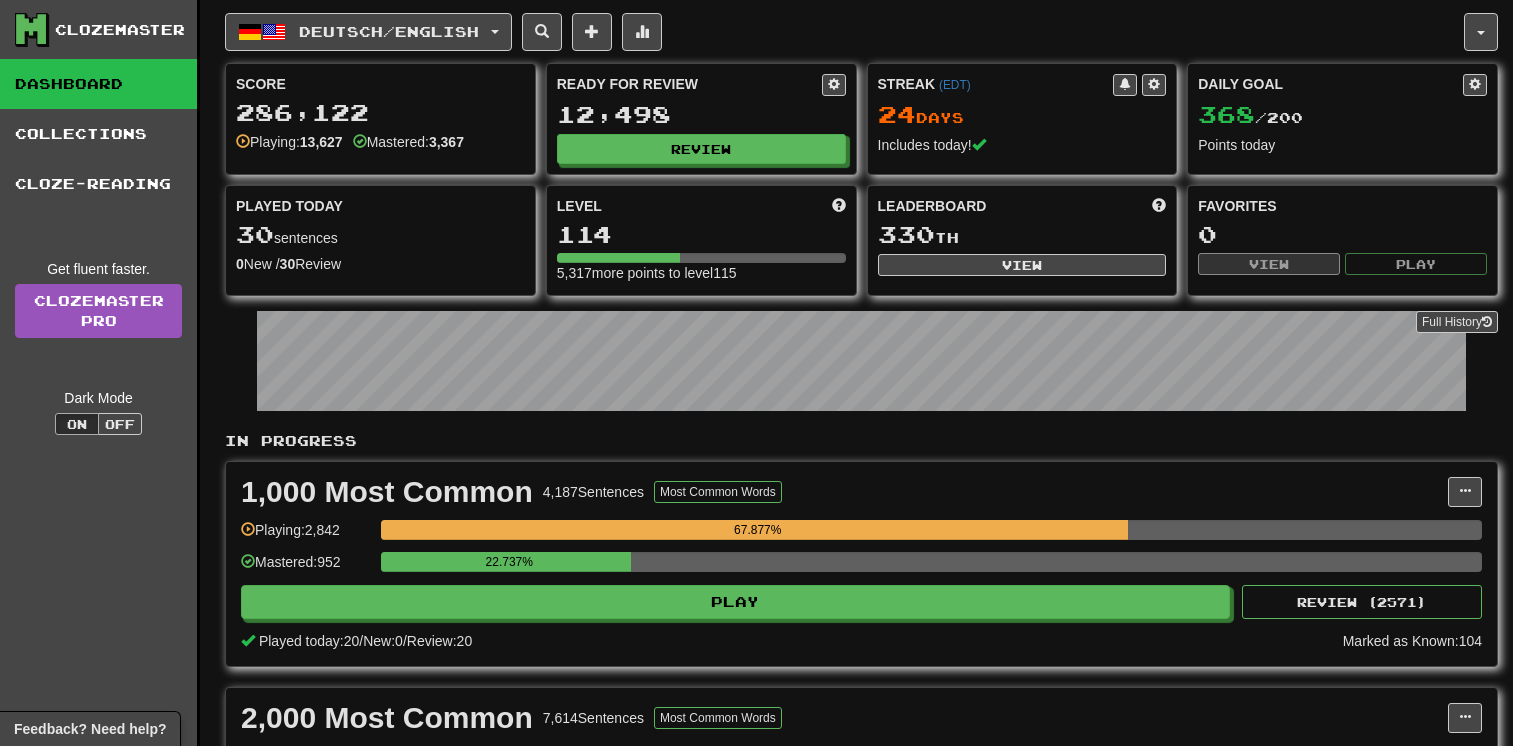 scroll, scrollTop: 0, scrollLeft: 0, axis: both 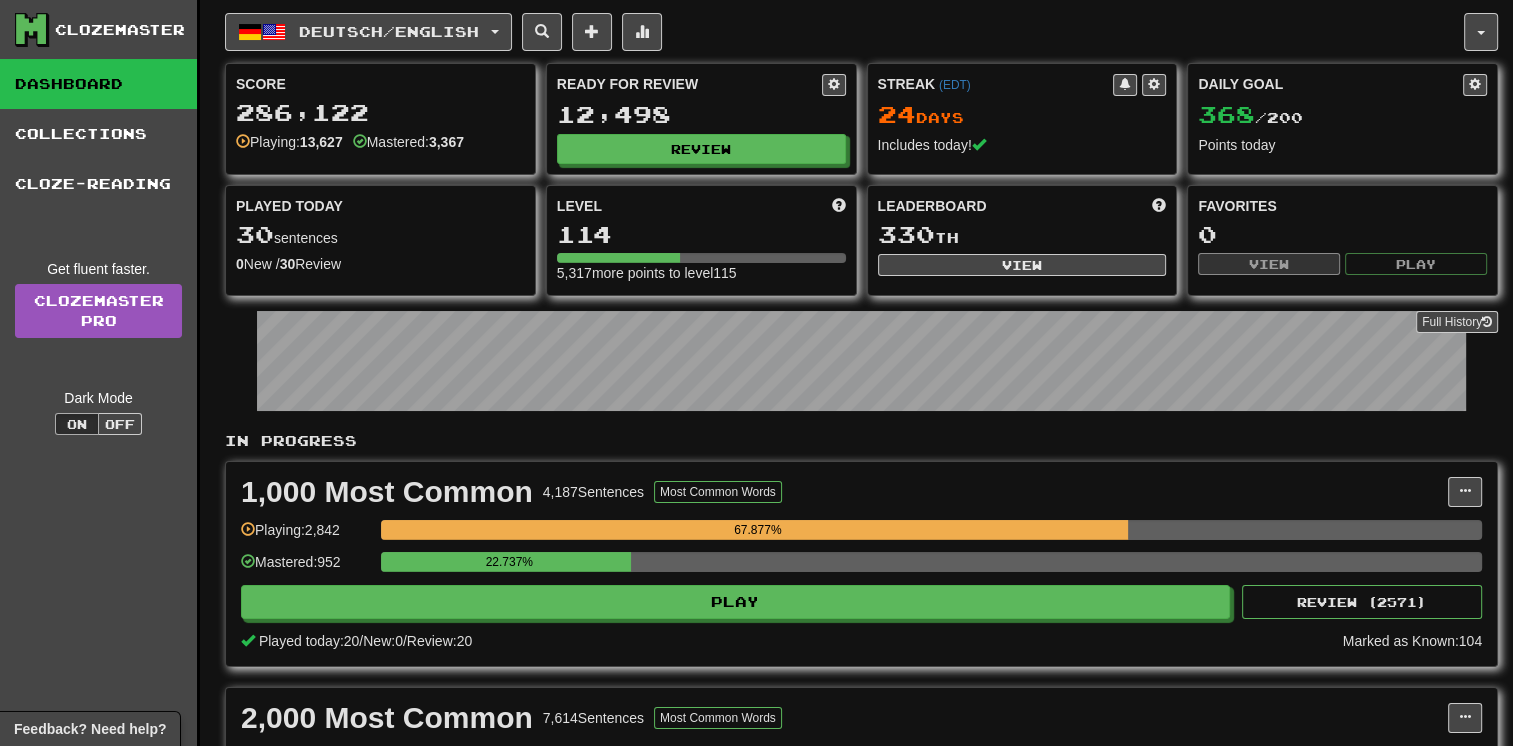 click on "In Progress" at bounding box center (861, 441) 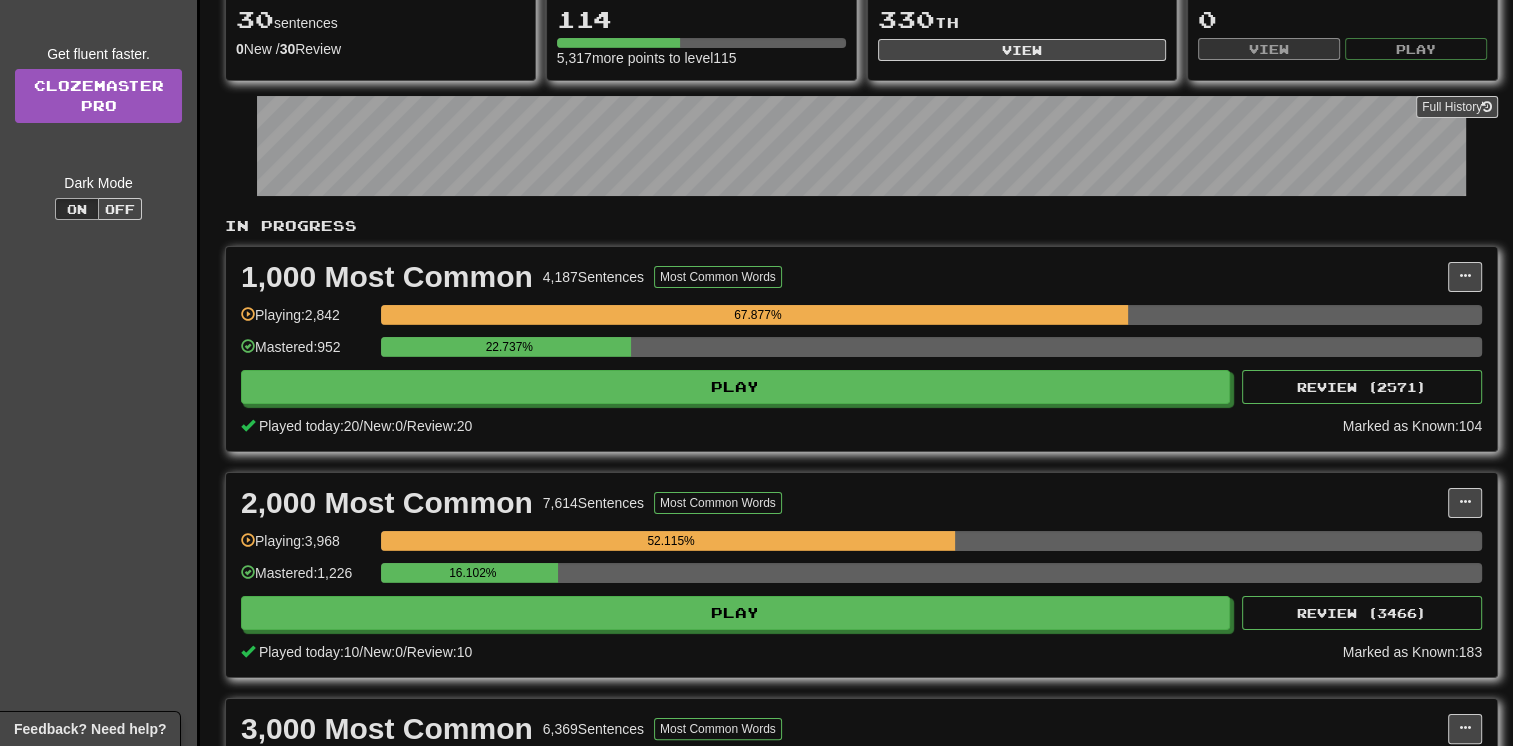 scroll, scrollTop: 0, scrollLeft: 0, axis: both 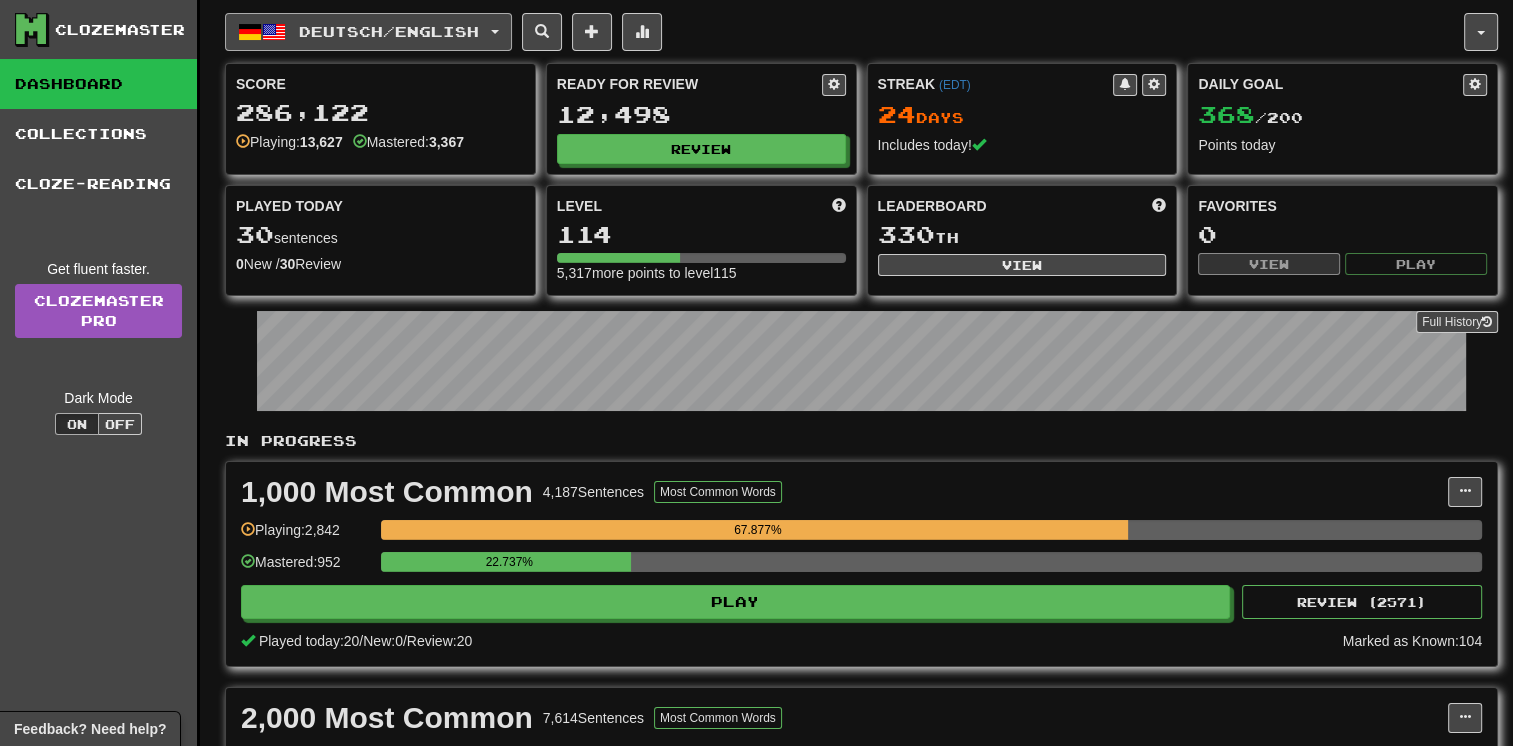 click on "Deutsch  /  English" at bounding box center [368, 32] 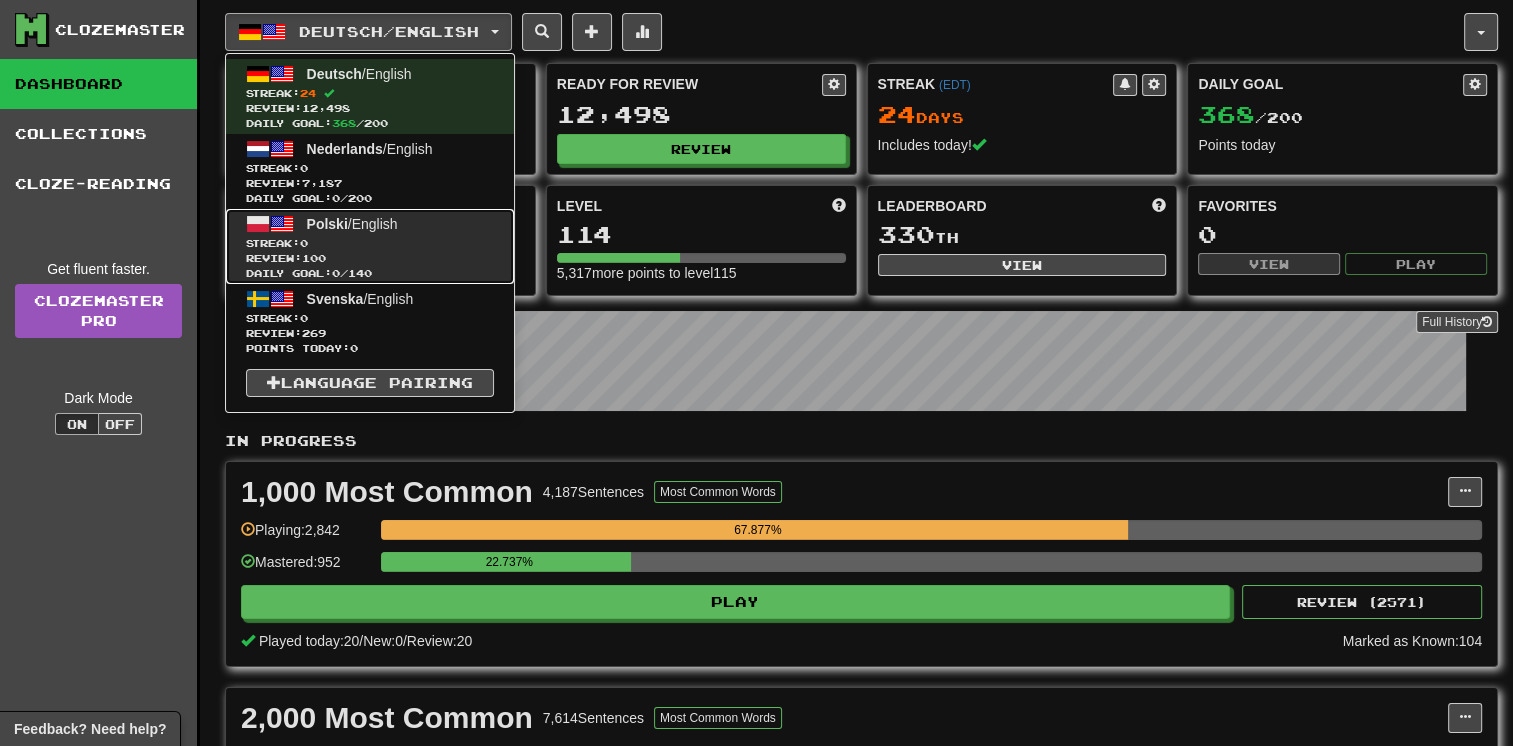 click on "Review:  100" at bounding box center [370, 258] 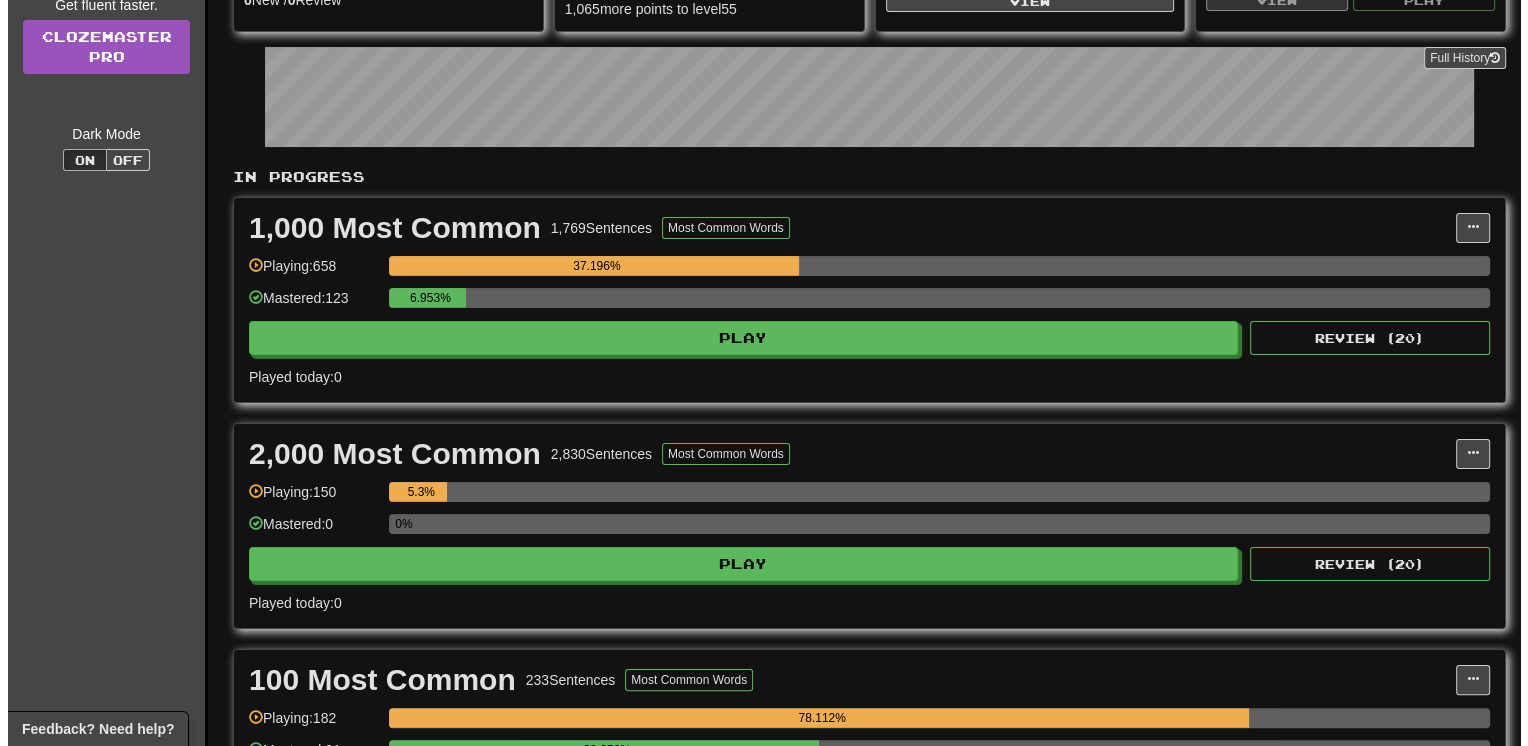 scroll, scrollTop: 360, scrollLeft: 0, axis: vertical 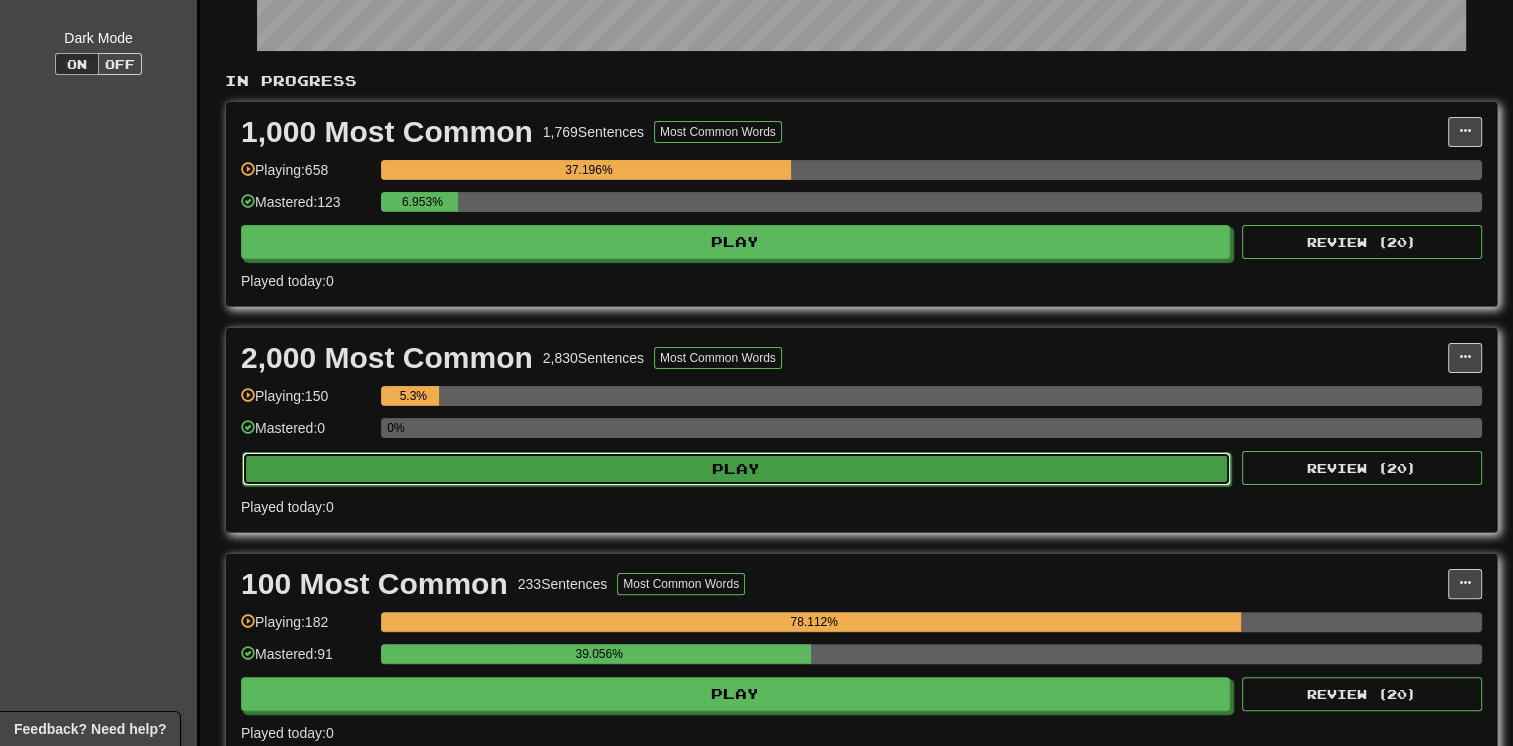 click on "Play" at bounding box center (736, 469) 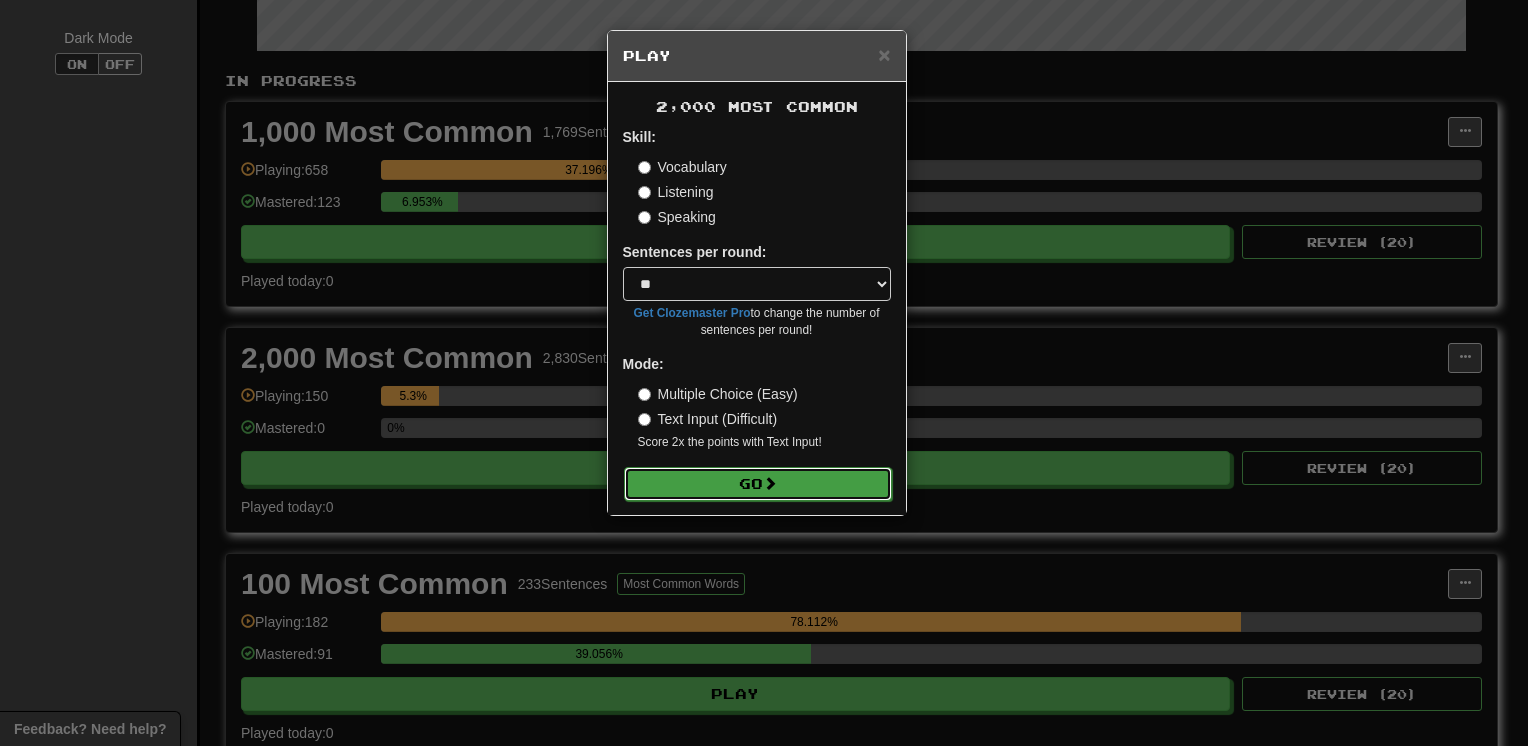 click on "Go" at bounding box center (758, 484) 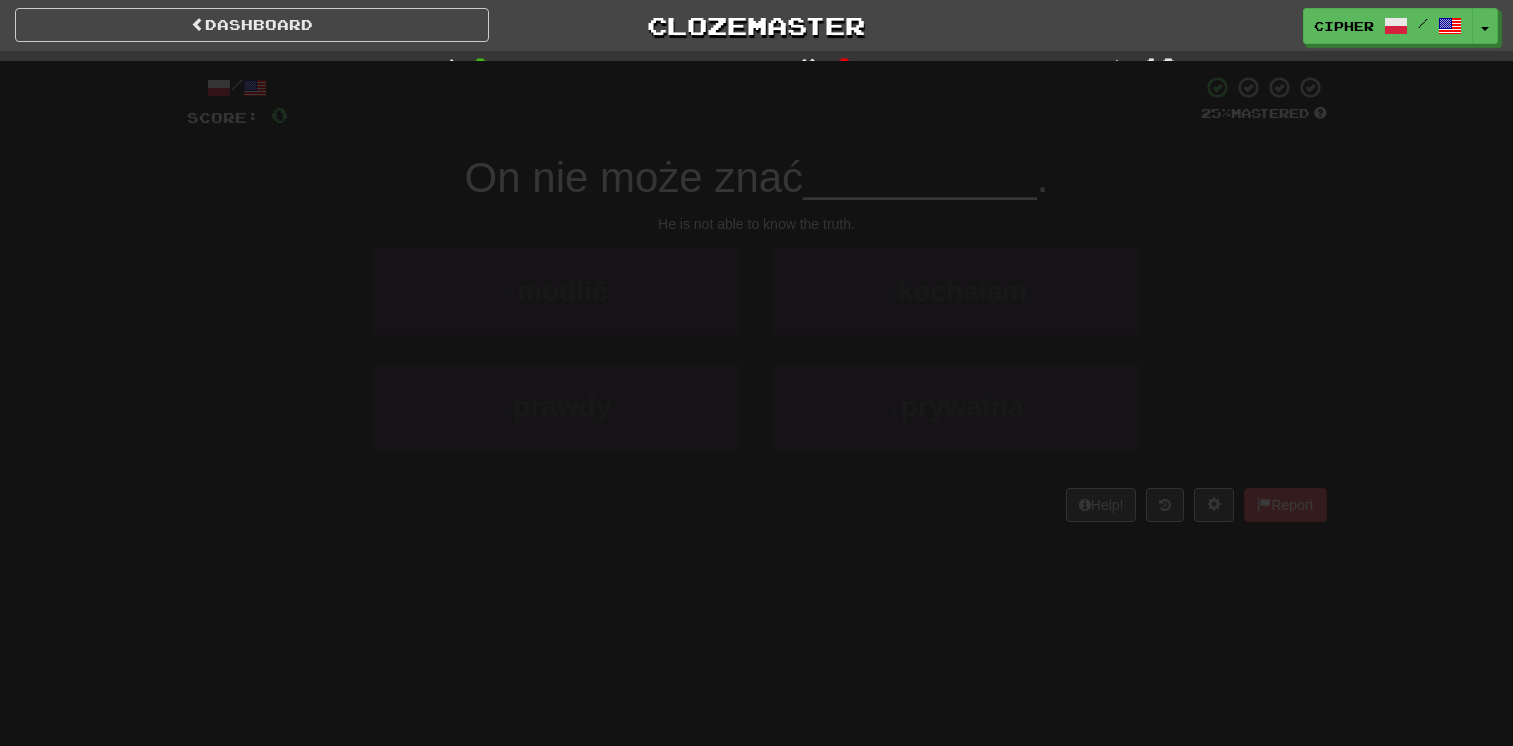 scroll, scrollTop: 0, scrollLeft: 0, axis: both 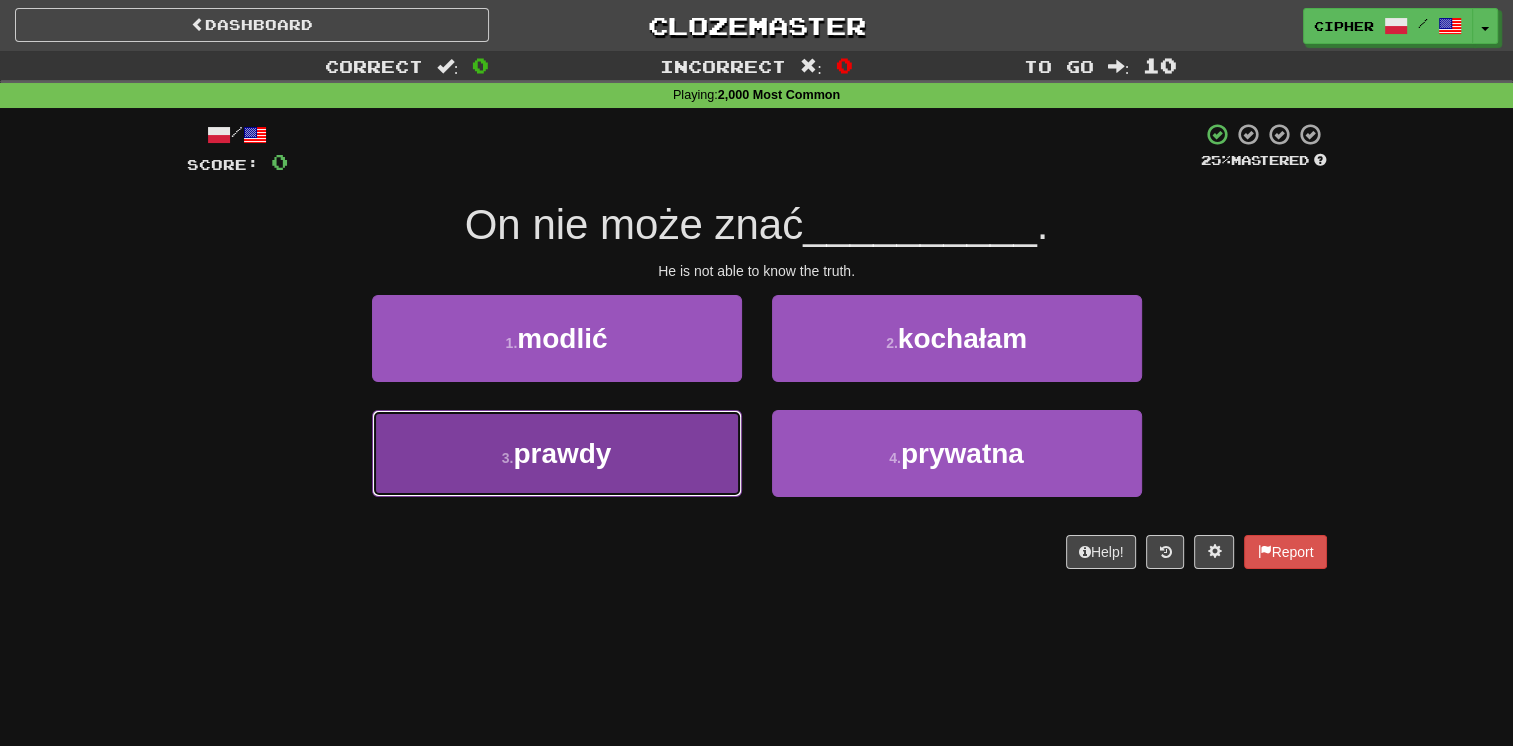click on "3 .  prawdy" at bounding box center [557, 453] 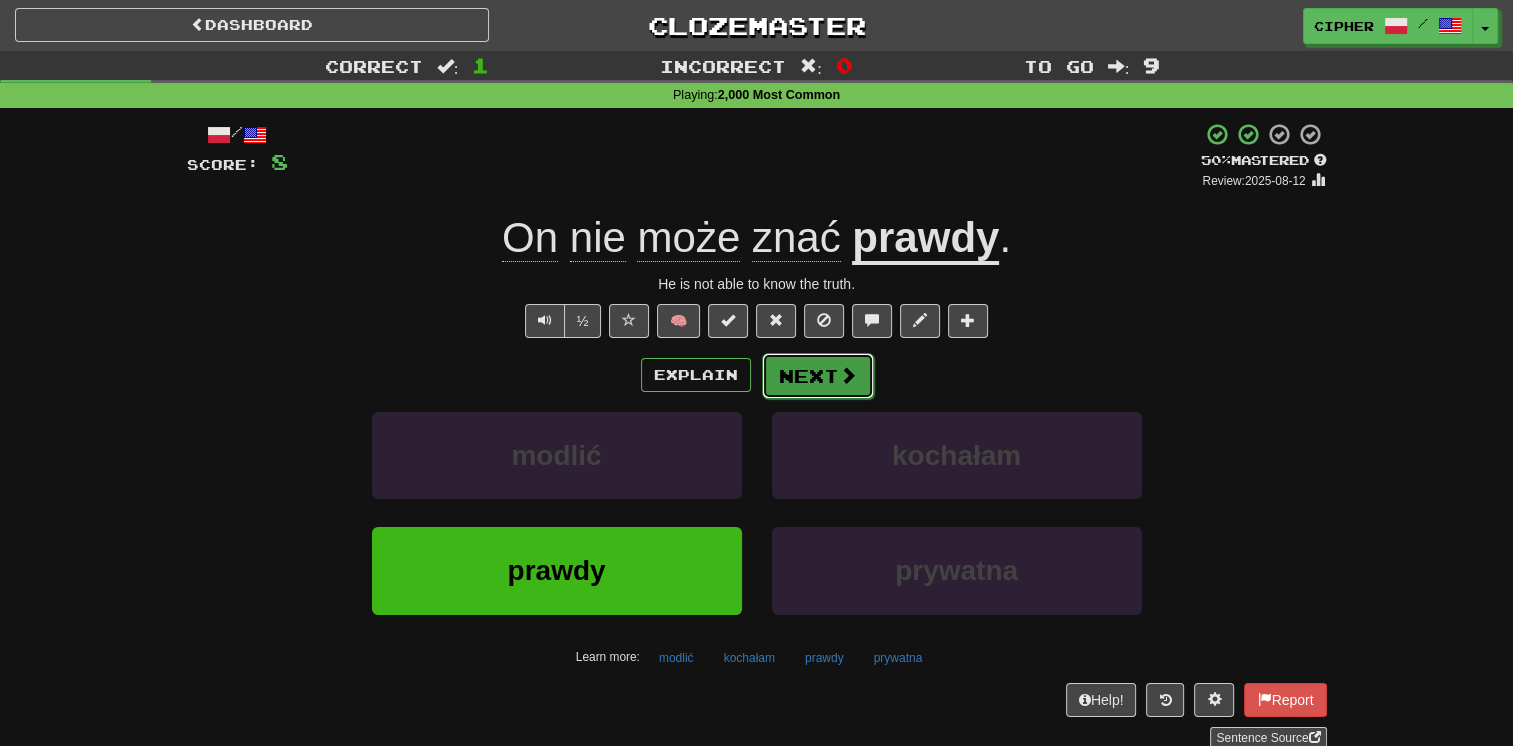 click on "Next" at bounding box center [818, 376] 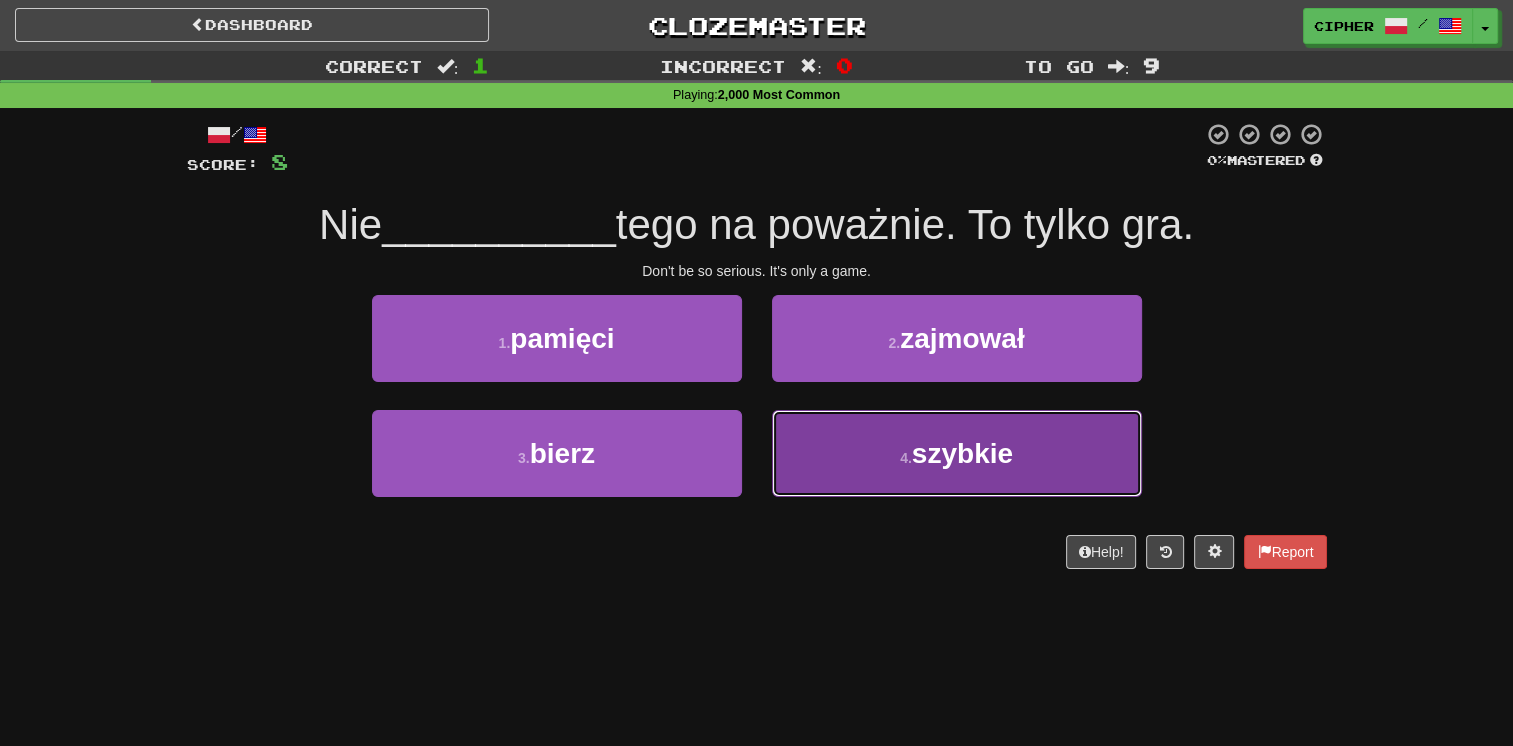 click on "4 .  szybkie" at bounding box center (957, 453) 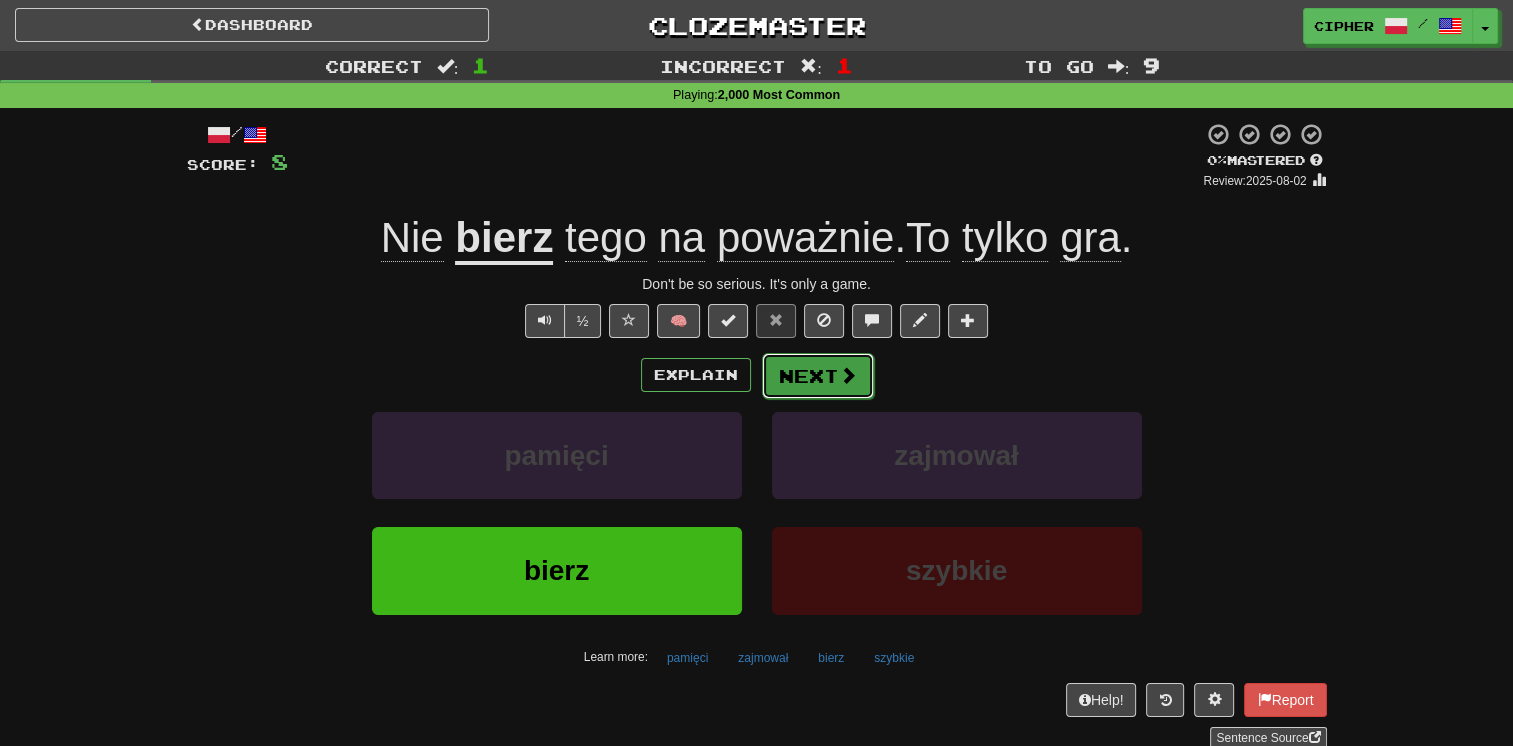 click on "Next" at bounding box center (818, 376) 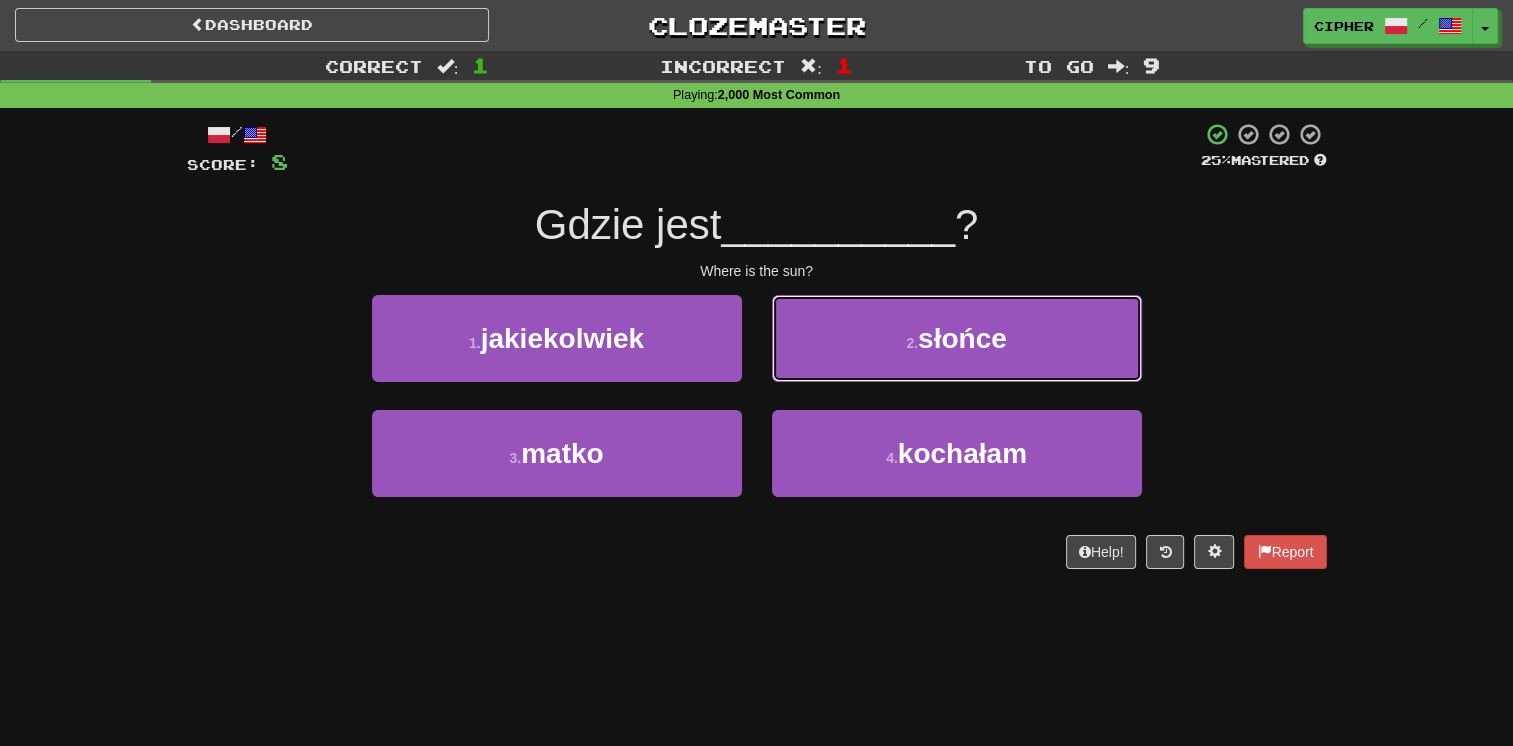 click on "2 .  słońce" at bounding box center [957, 338] 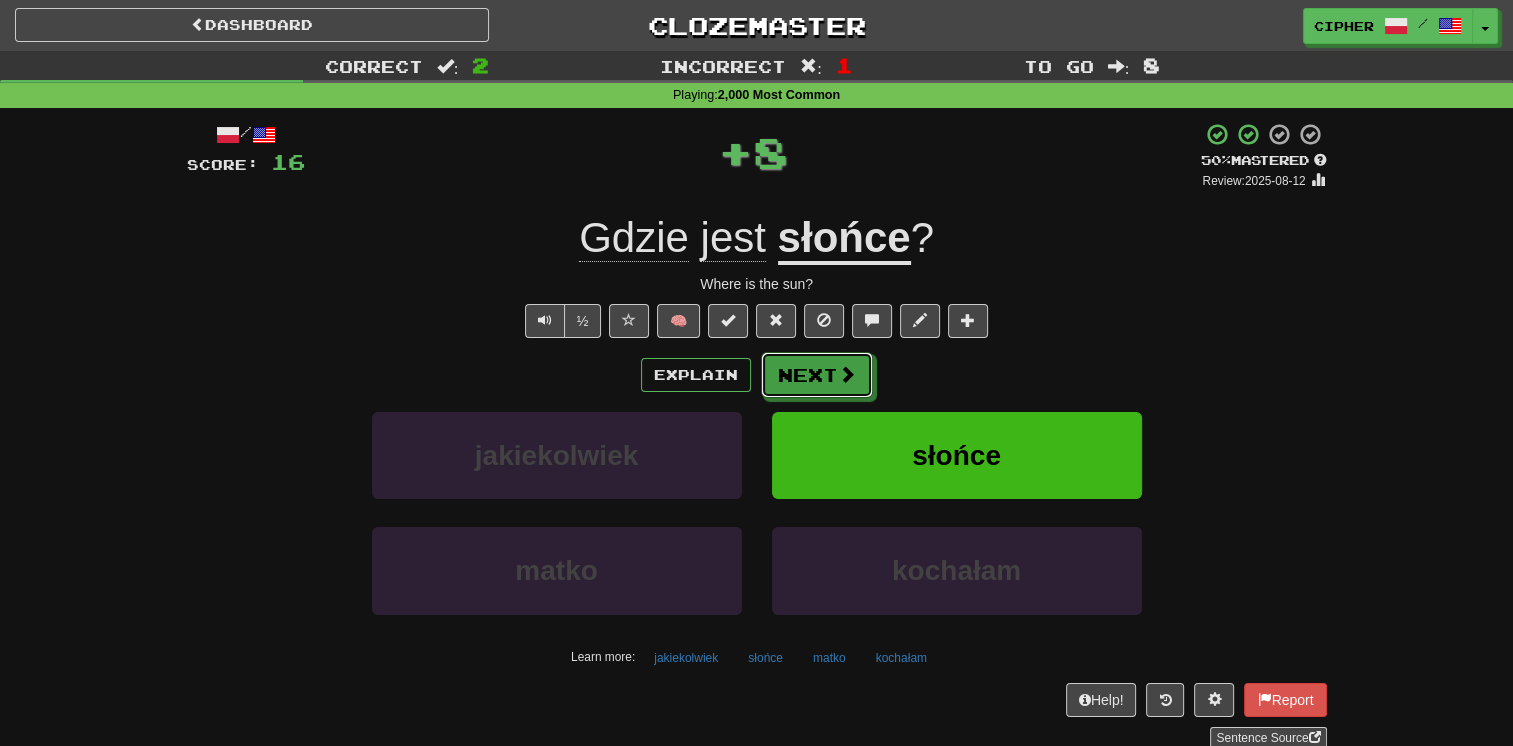 click on "Next" at bounding box center (817, 375) 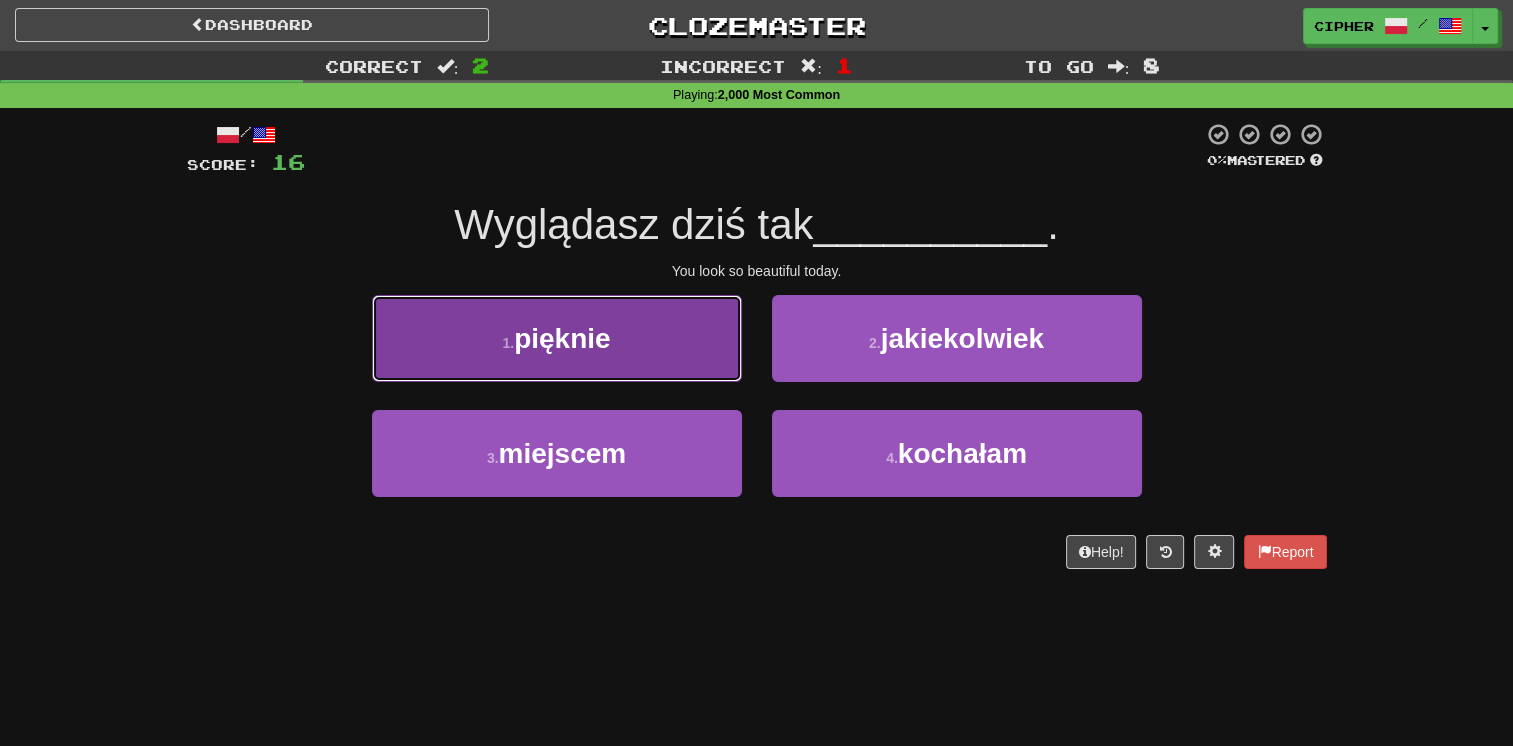click on "1 .  pięknie" at bounding box center [557, 338] 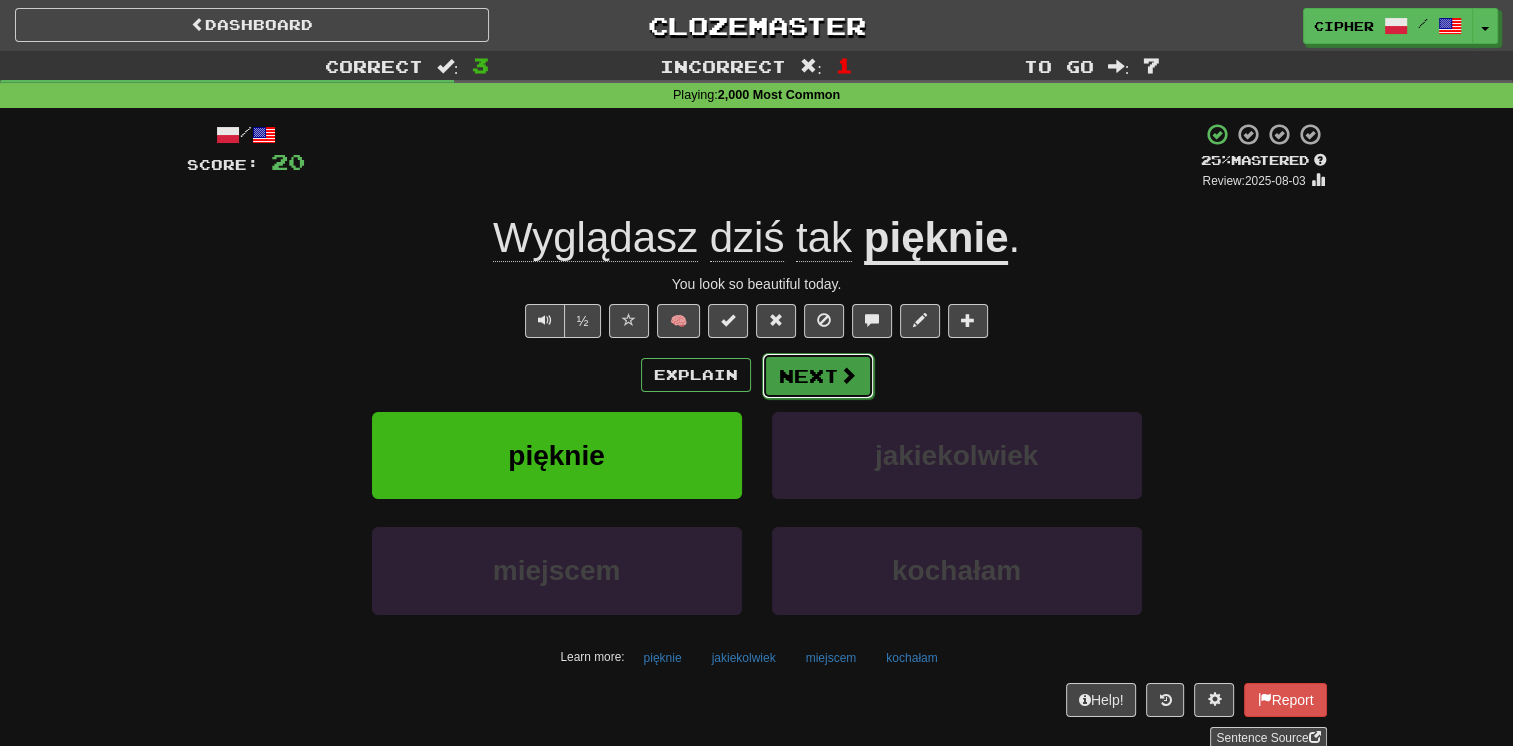 click on "Next" at bounding box center [818, 376] 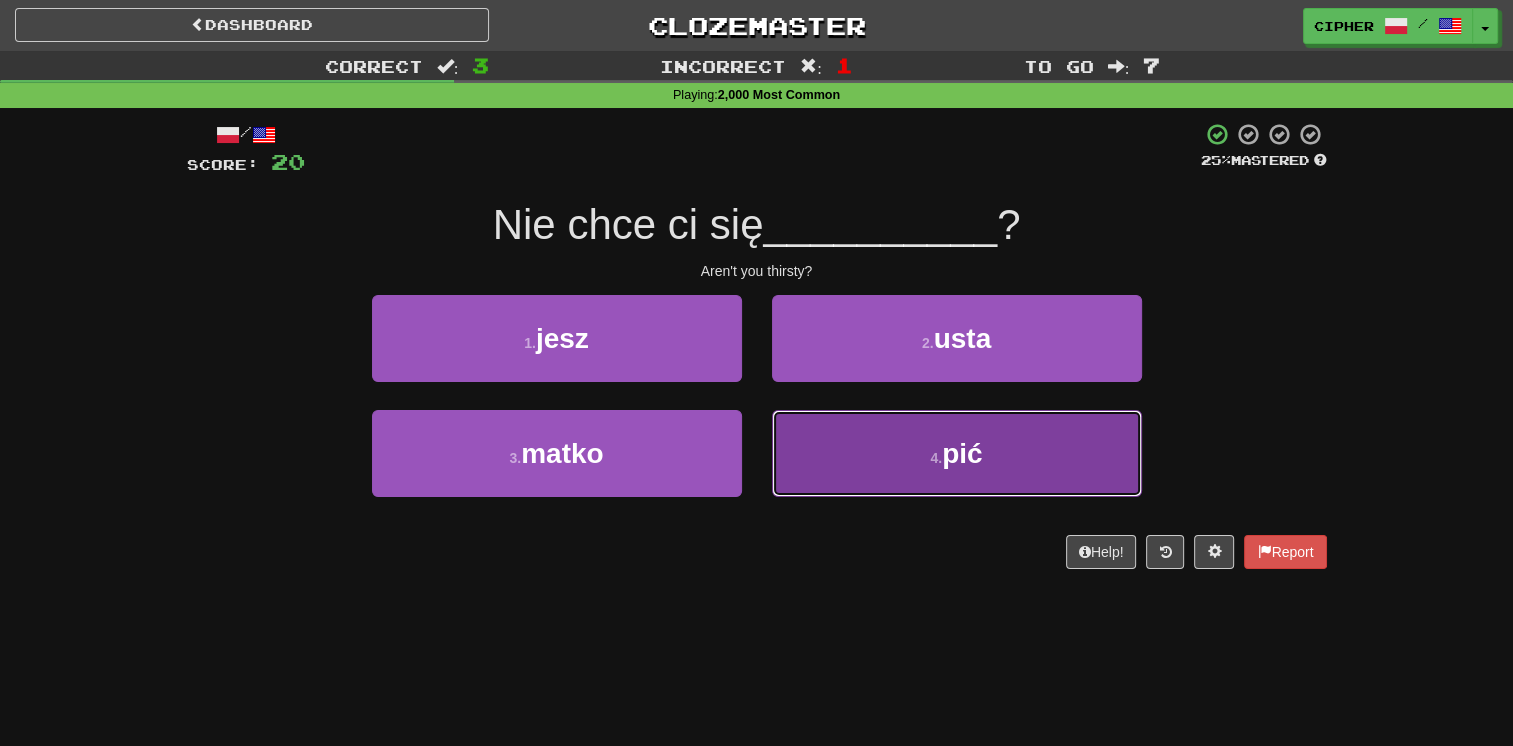 click on "4 .  pić" at bounding box center [957, 453] 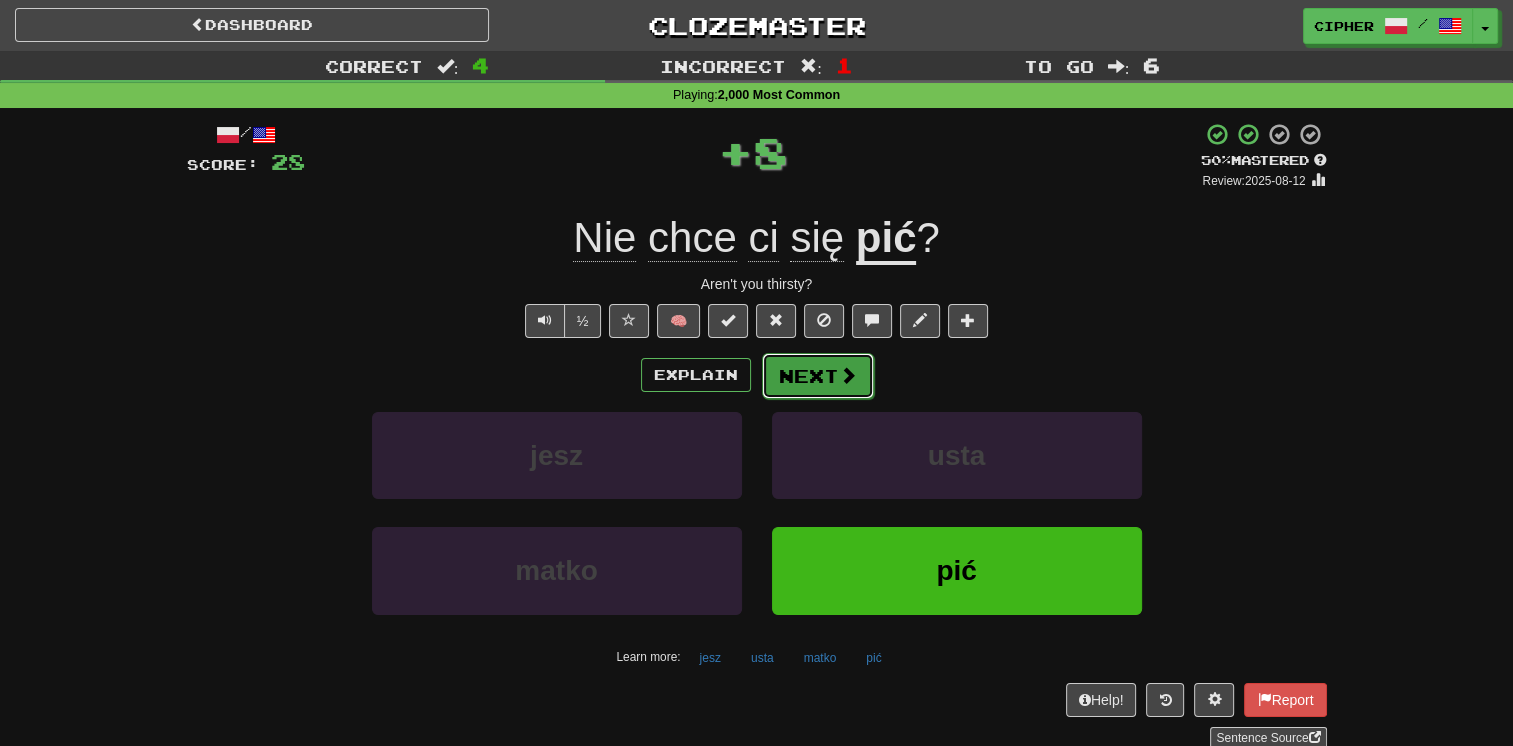 click on "Next" at bounding box center (818, 376) 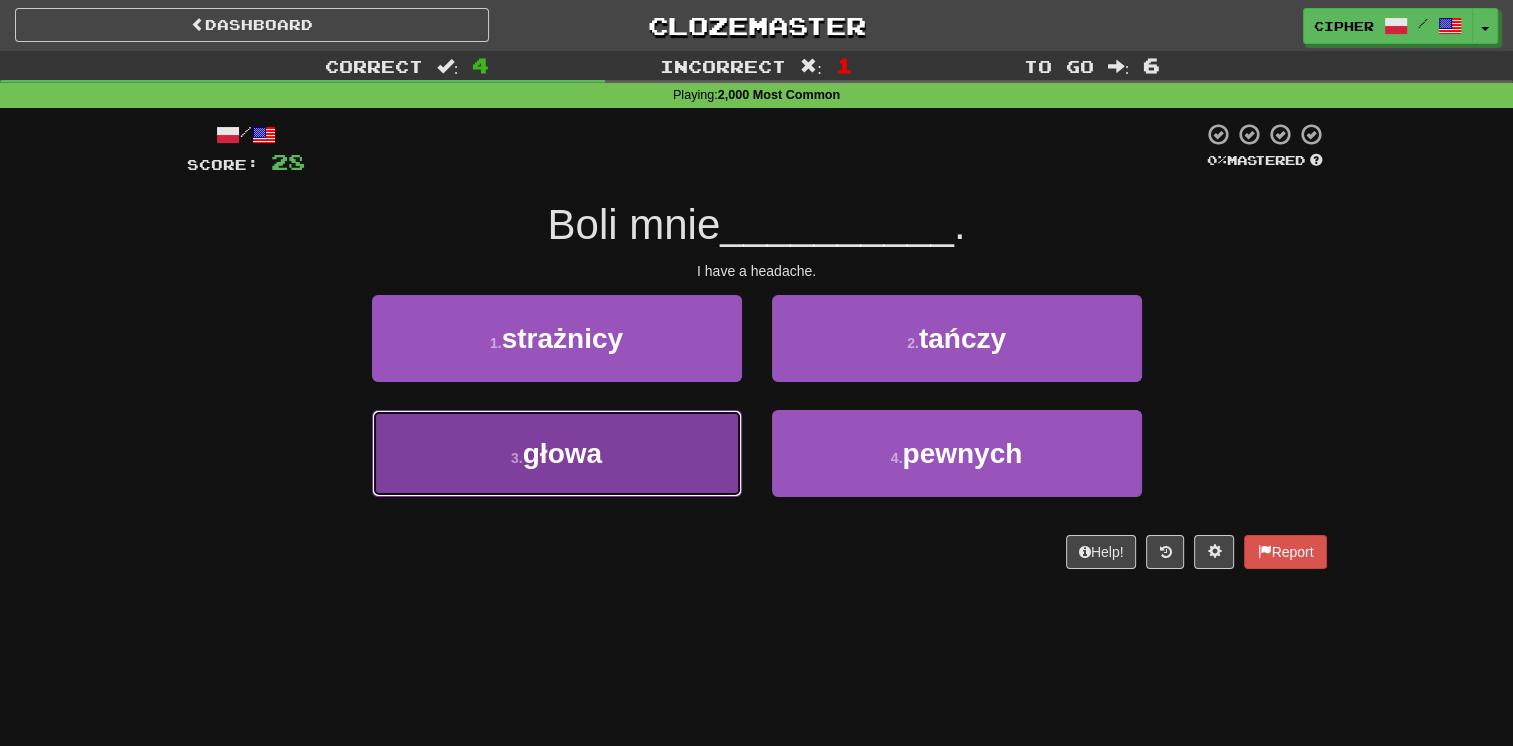 click on "3 .  głowa" at bounding box center [557, 453] 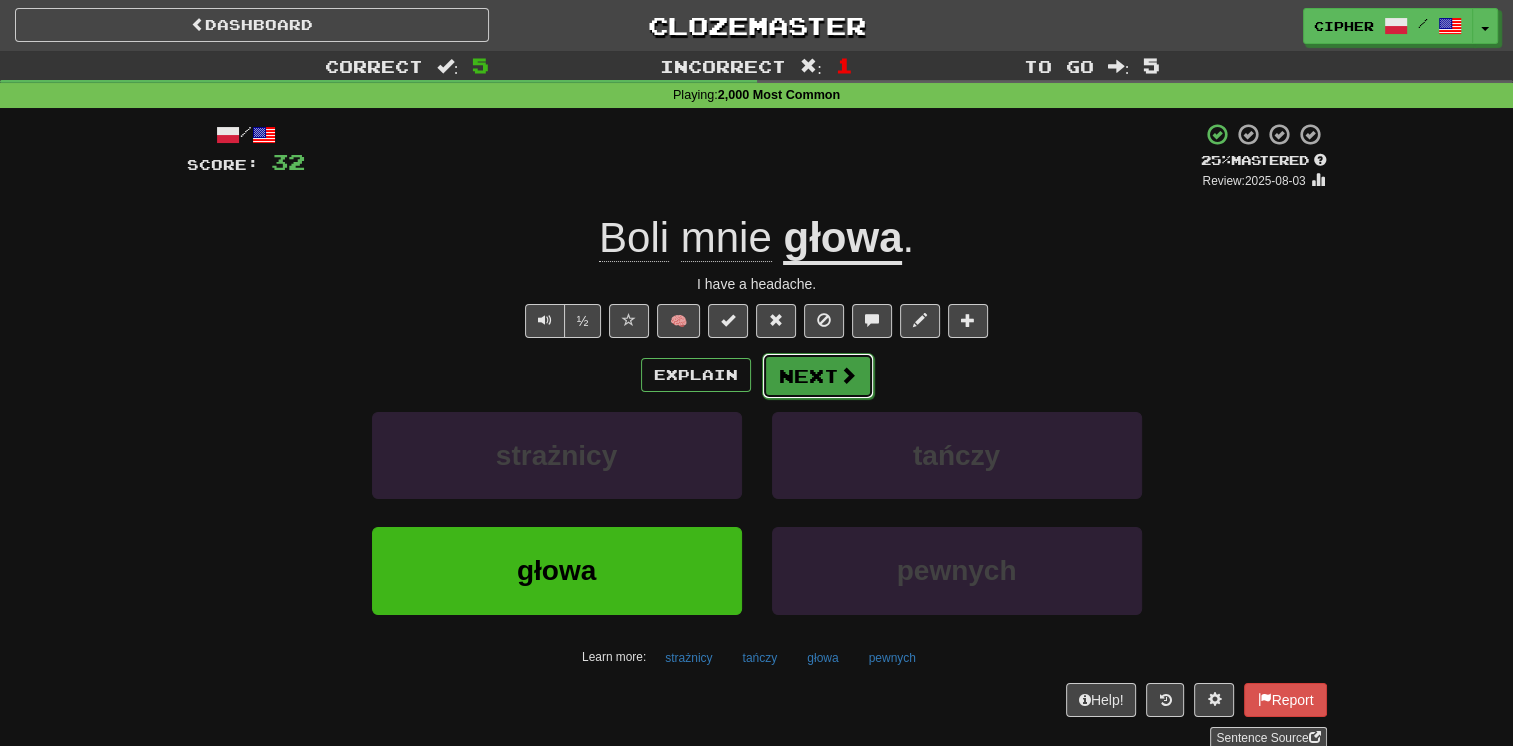 click on "Next" at bounding box center [818, 376] 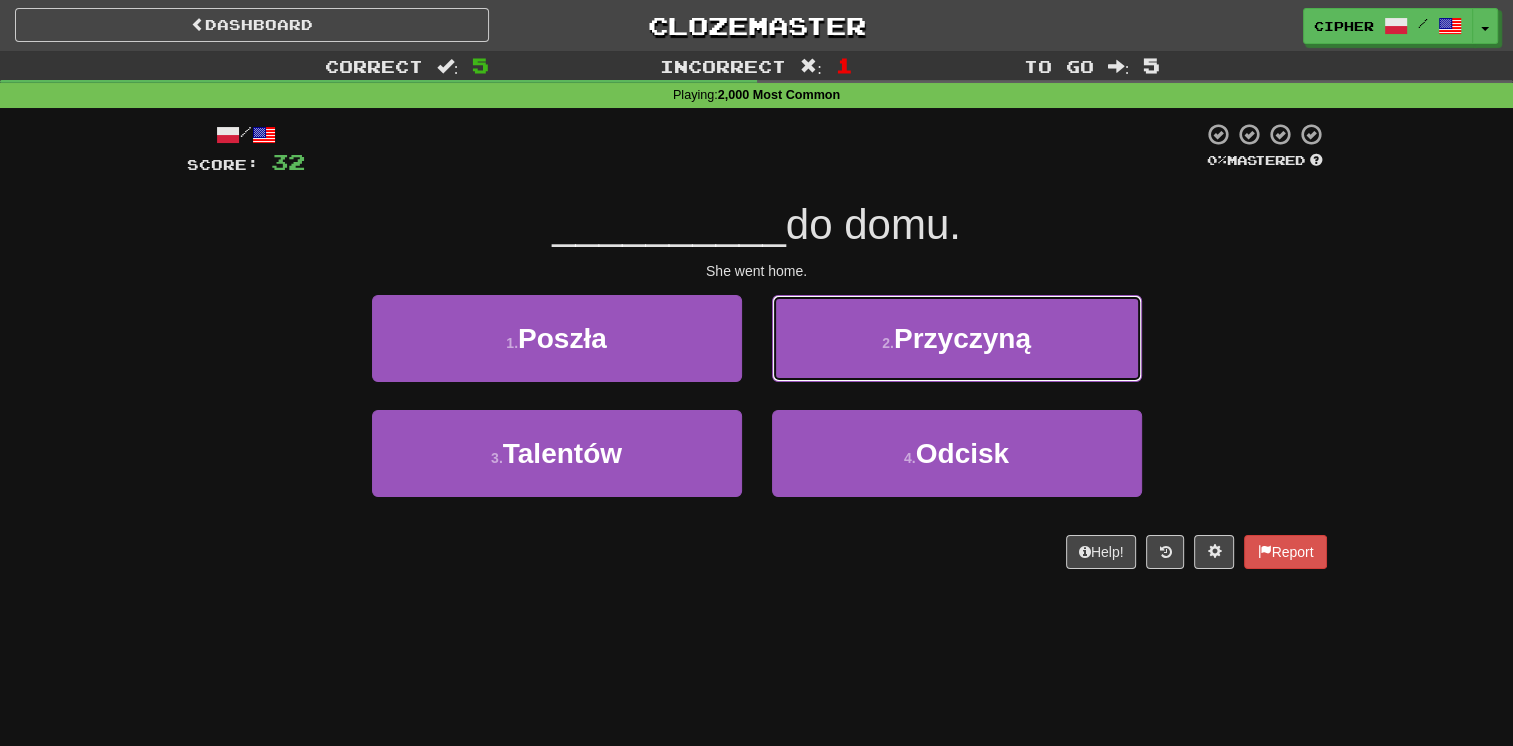 click on "2 .  Przyczyną" at bounding box center [957, 338] 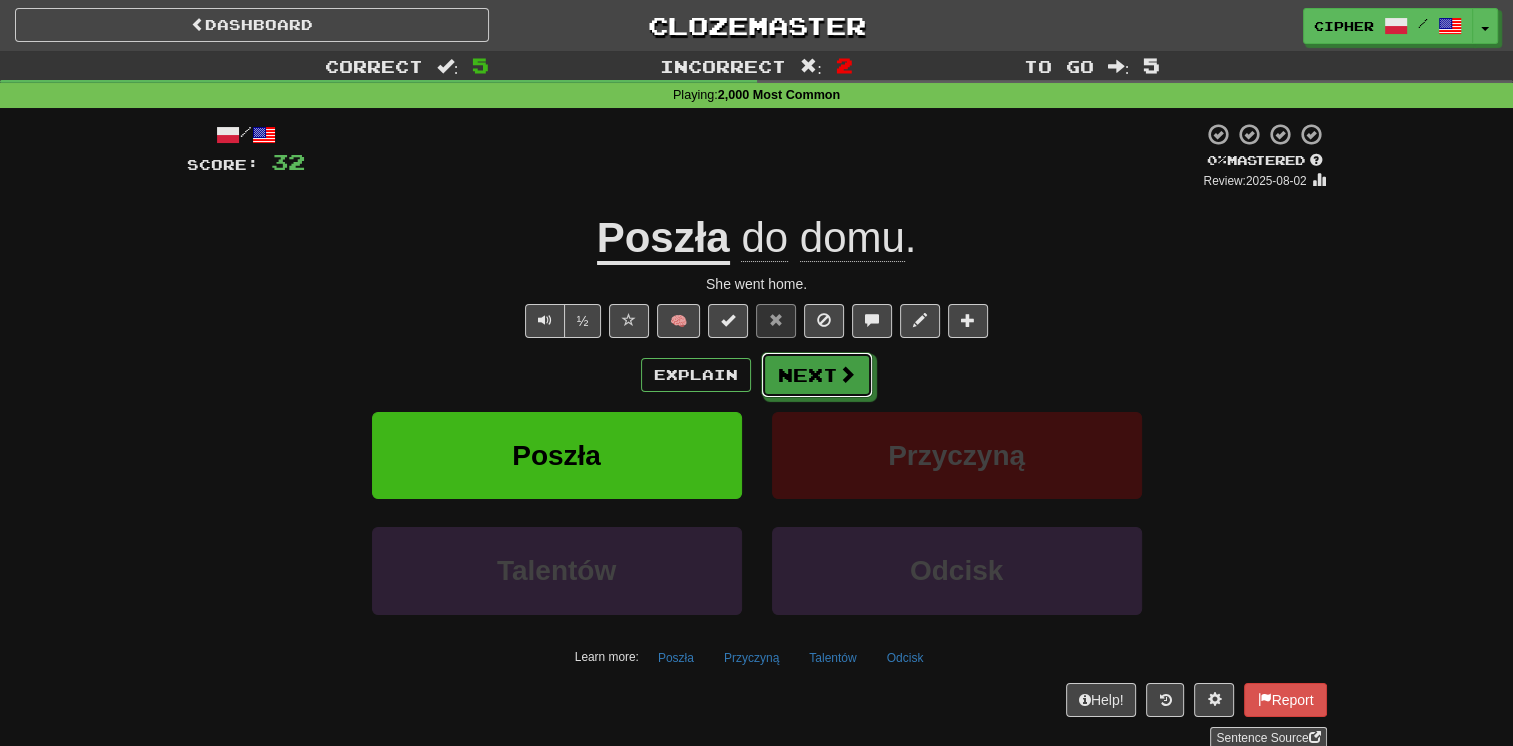 click on "Next" at bounding box center [817, 375] 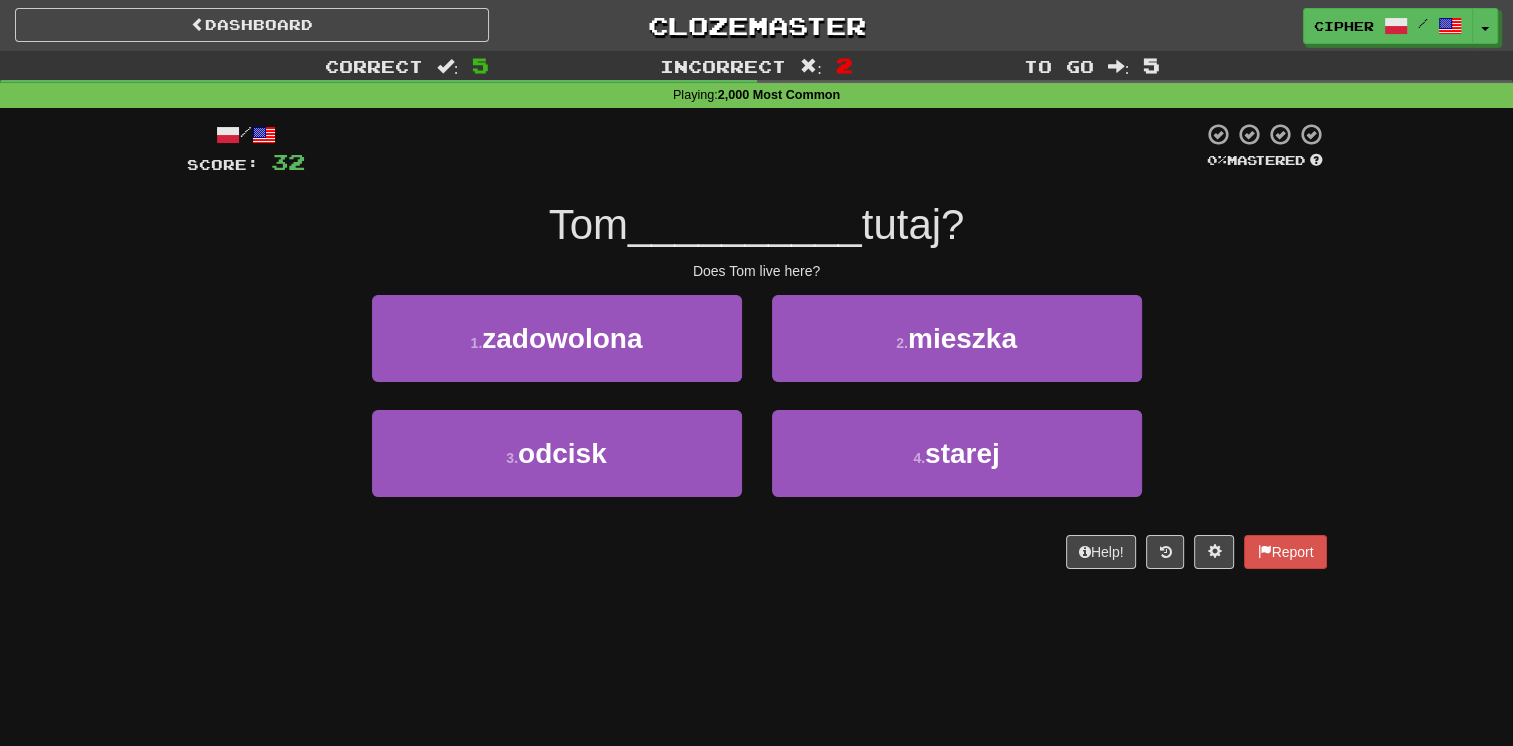 click on "2 .  mieszka" at bounding box center (957, 352) 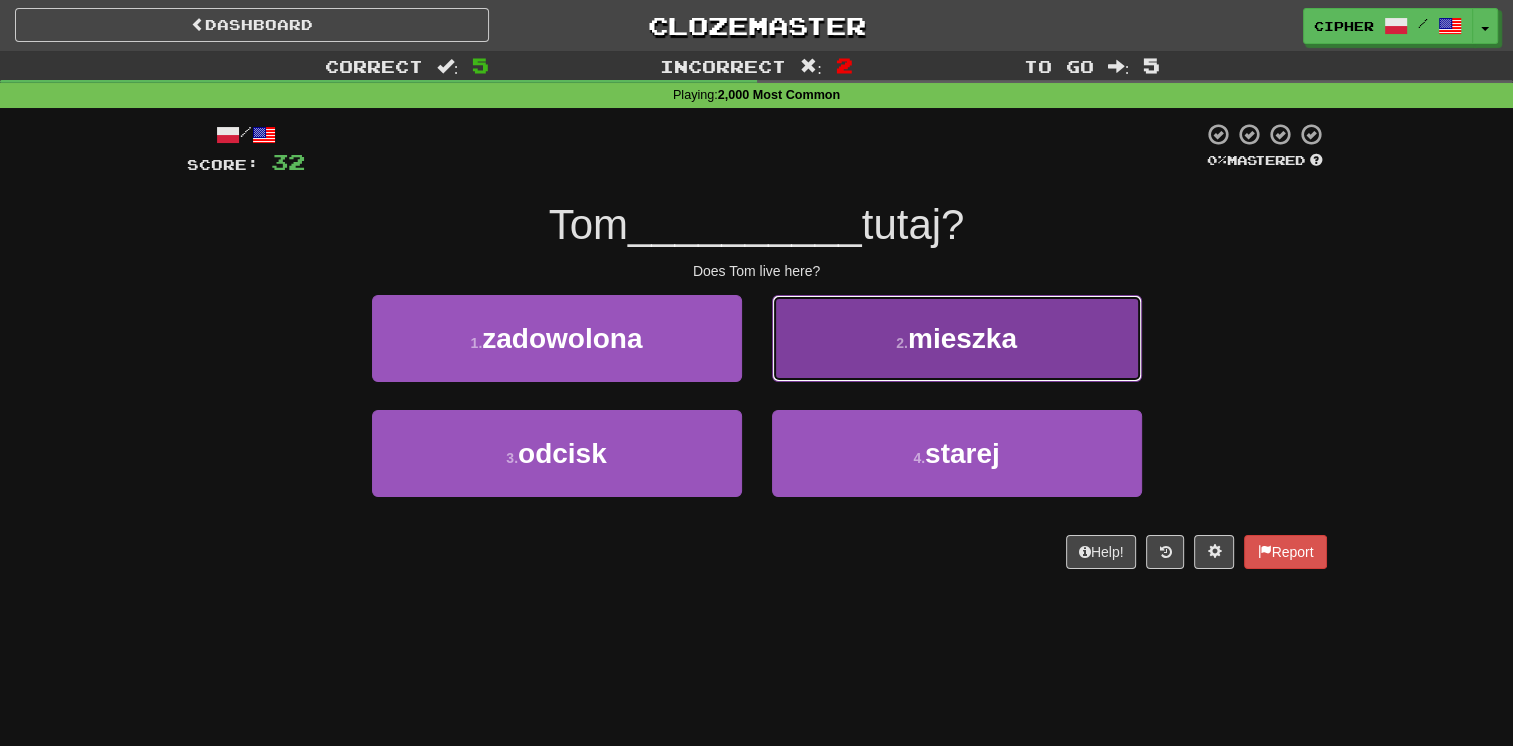 click on "2 .  mieszka" at bounding box center [957, 338] 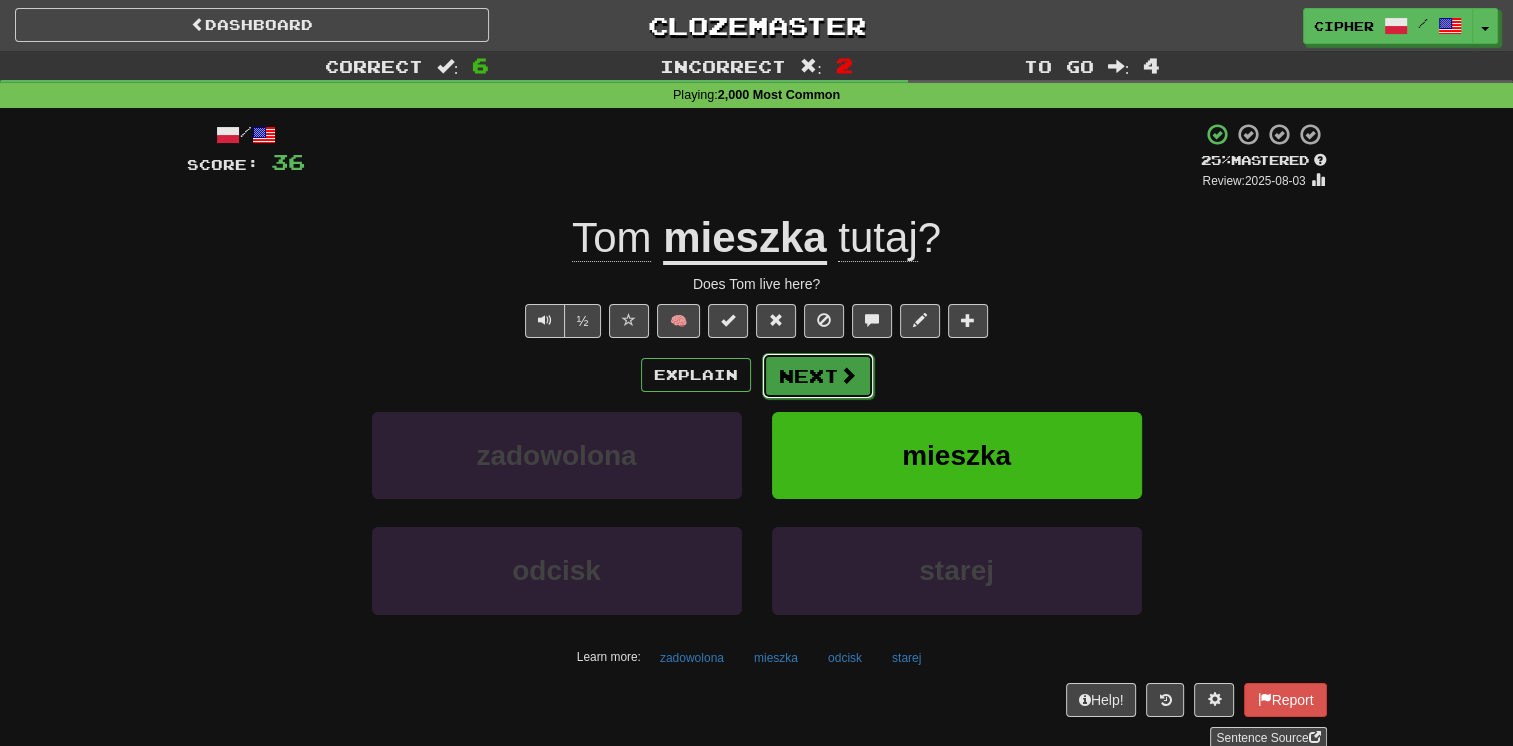 click on "Next" at bounding box center (818, 376) 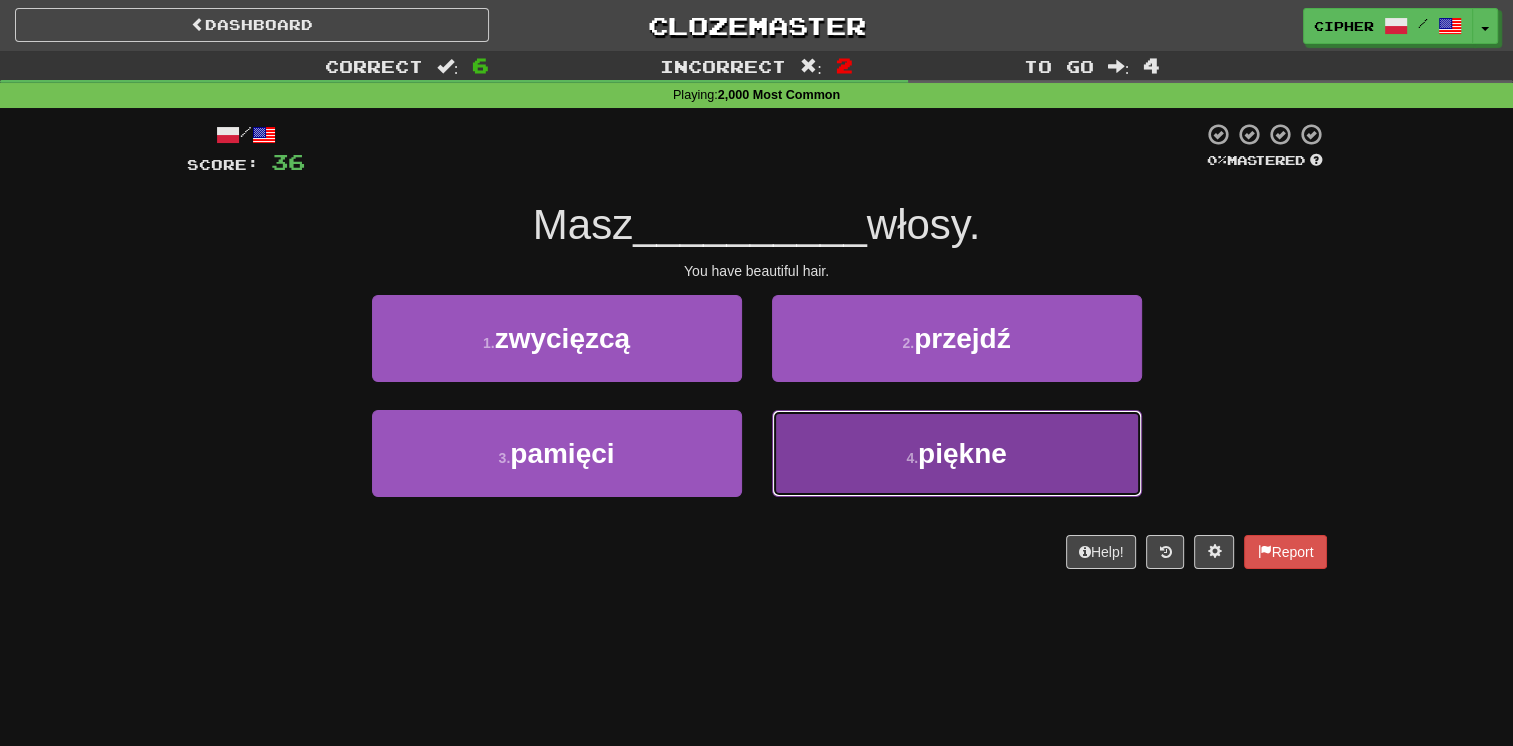 click on "4 .  piękne" at bounding box center [957, 453] 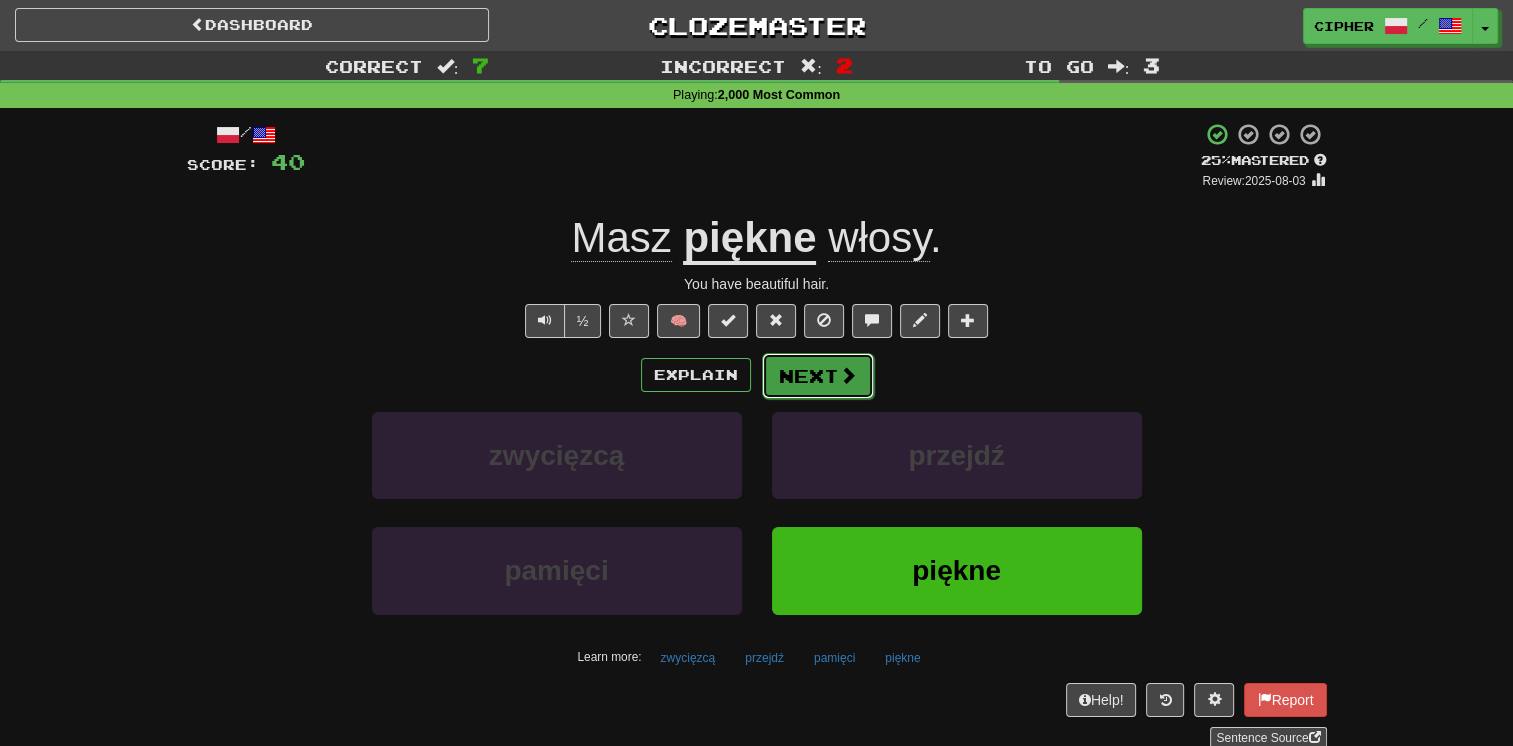 click on "Next" at bounding box center (818, 376) 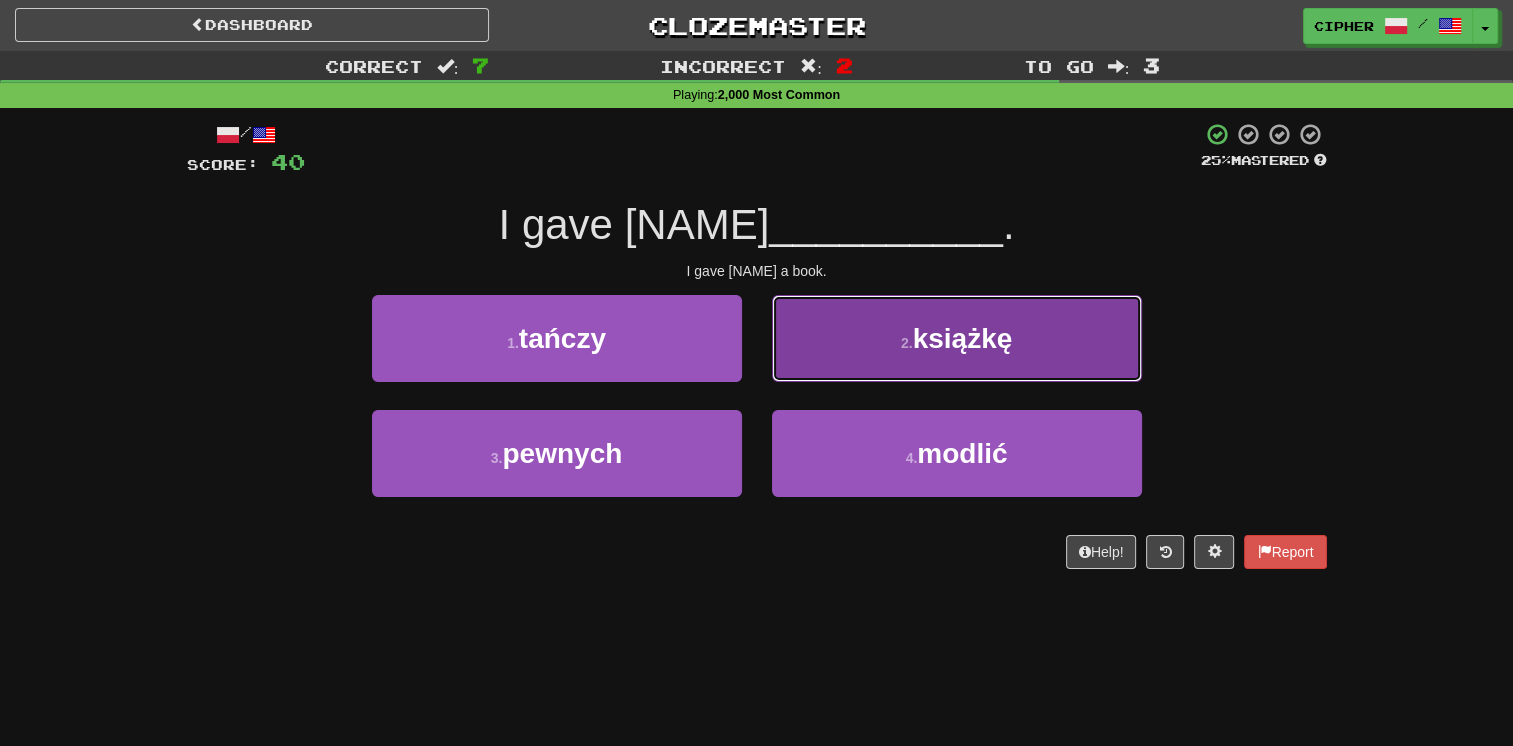 click on "2 .  książkę" at bounding box center (957, 338) 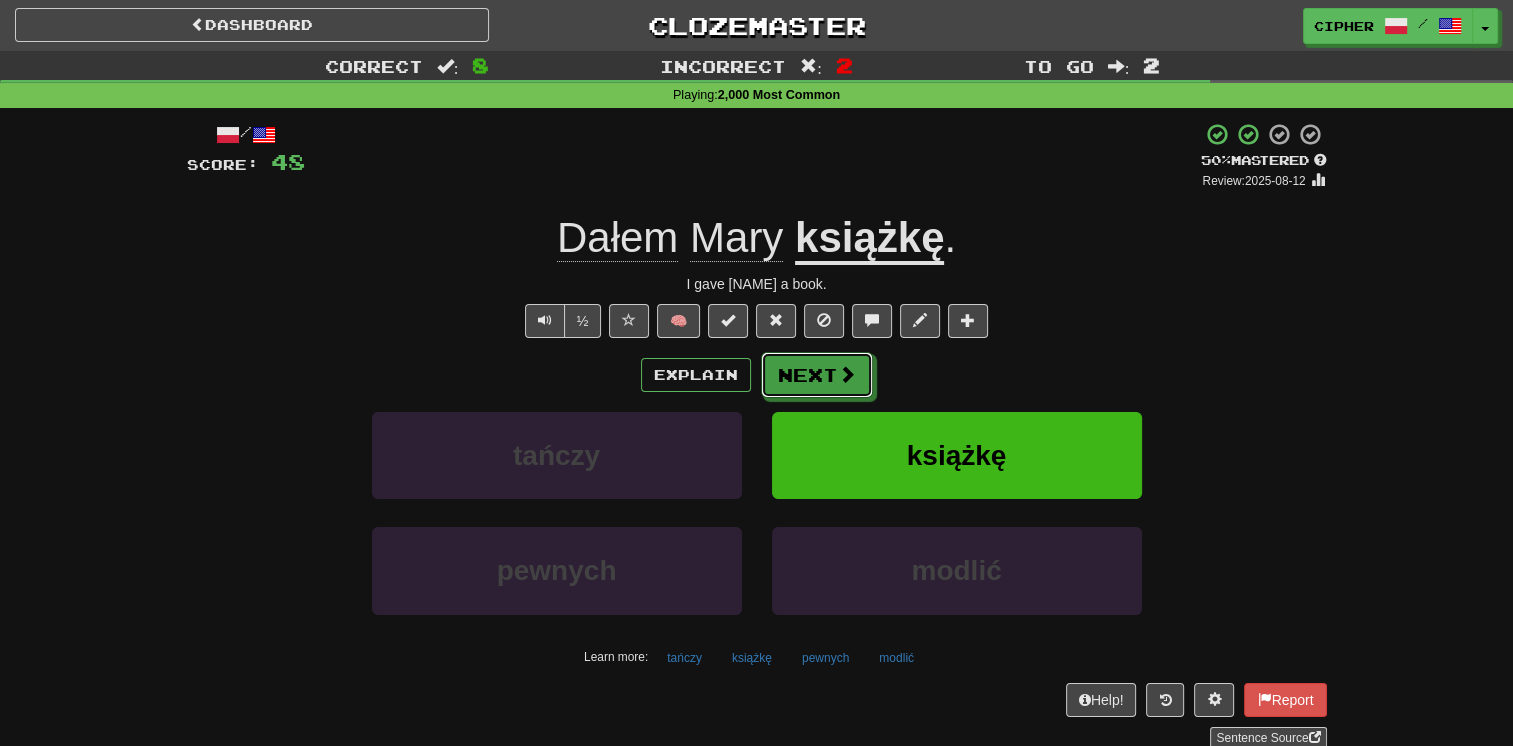 click on "Next" at bounding box center (817, 375) 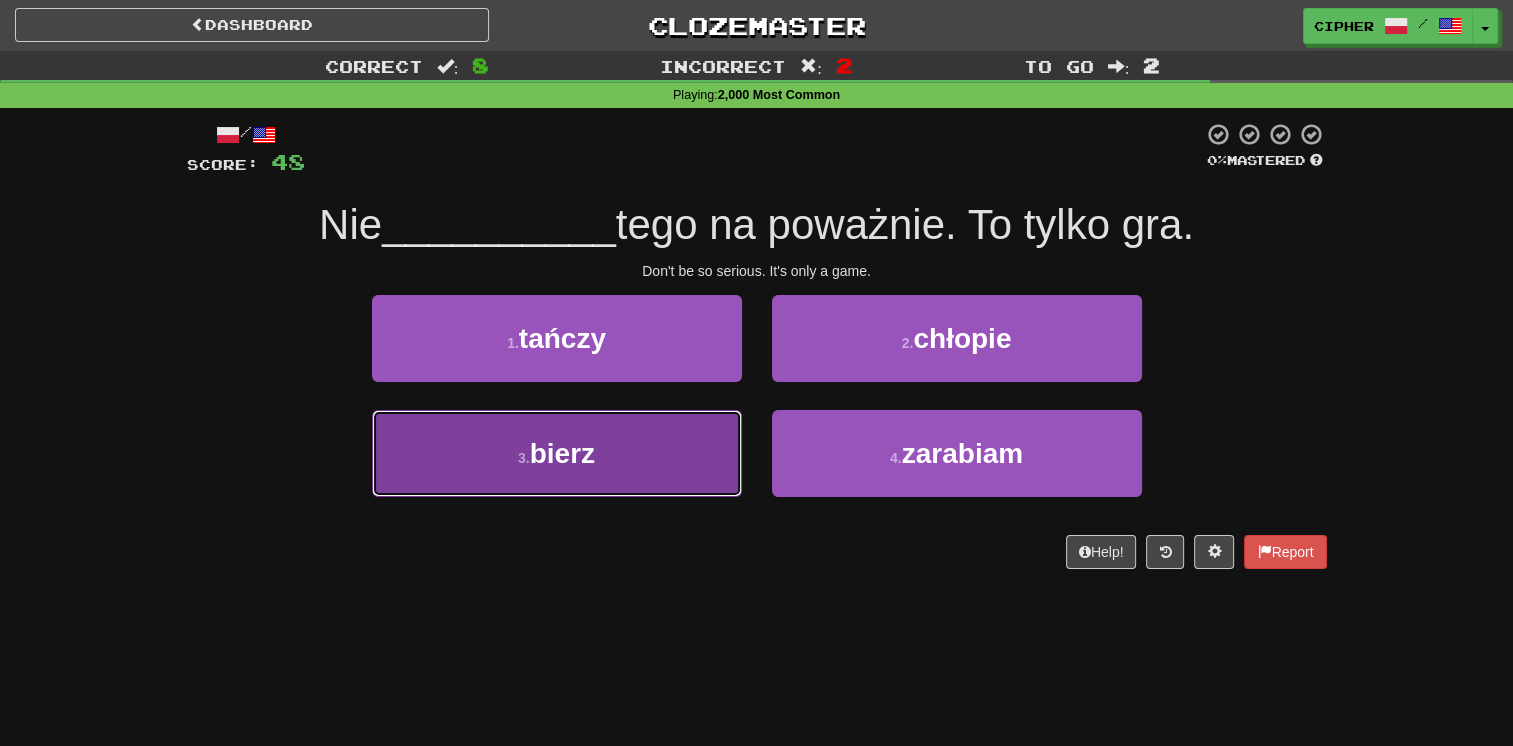 click on "3 .  bierz" at bounding box center (557, 453) 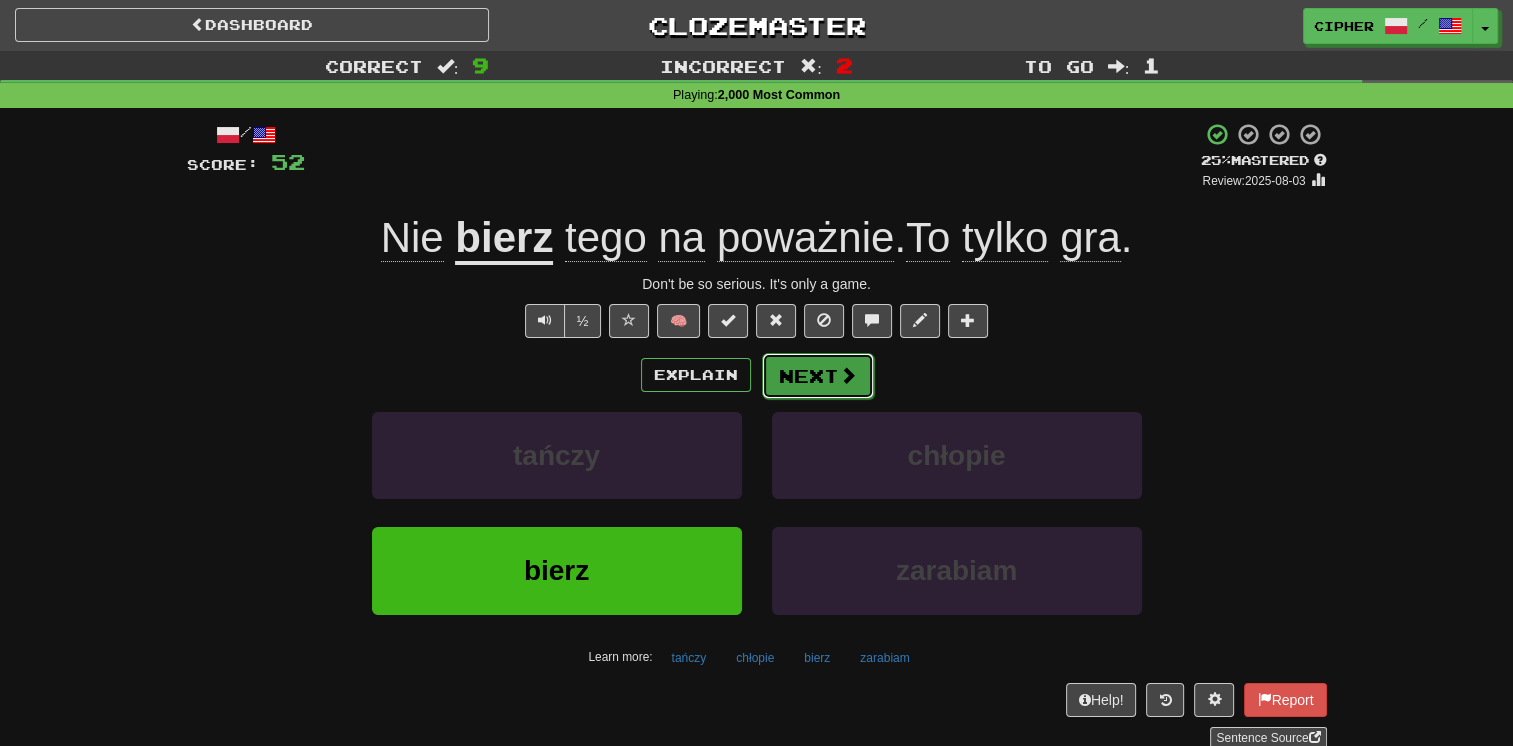 click on "Next" at bounding box center (818, 376) 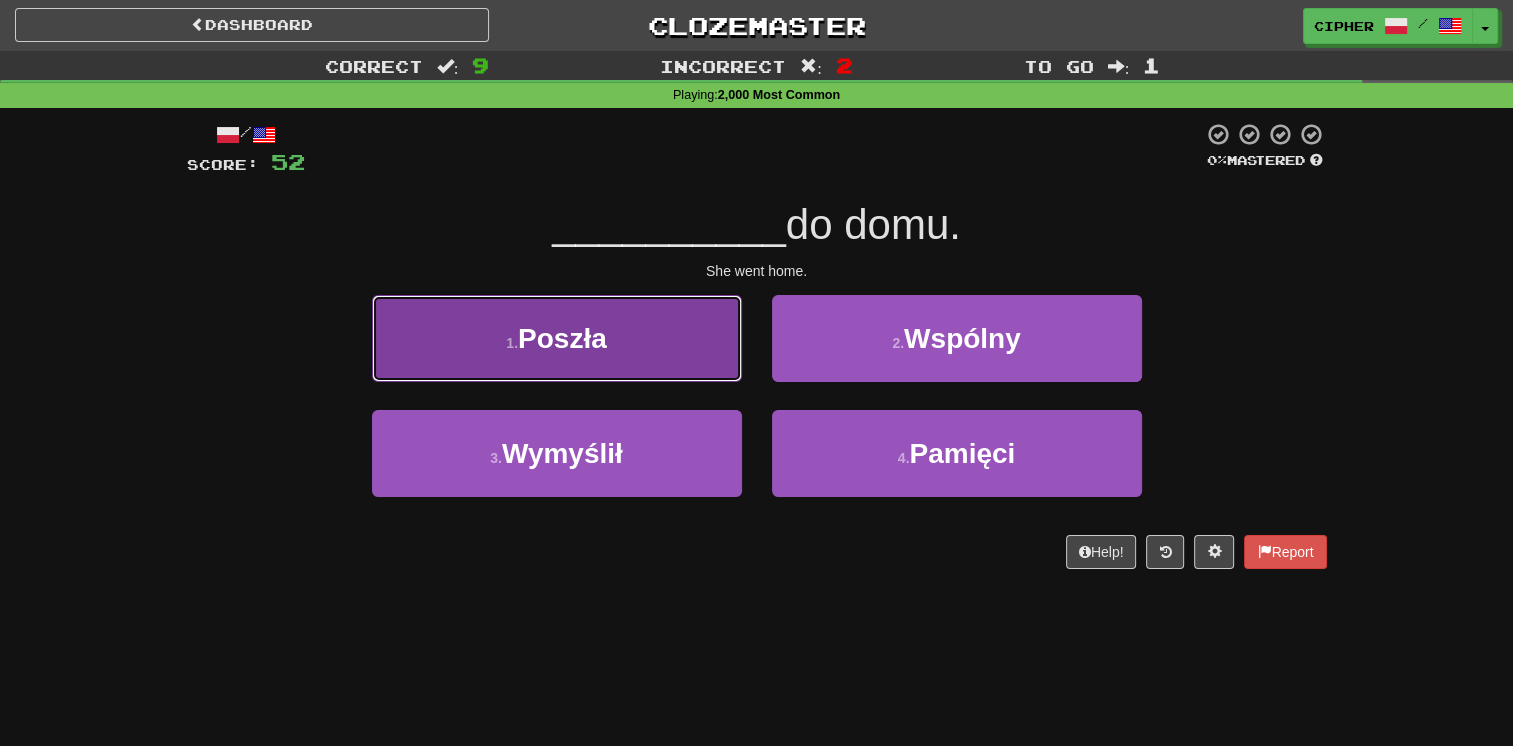 click on "1 .  Poszła" at bounding box center [557, 338] 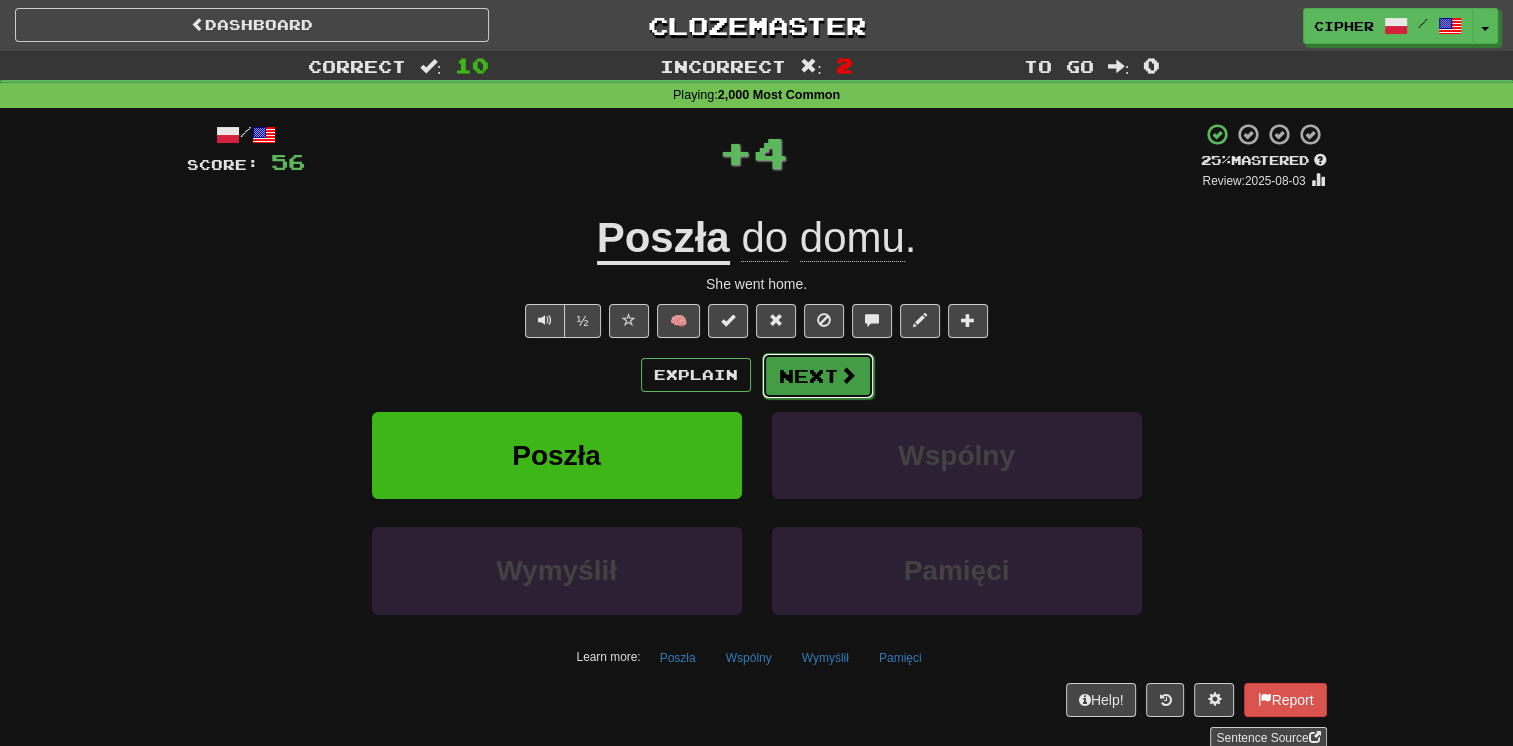 click on "Next" at bounding box center (818, 376) 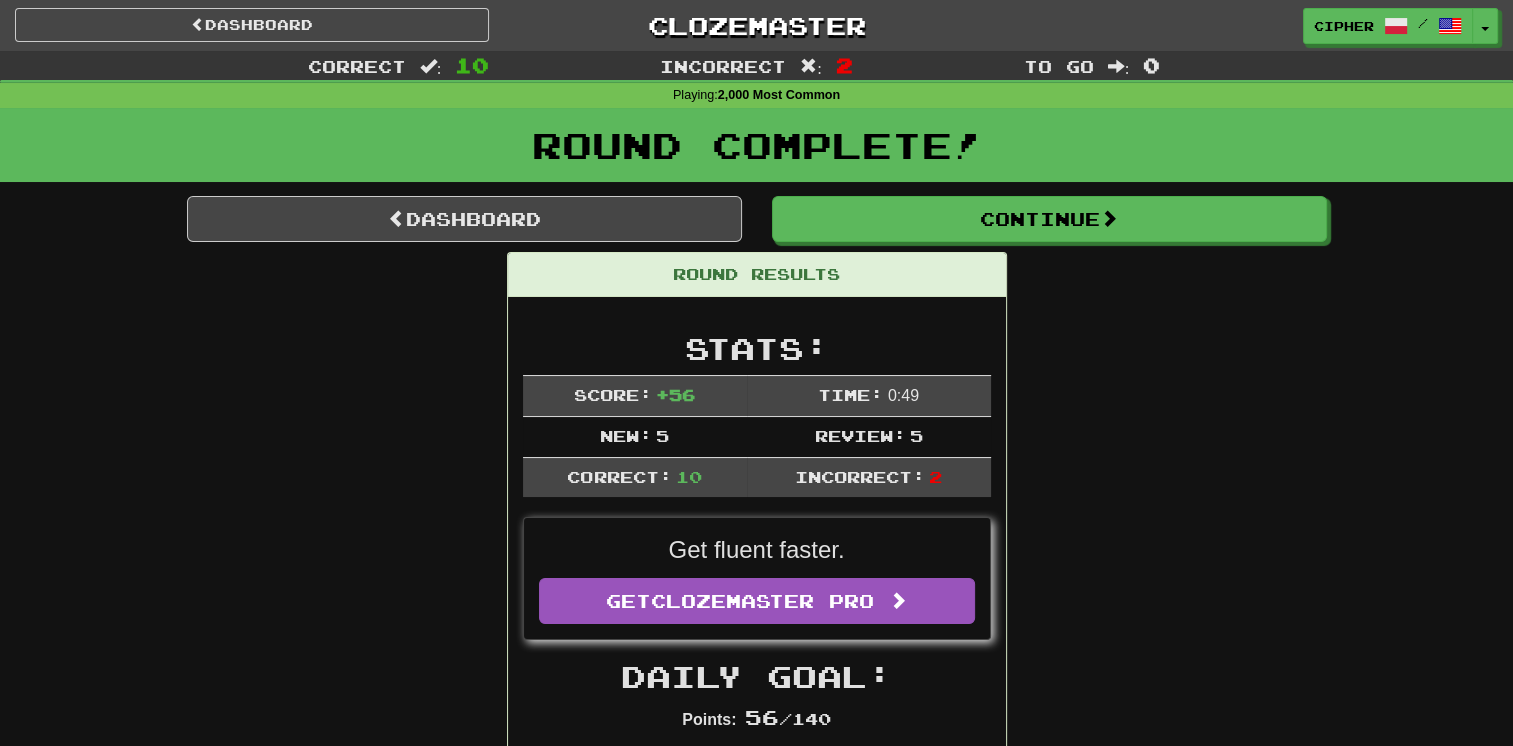 click on "Round Results Stats: Score:   + 56 Time:   0 : 49 New:   5 Review:   5 Correct:   10 Incorrect:   2 Get fluent faster. Get  Clozemaster Pro   Daily Goal: Points:   56  /  140 Time remaining: 12   Hours Progress: 2,000 Most Common Playing:  155  /  2,830 + 5 5.3% 5.477% Mastered:  0  /  2,830 0% Ready for Review:  13  /  Level:  54 1,009  points to level  55  - keep going! Ranked:  235 th  this week Sentences:  Report On nie może znać  prawdy . He is not able to know the truth.  Report Nie  bierz  tego na poważnie. To tylko gra. Don't be so serious. It's only a game.  Report Gdzie jest  słońce ? Where is the sun?  Report Wyglądasz dziś tak  pięknie . You look so beautiful today.  Report Nie chce ci się  pić ? Aren't you thirsty?  Report Boli mnie  głowa . I have a headache.  Report Poszła  do domu. She went home.  Report Tom  mieszka  tutaj? Does Tom live here?  Report Masz  piękne  włosy. You have beautiful hair.  Report Dałem Mary  książkę . I gave Mary a book." at bounding box center [757, 1246] 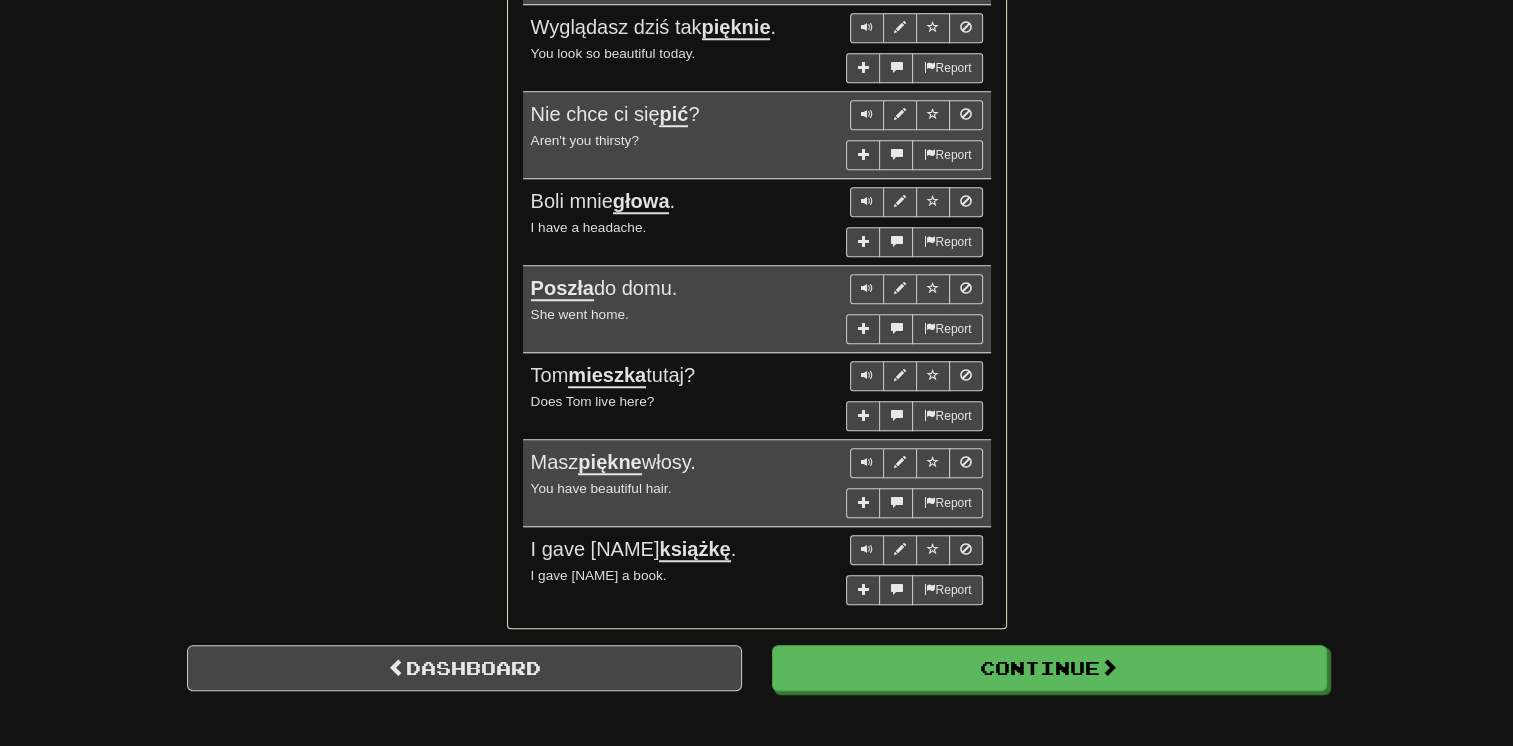 scroll, scrollTop: 1600, scrollLeft: 0, axis: vertical 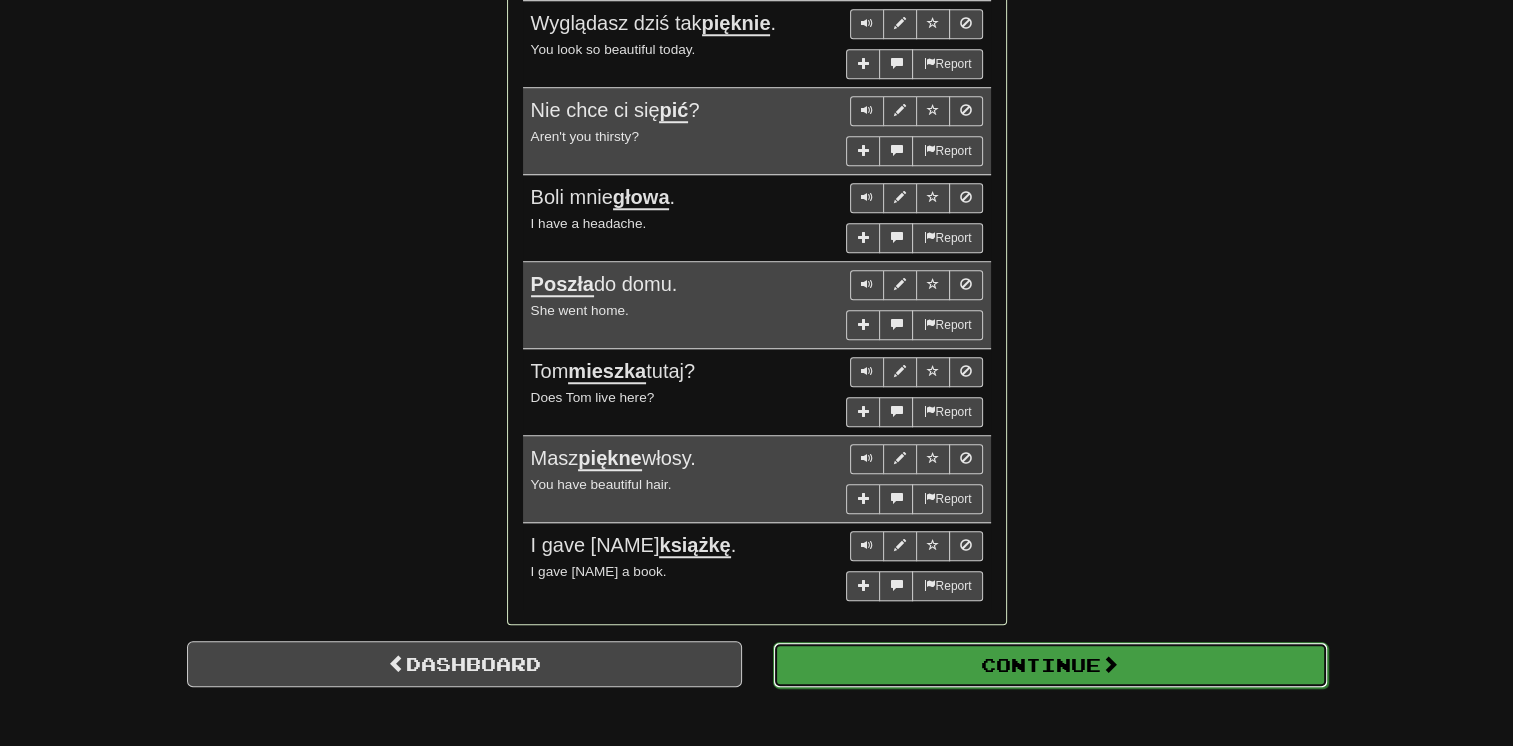 click on "Continue" at bounding box center [1050, 665] 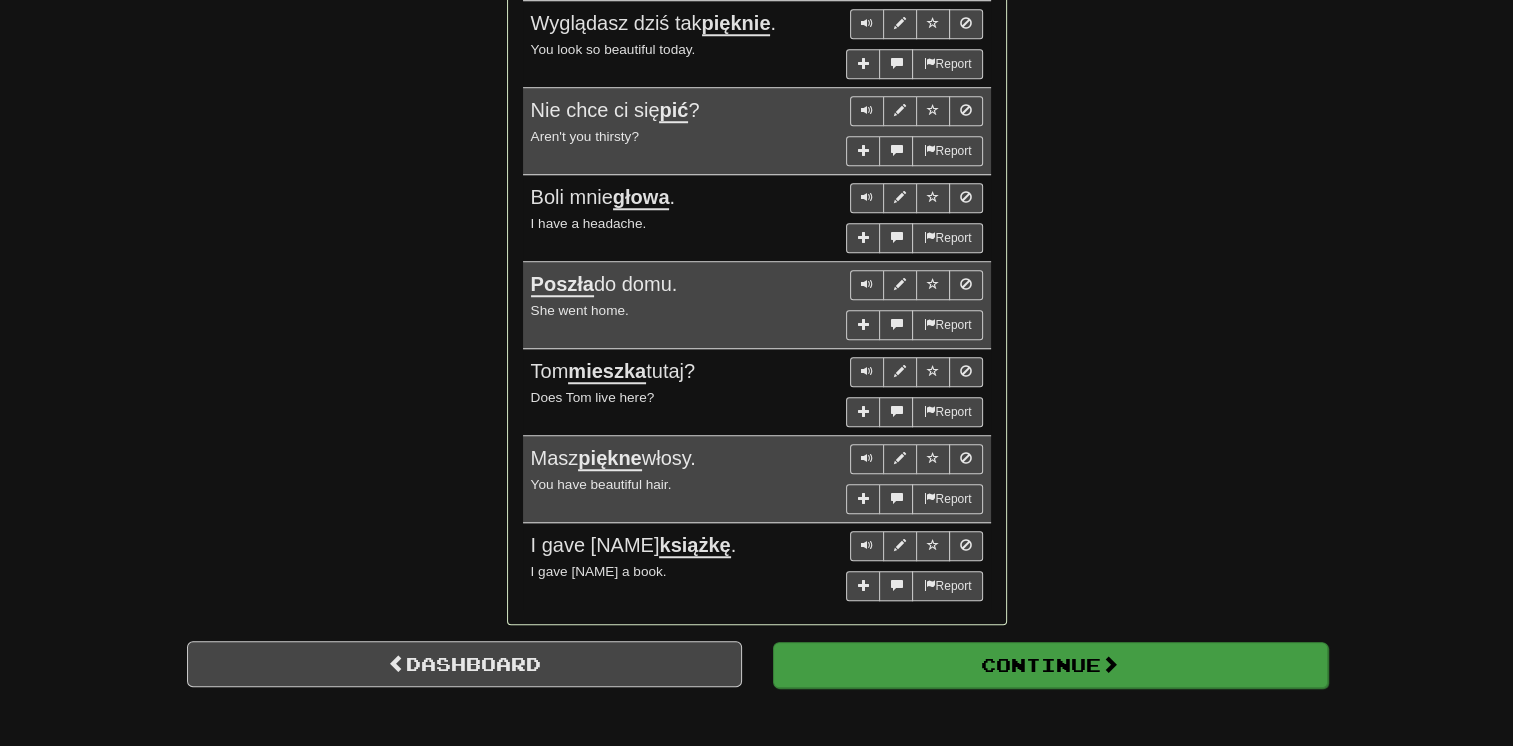 scroll, scrollTop: 710, scrollLeft: 0, axis: vertical 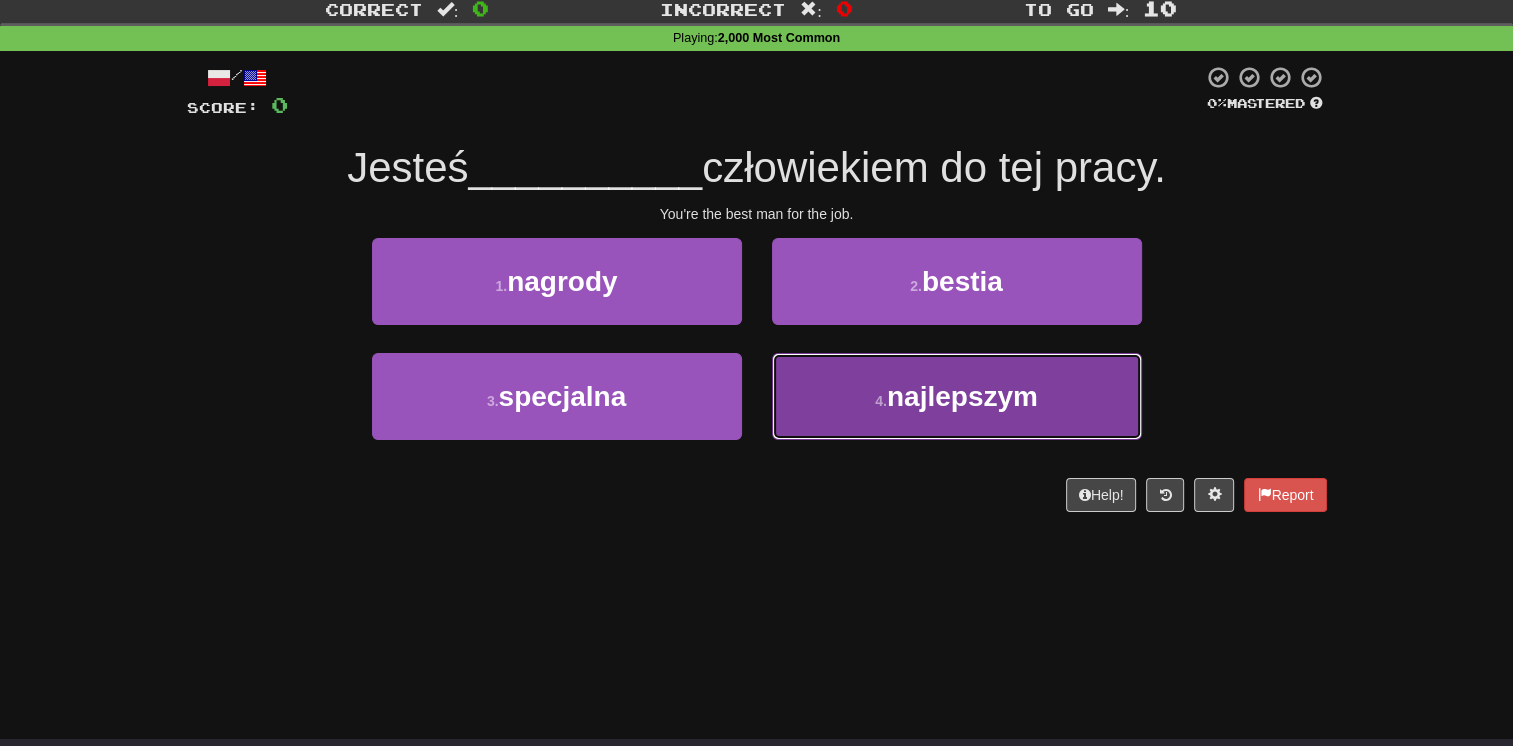 click on "najlepszym" at bounding box center (962, 396) 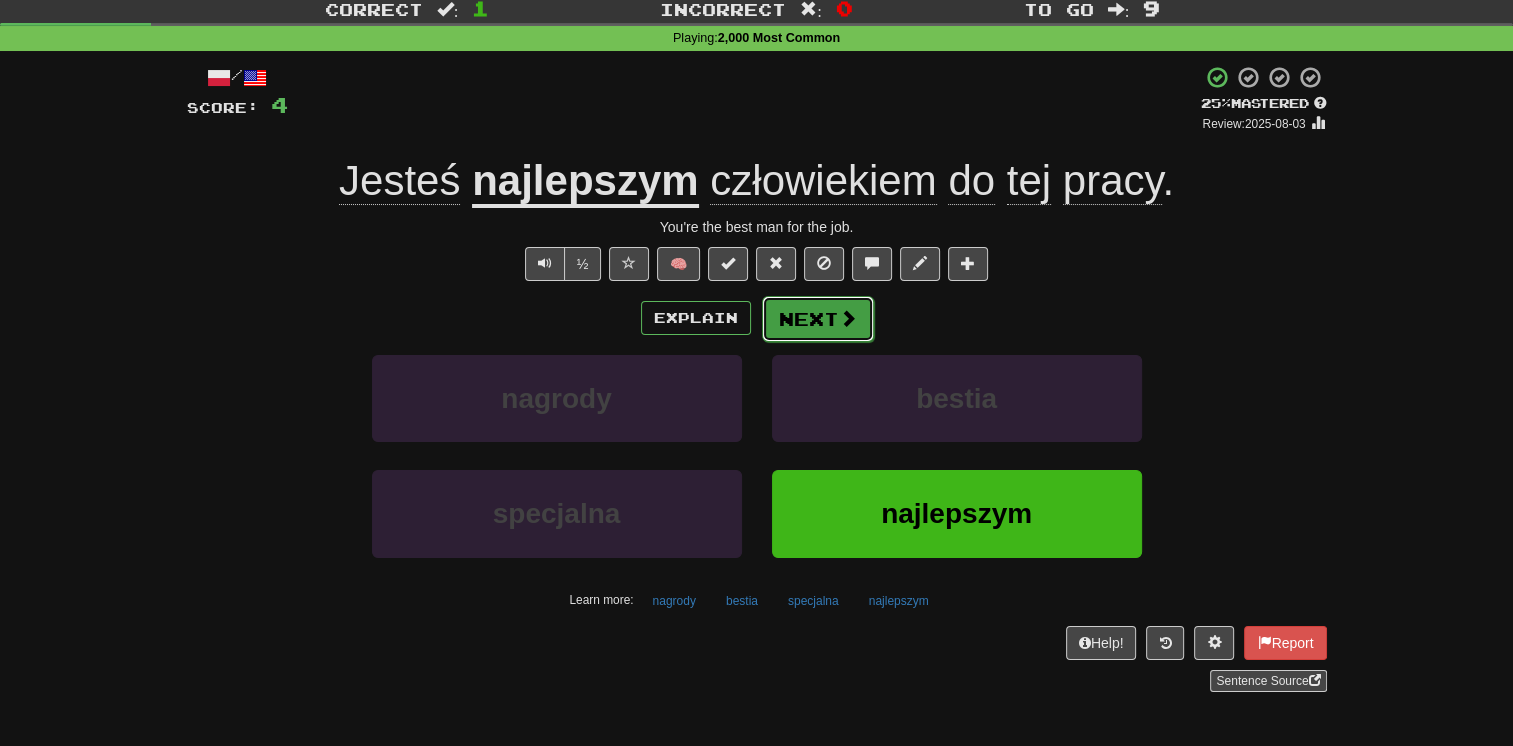 click on "Next" at bounding box center [818, 319] 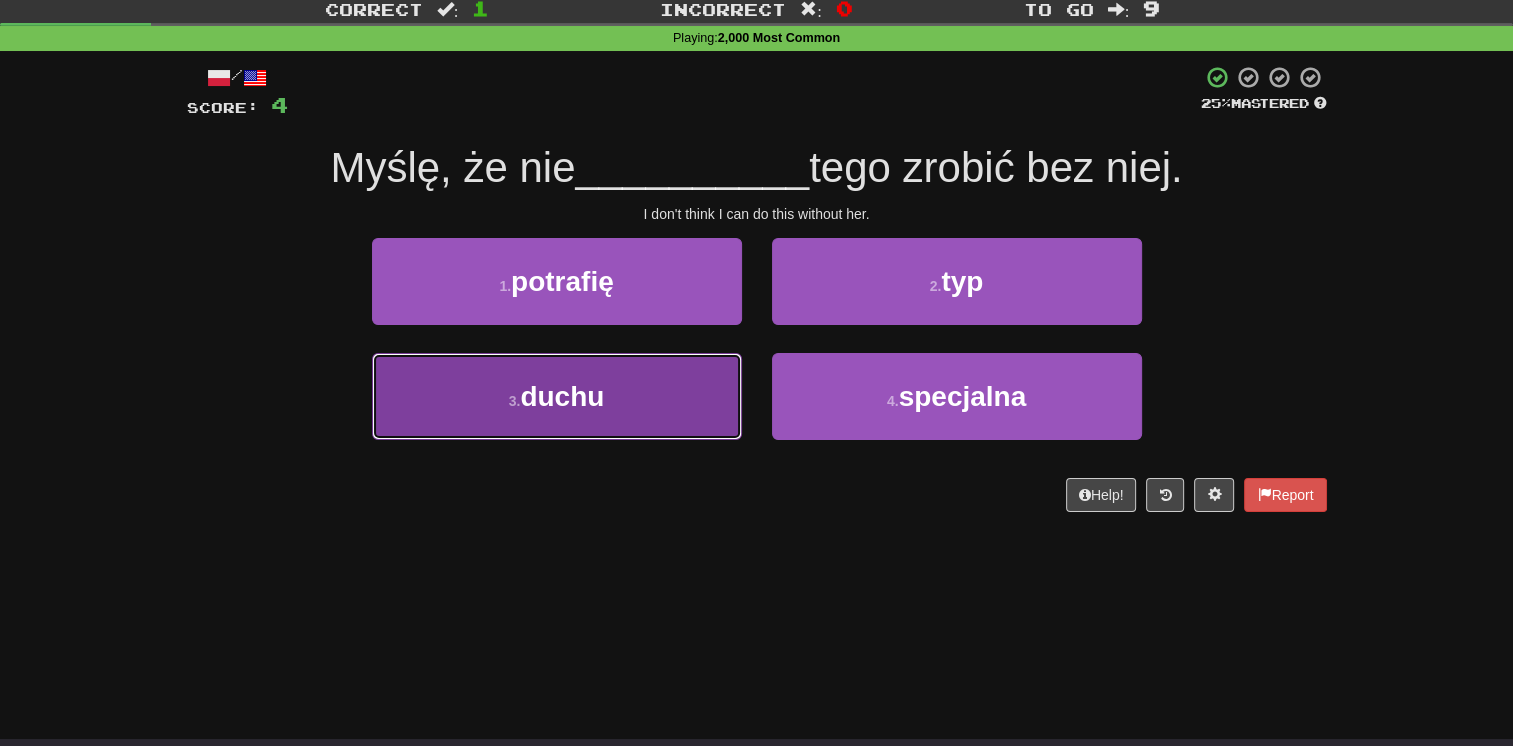 click on "3 .  duchu" at bounding box center (557, 396) 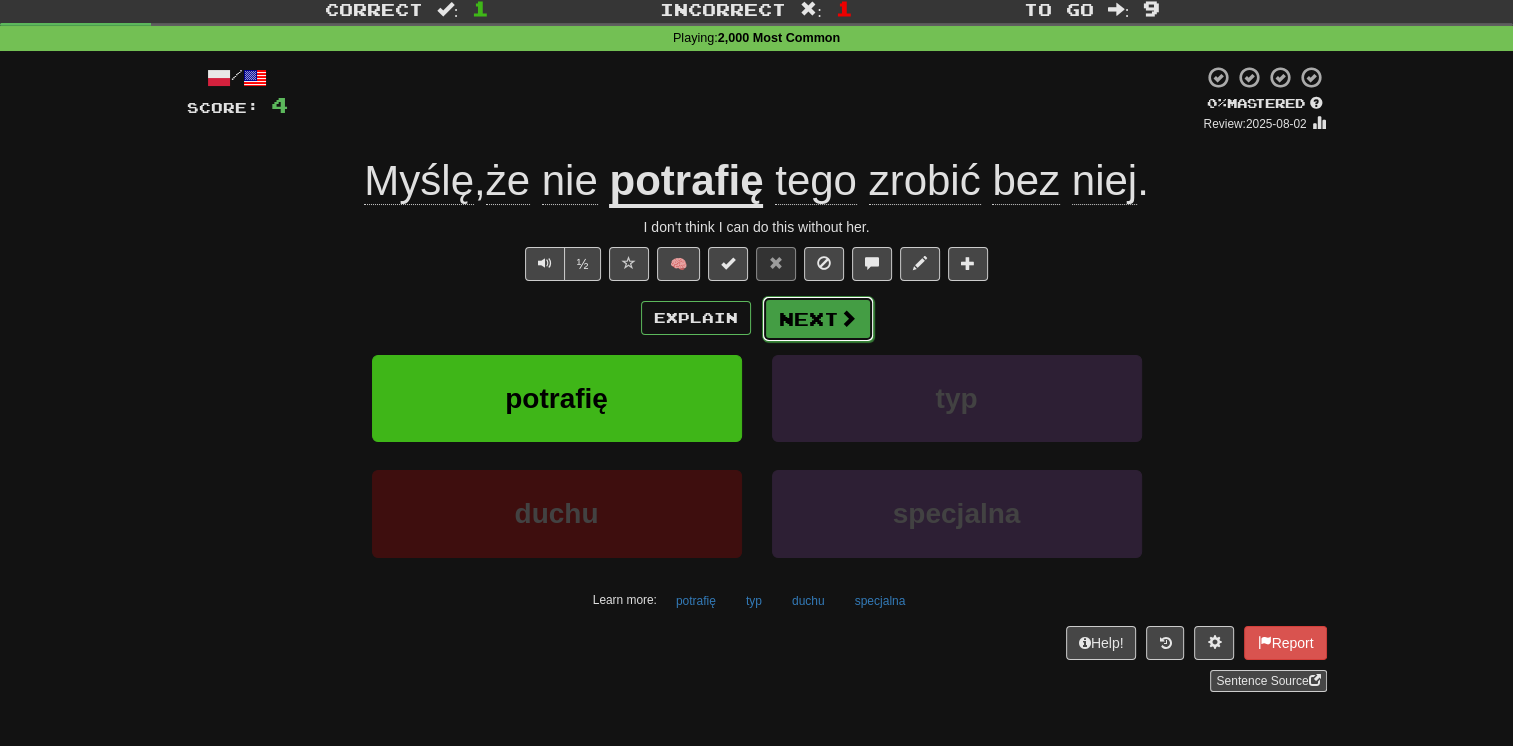 click on "Next" at bounding box center [818, 319] 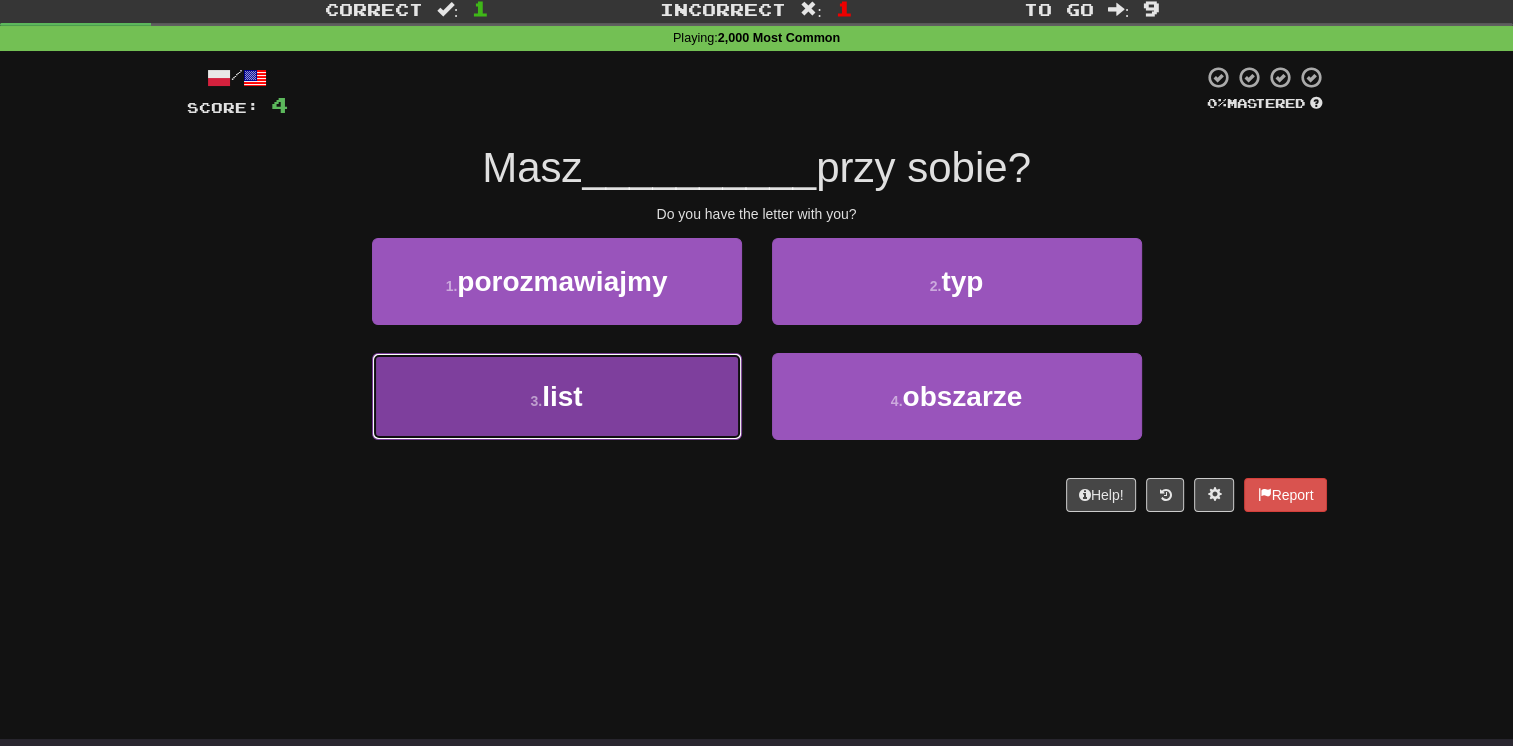 click on "3 .  list" at bounding box center (557, 396) 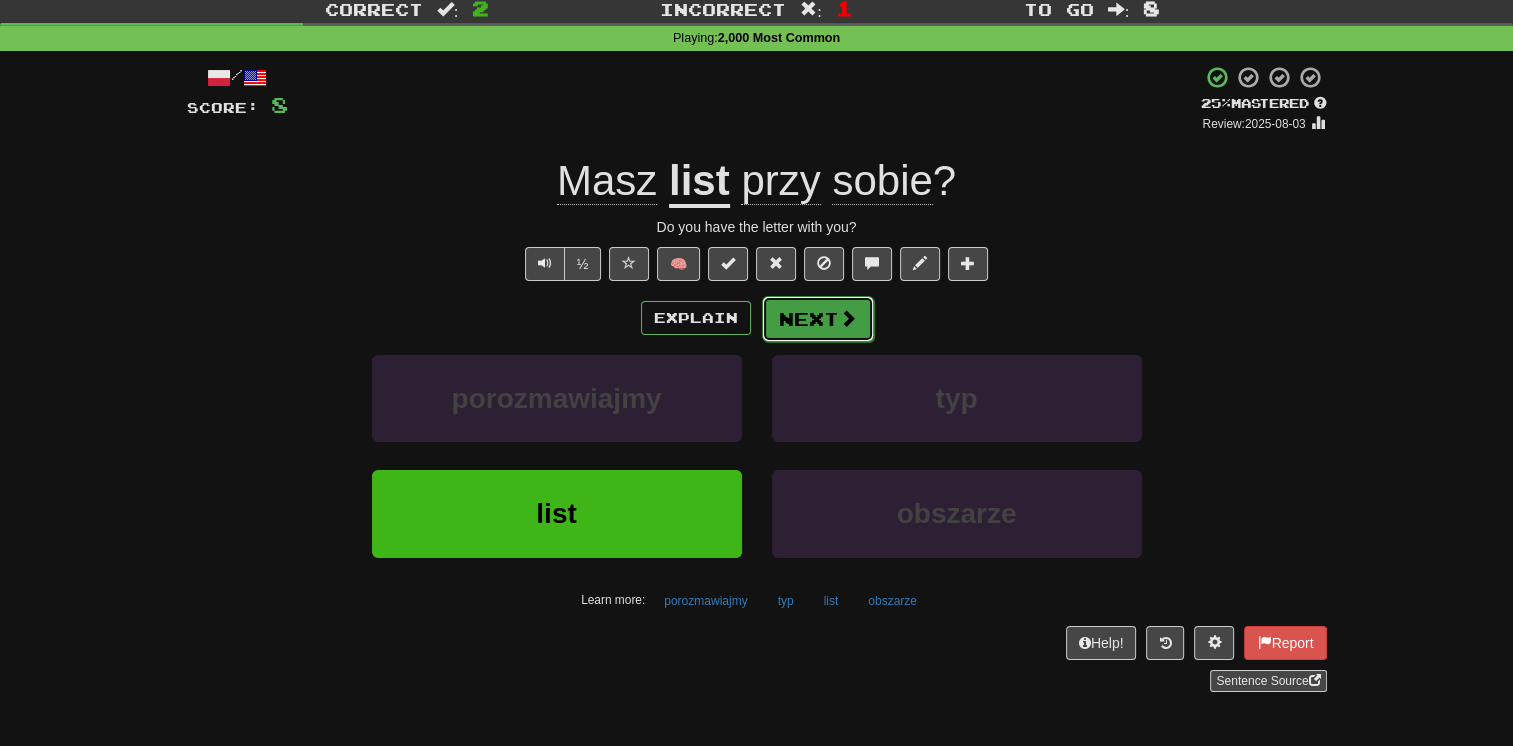 click on "Next" at bounding box center (818, 319) 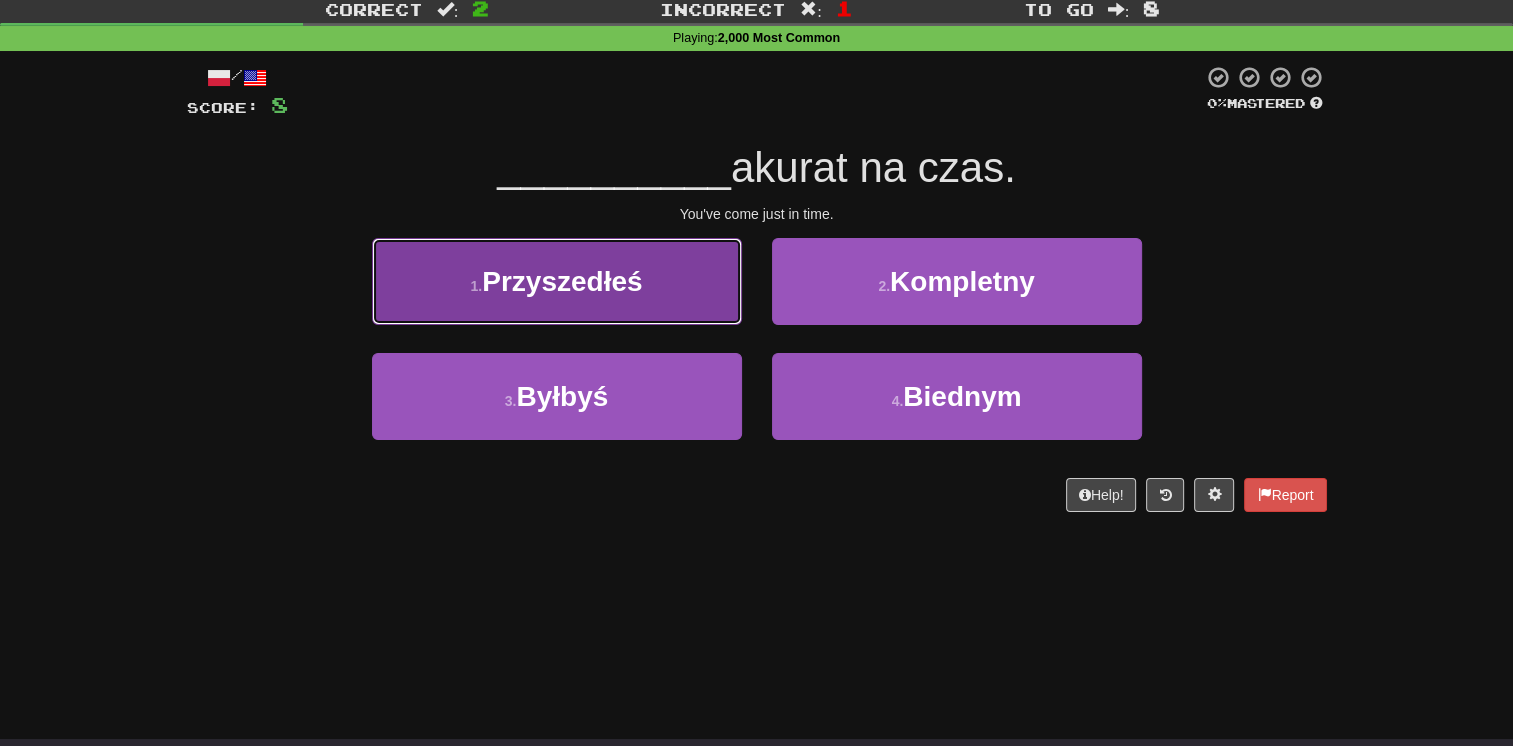 click on "1 .  Przyszedłeś" at bounding box center [557, 281] 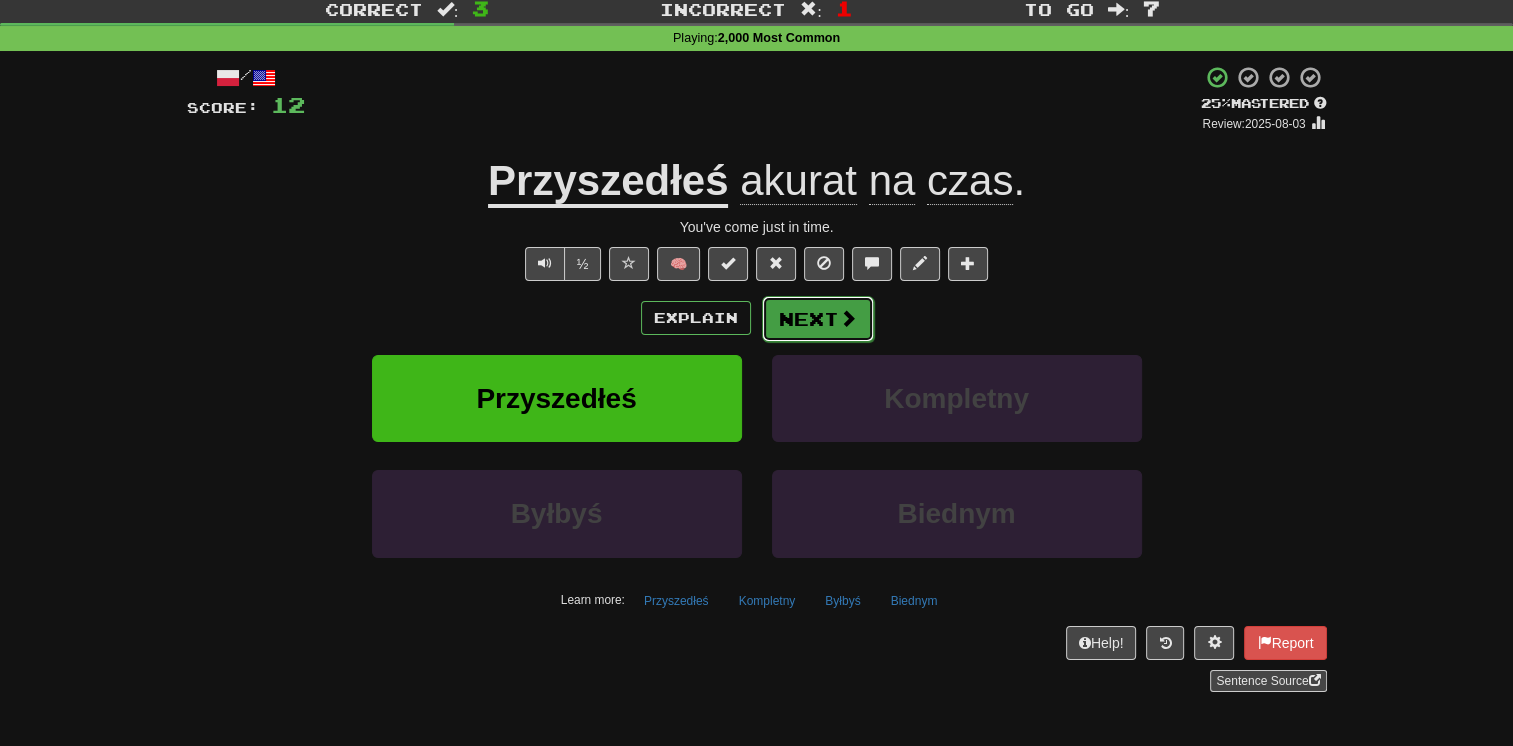 click on "Next" at bounding box center (818, 319) 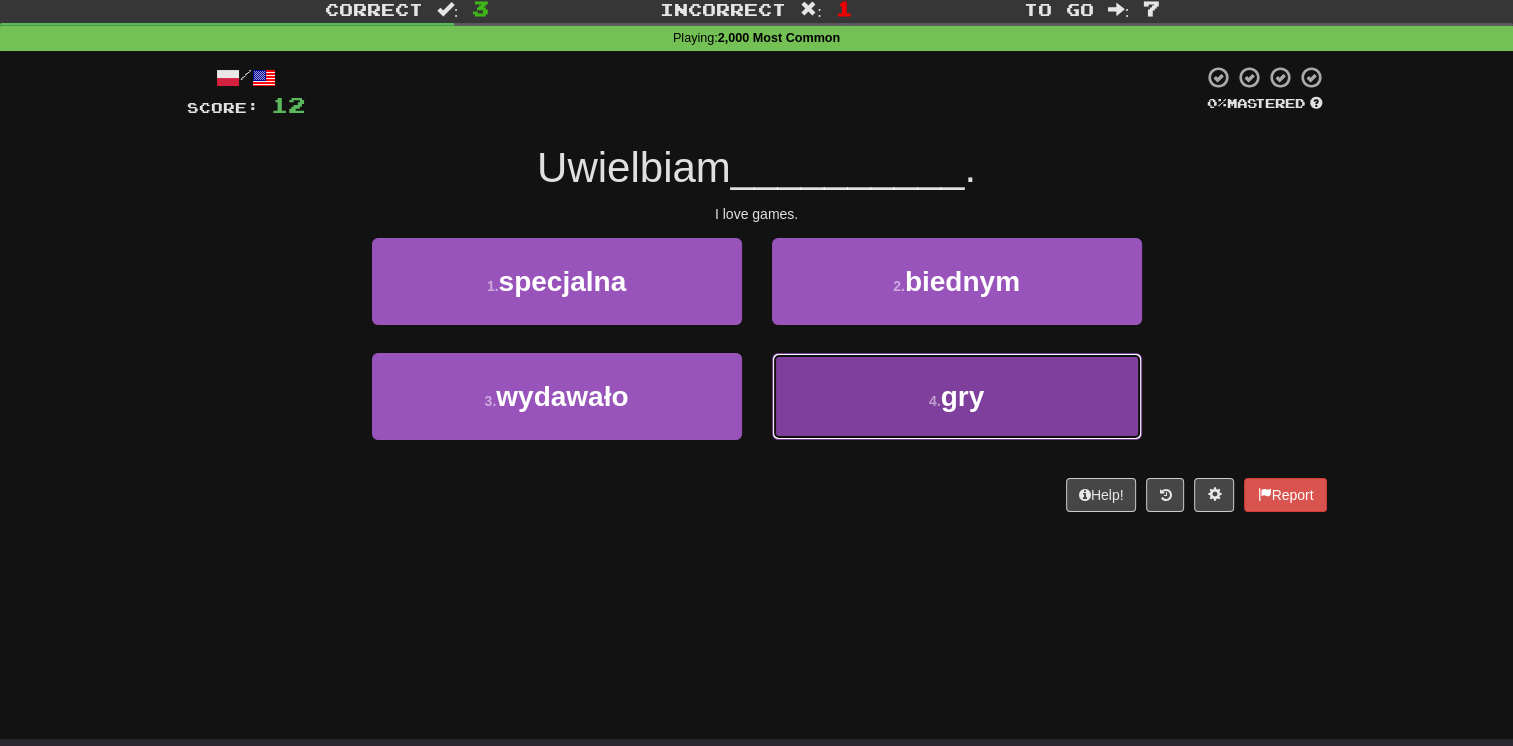 click on "4 .  gry" at bounding box center [957, 396] 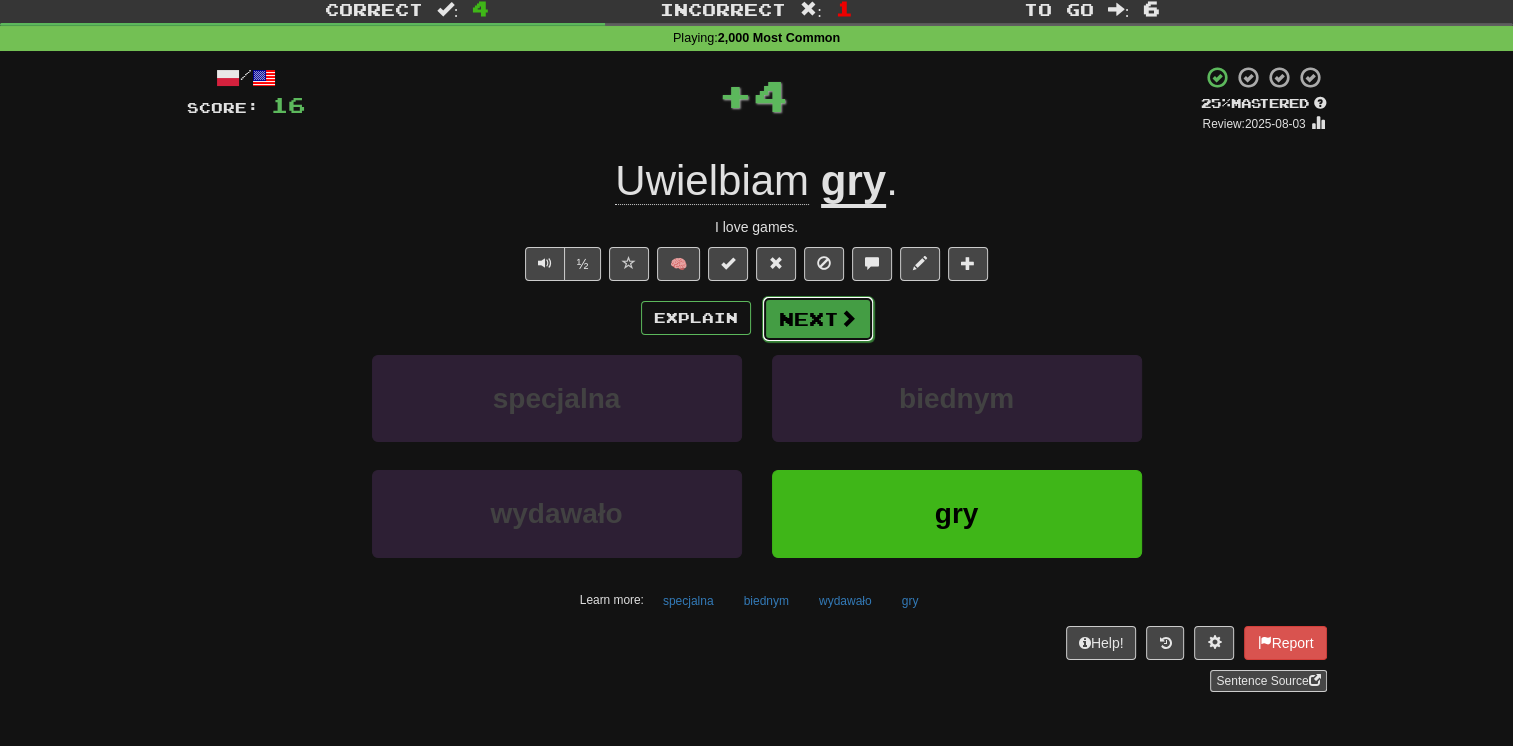 click on "Next" at bounding box center (818, 319) 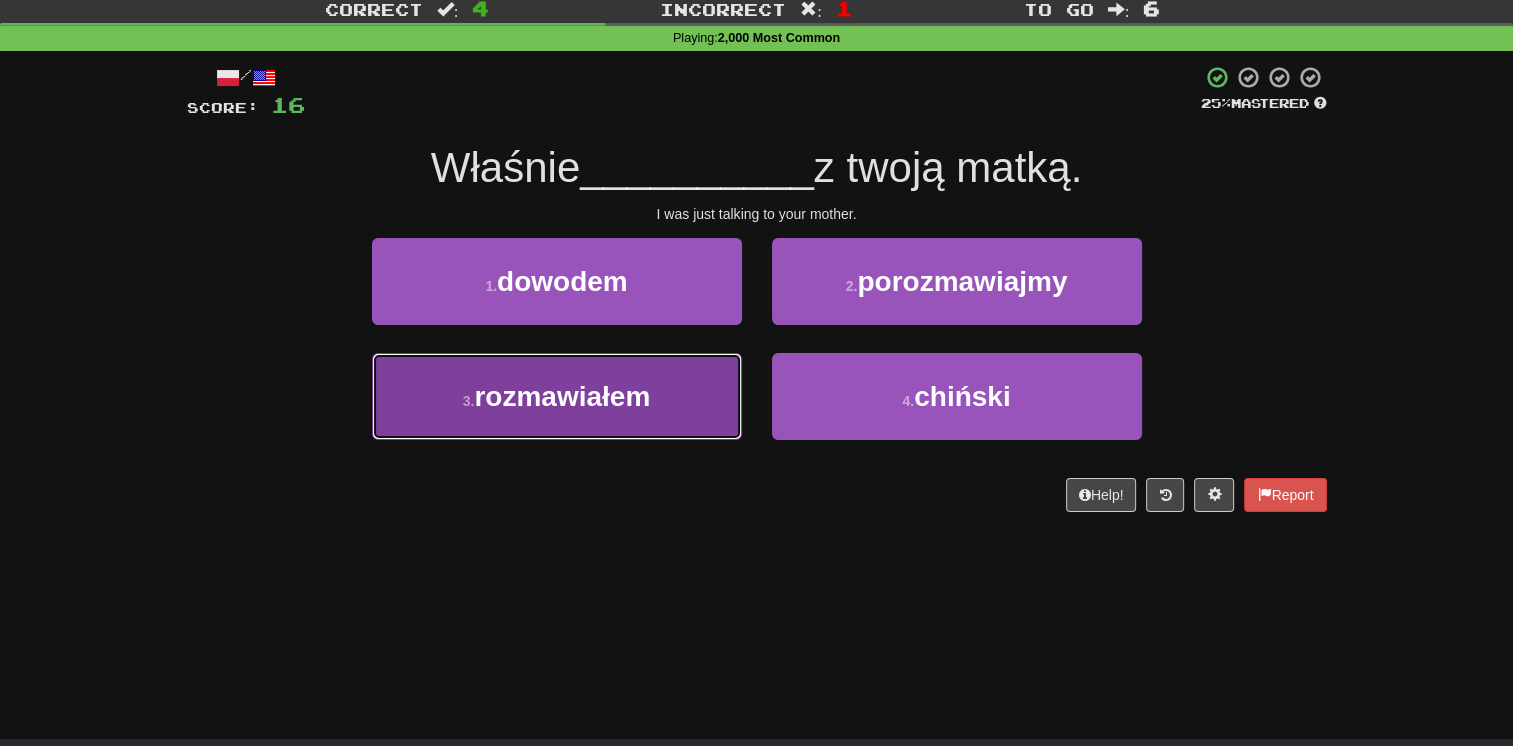 click on "3 .  rozmawiałem" at bounding box center (557, 396) 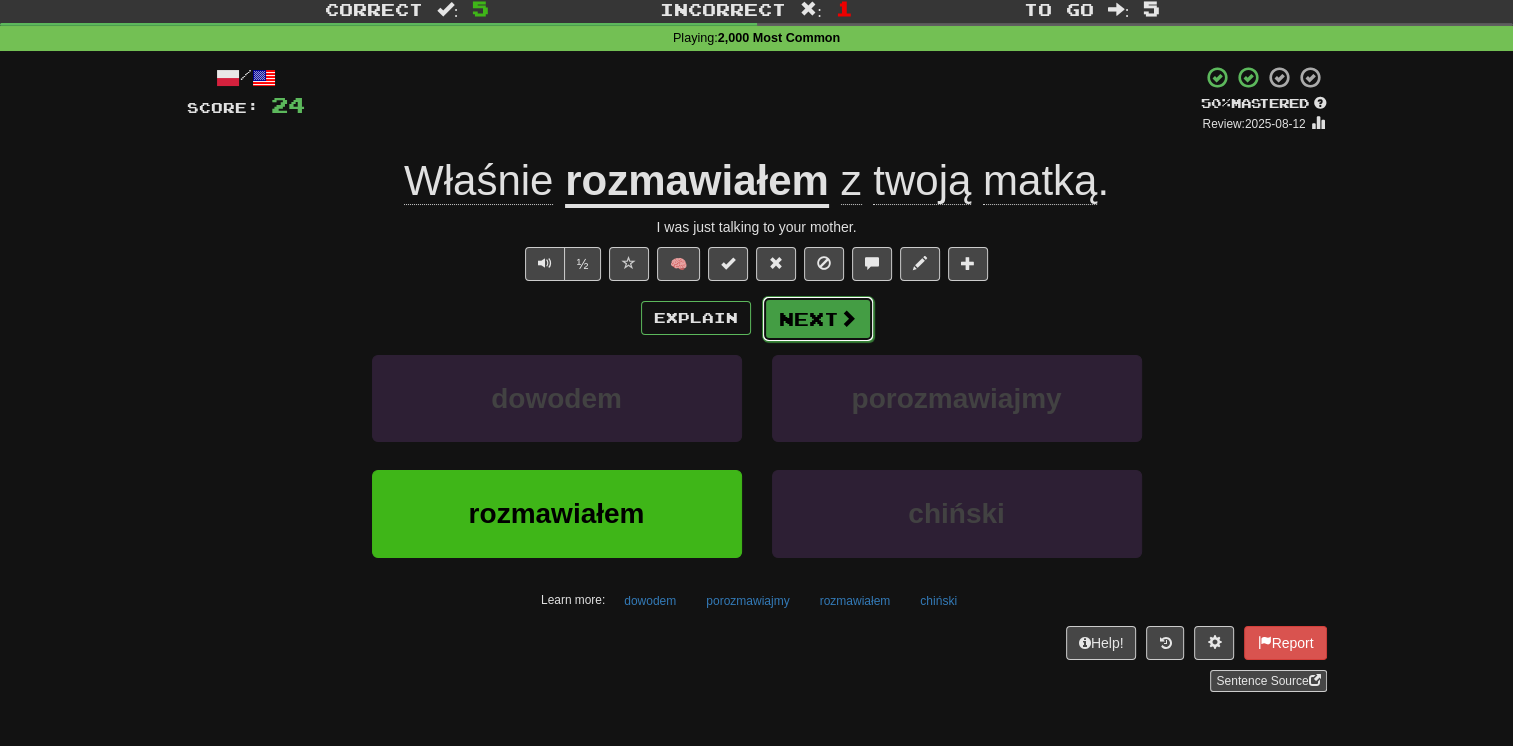 click on "Next" at bounding box center (818, 319) 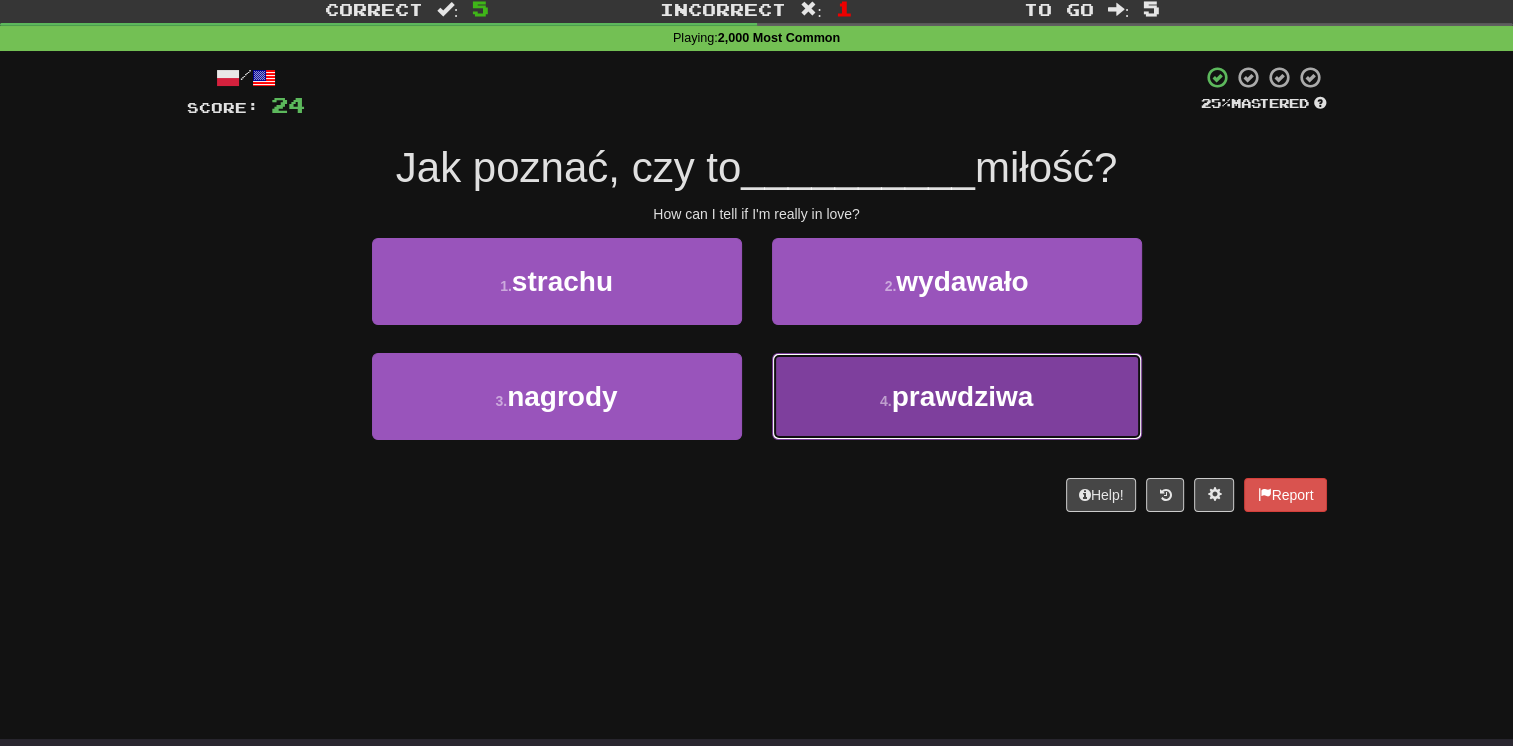 click on "4 .  prawdziwa" at bounding box center [957, 396] 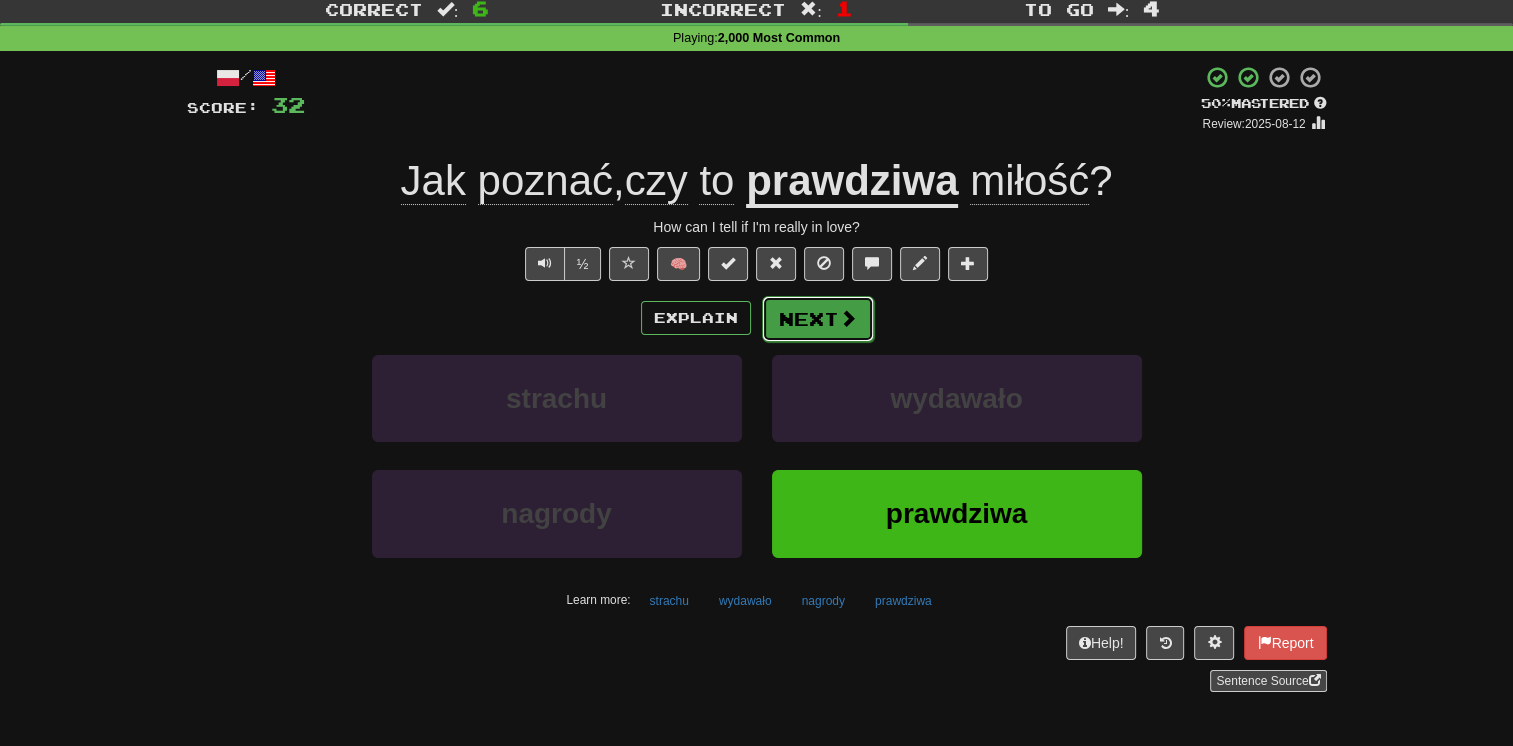 click on "Next" at bounding box center [818, 319] 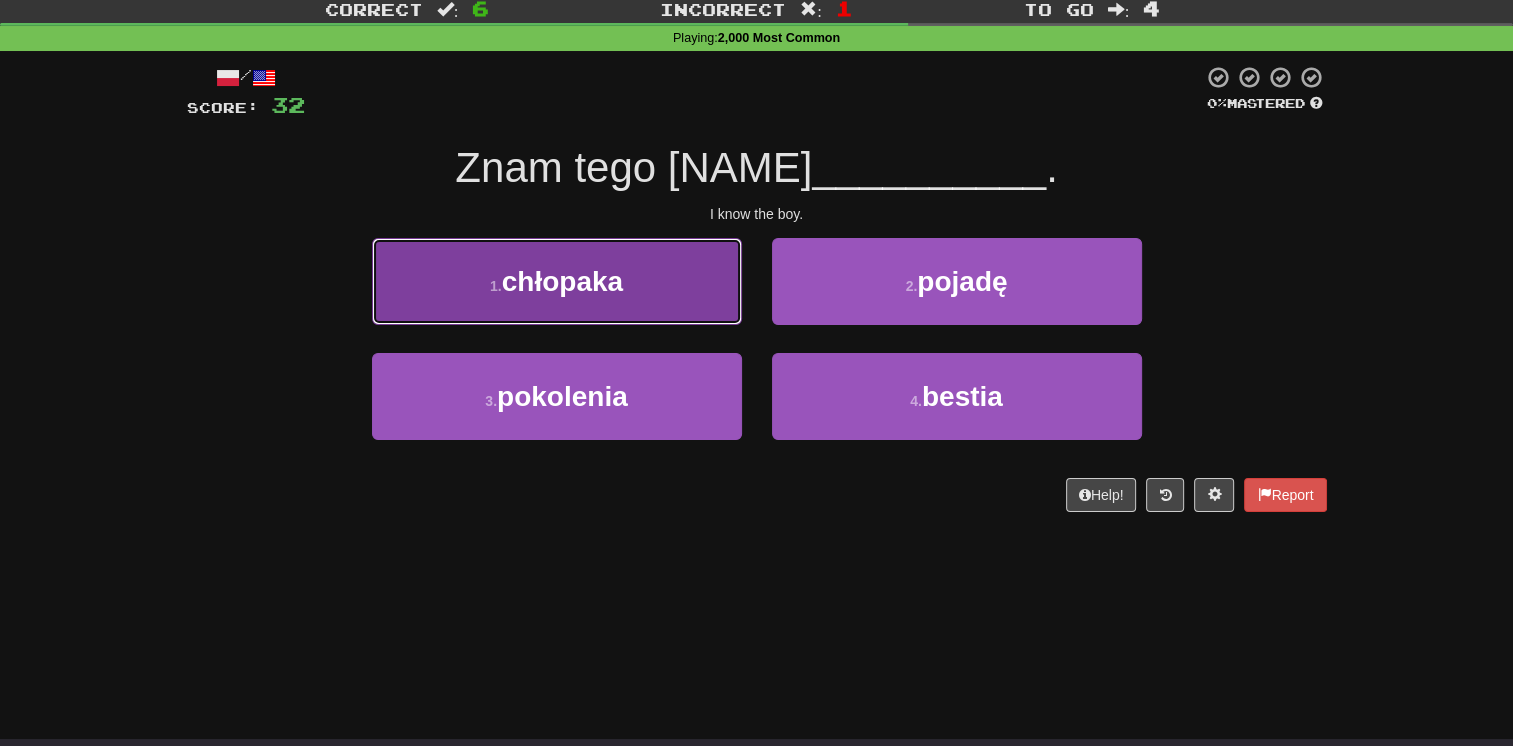 click on "1 .  chłopaka" at bounding box center (557, 281) 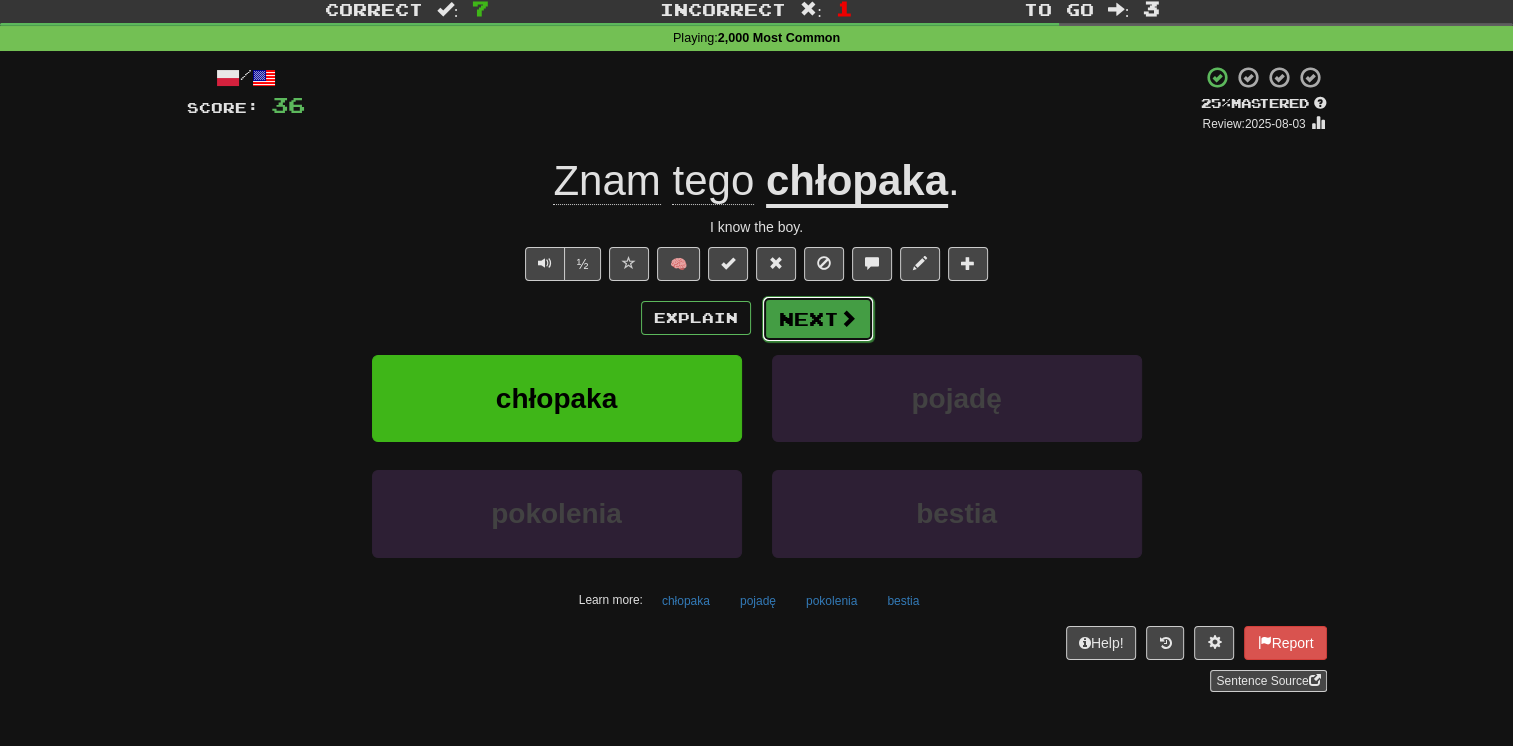 click on "Next" at bounding box center (818, 319) 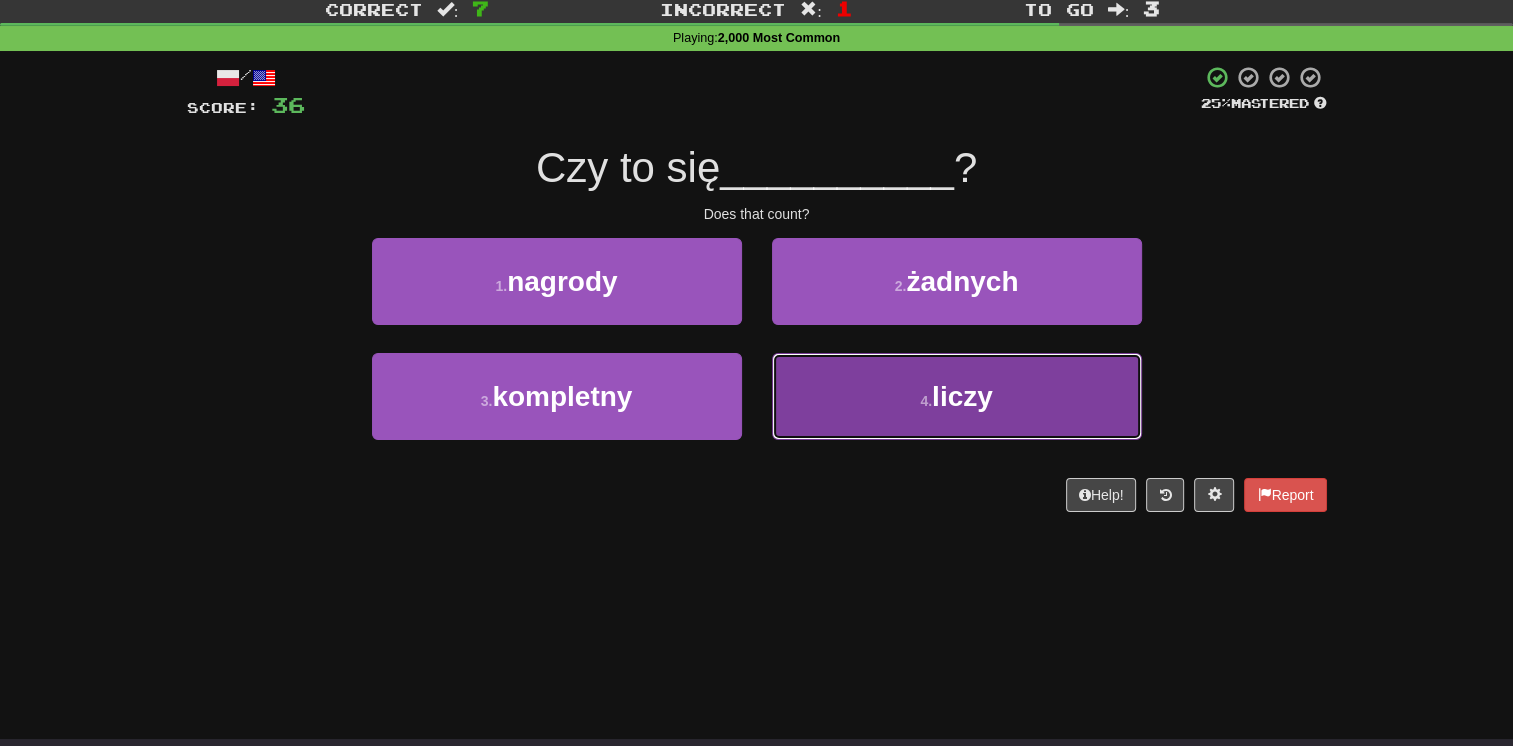 click on "4 .  liczy" at bounding box center (957, 396) 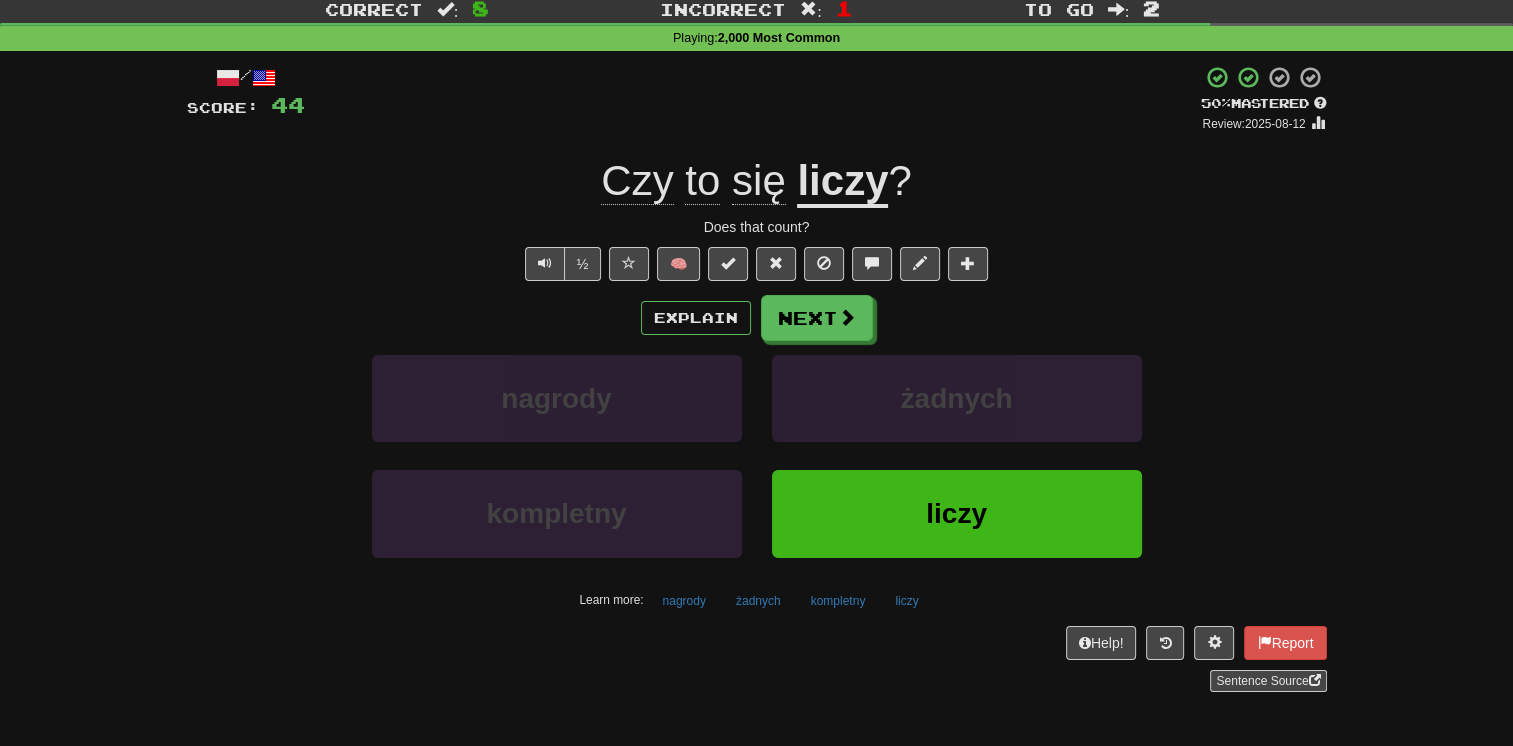 drag, startPoint x: 804, startPoint y: 306, endPoint x: 1094, endPoint y: 274, distance: 291.76016 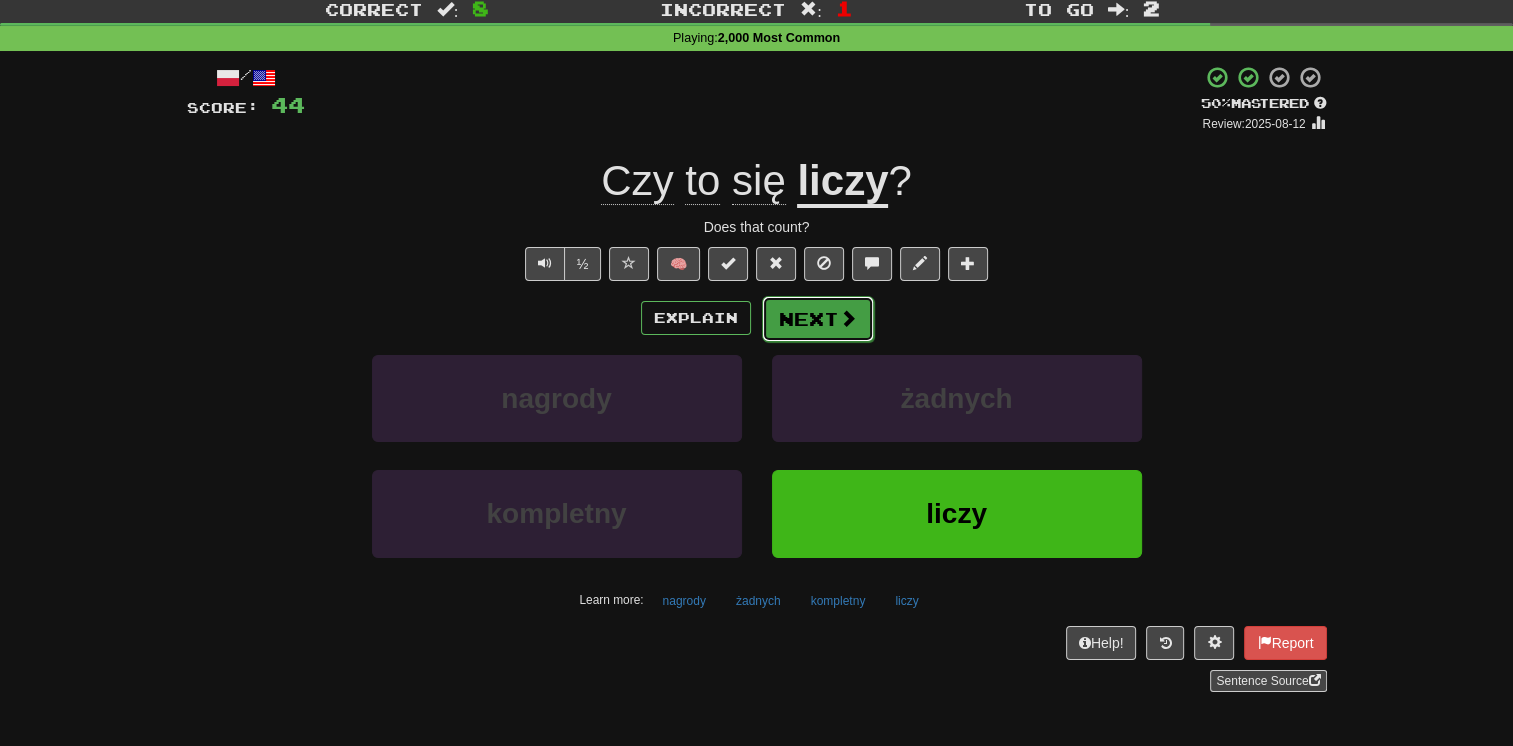 click on "Next" at bounding box center (818, 319) 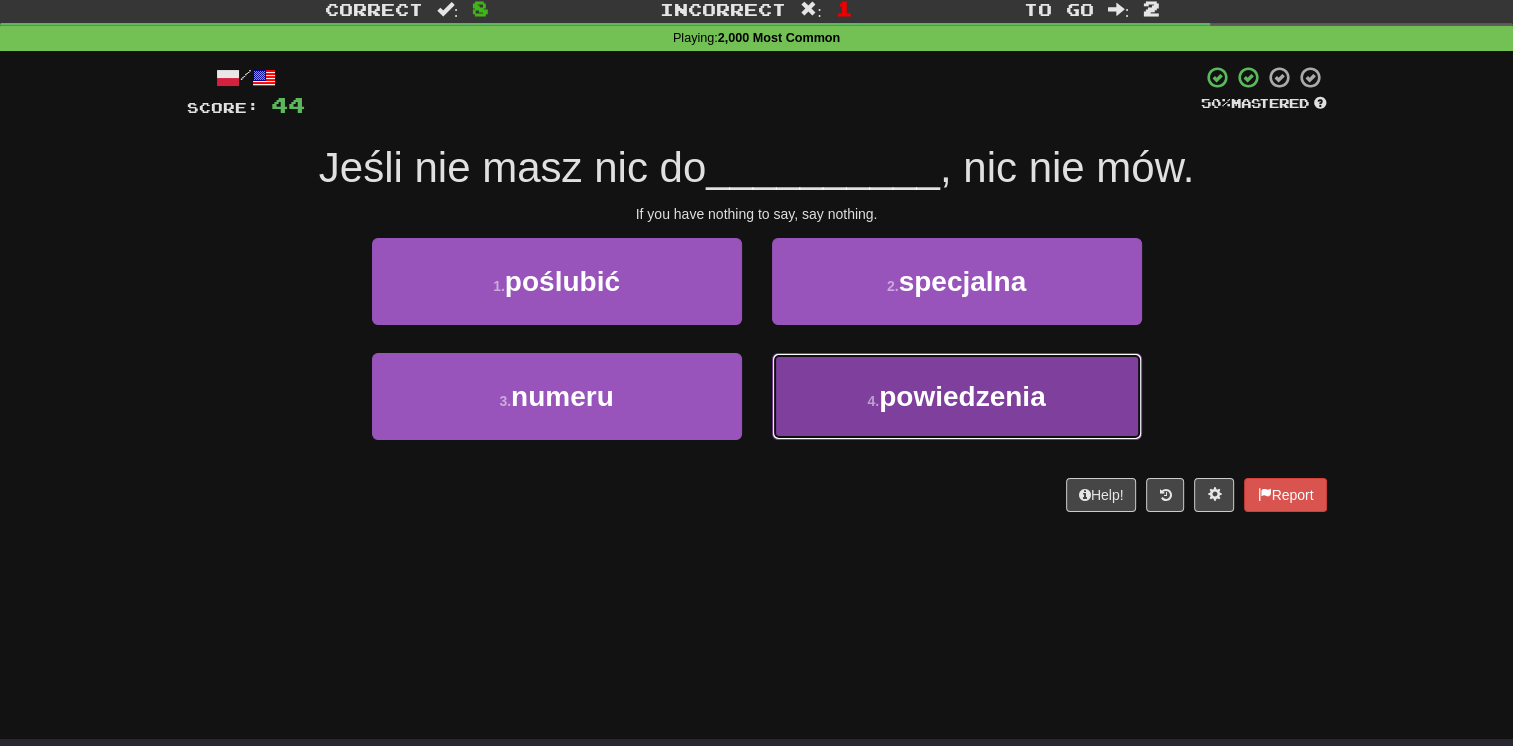 click on "4 .  powiedzenia" at bounding box center [957, 396] 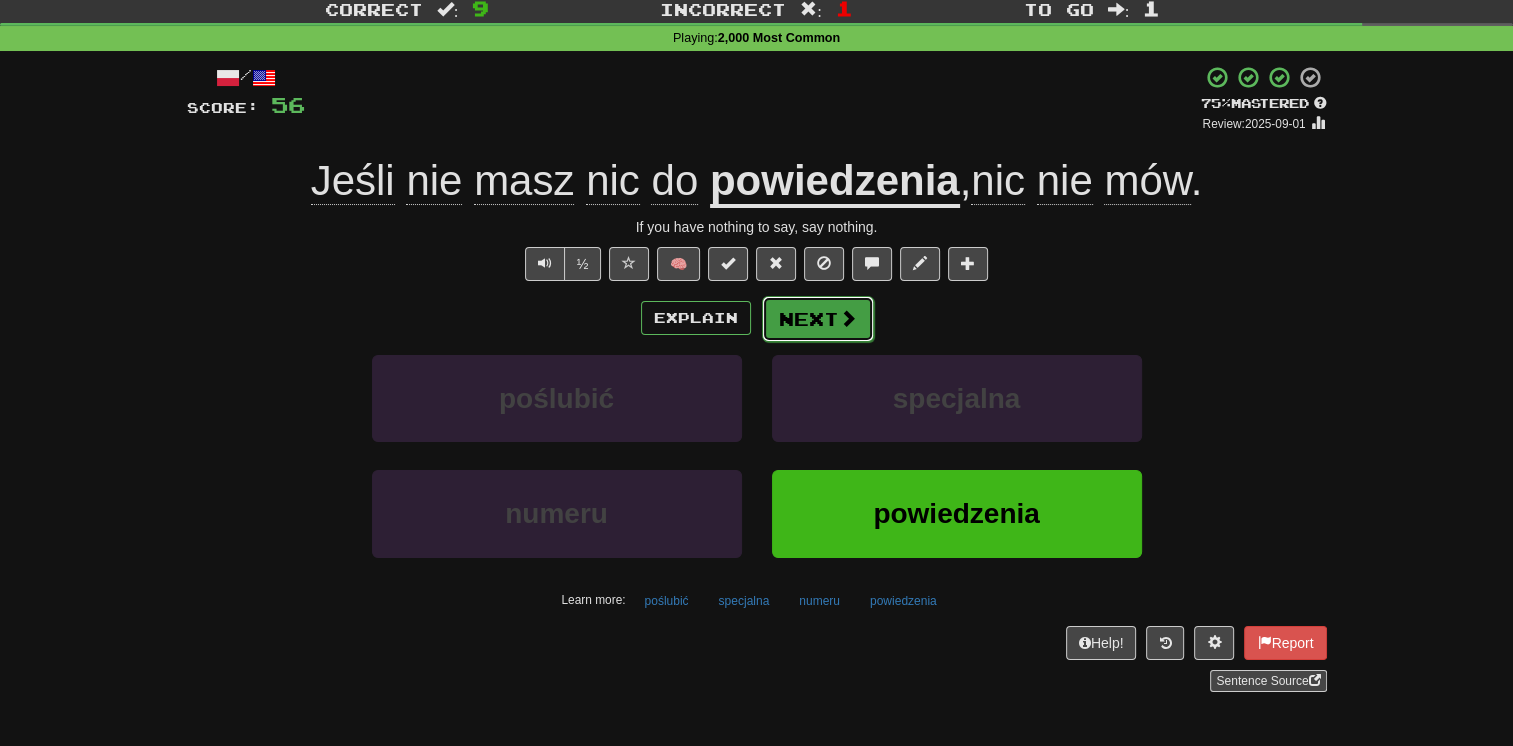 click on "Next" at bounding box center [818, 319] 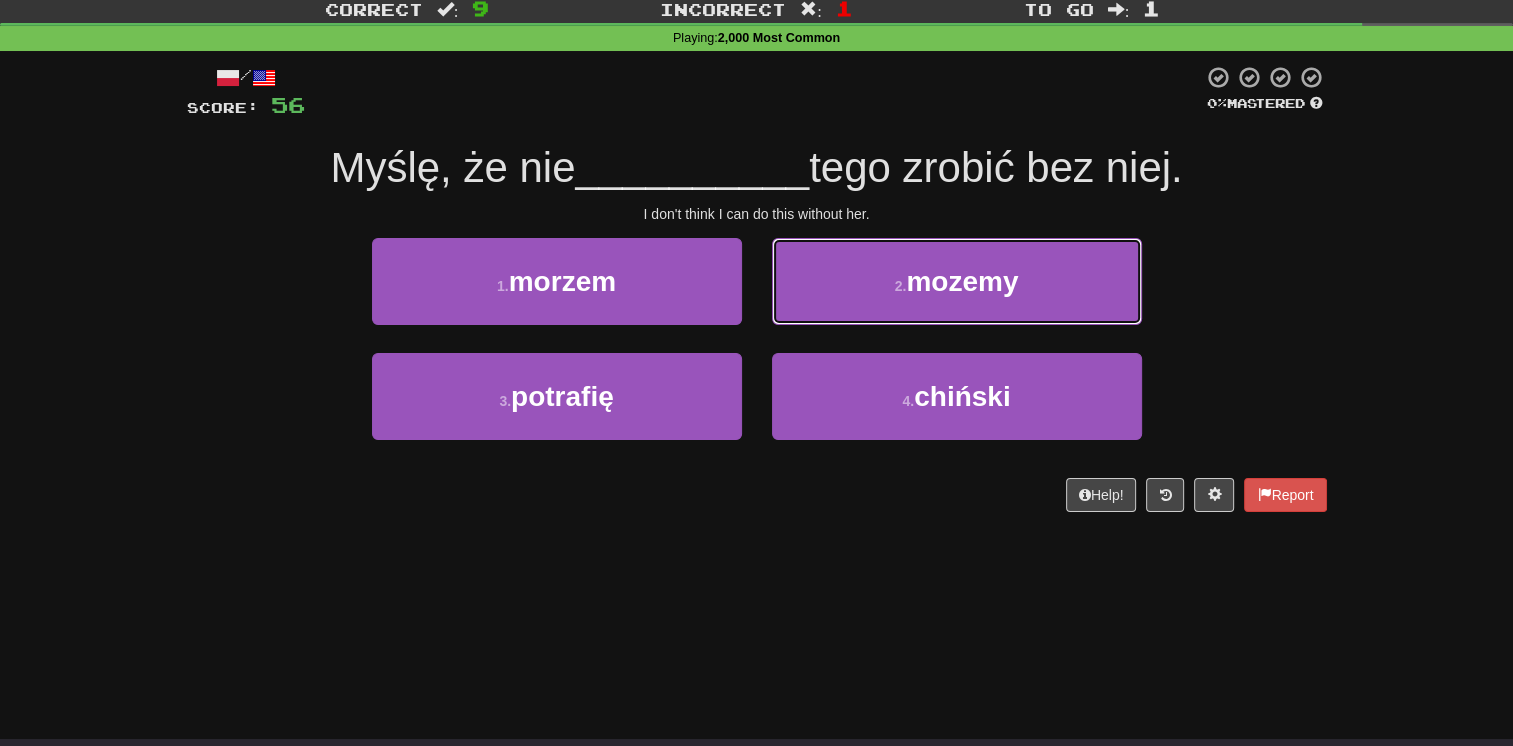 click on "2 .  mozemy" at bounding box center [957, 281] 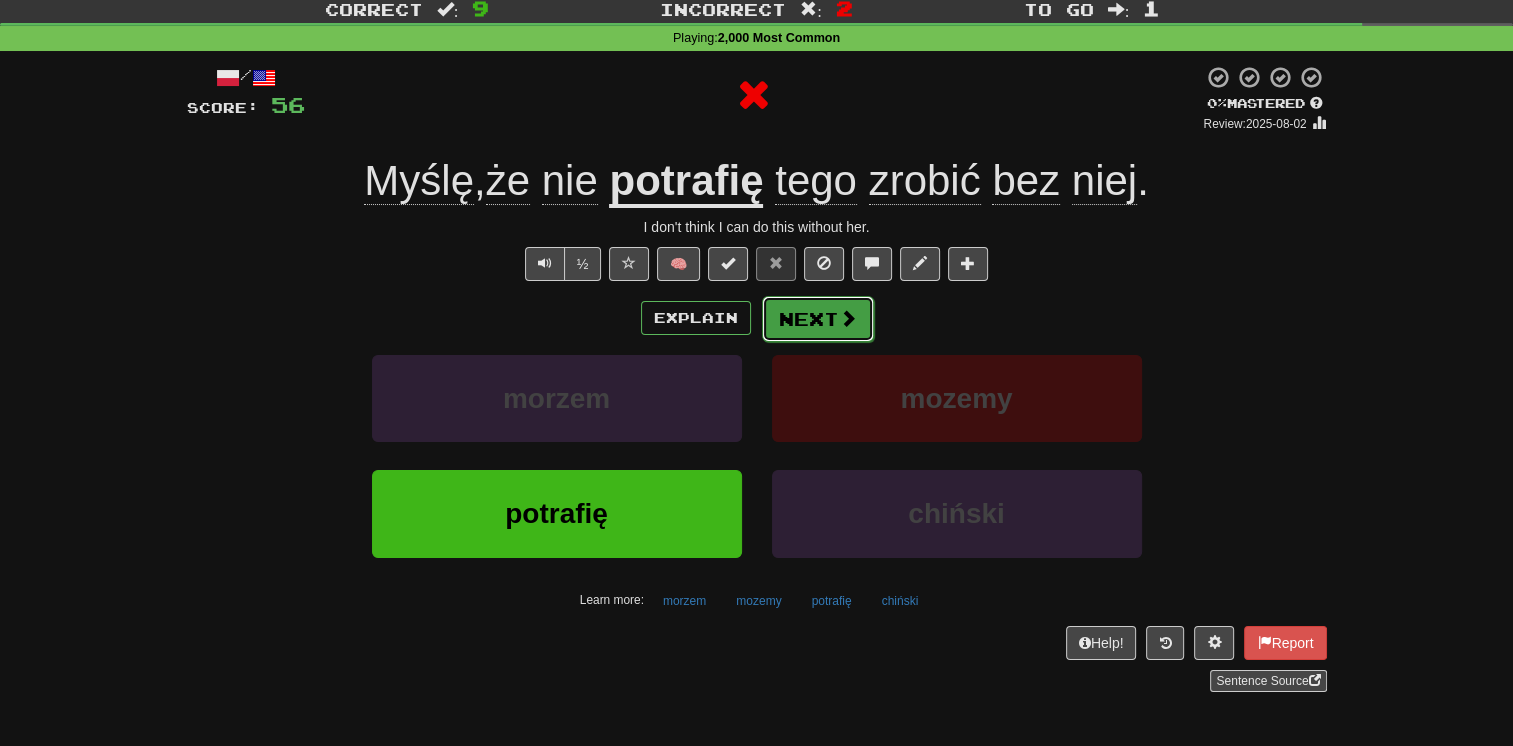 click on "Next" at bounding box center (818, 319) 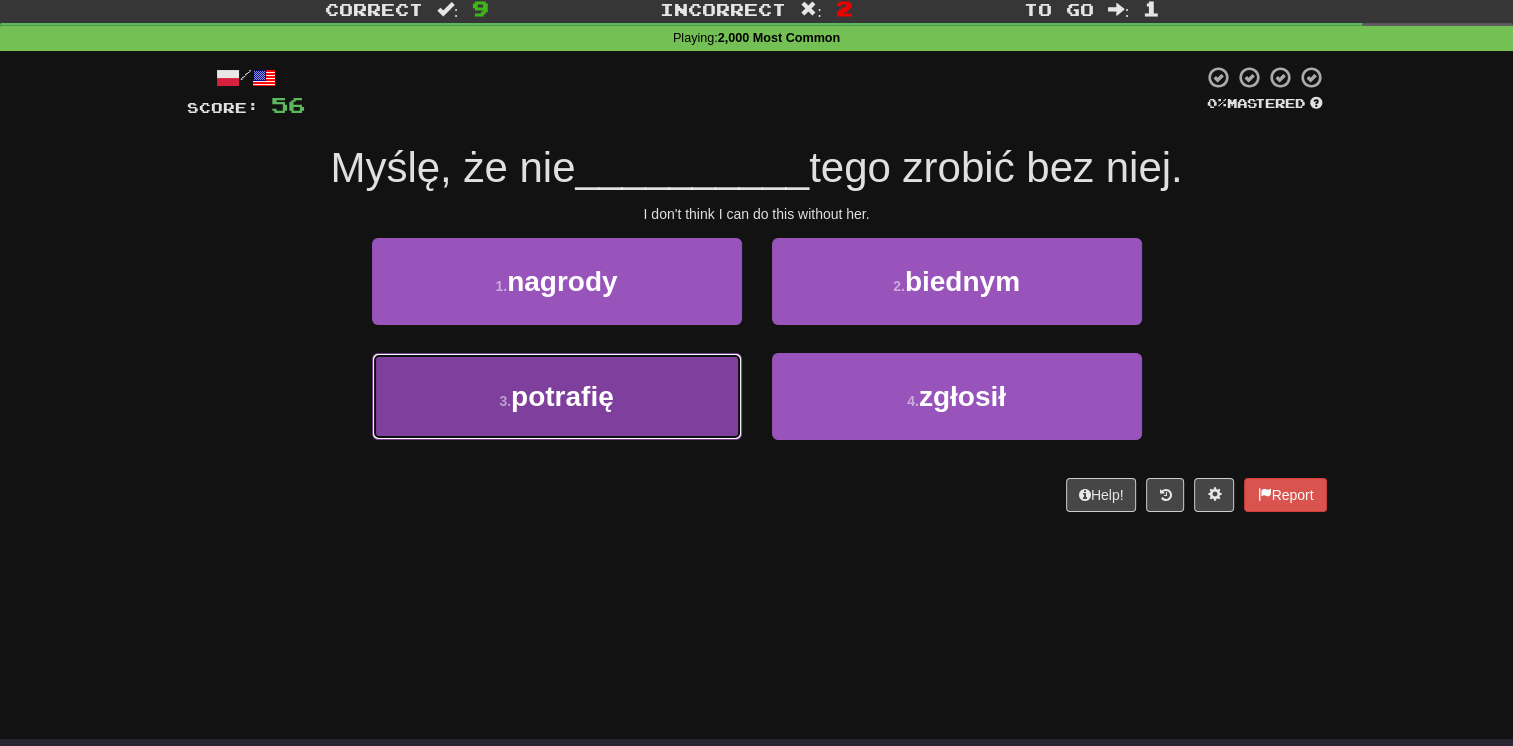 click on "3 .  potrafię" at bounding box center (557, 396) 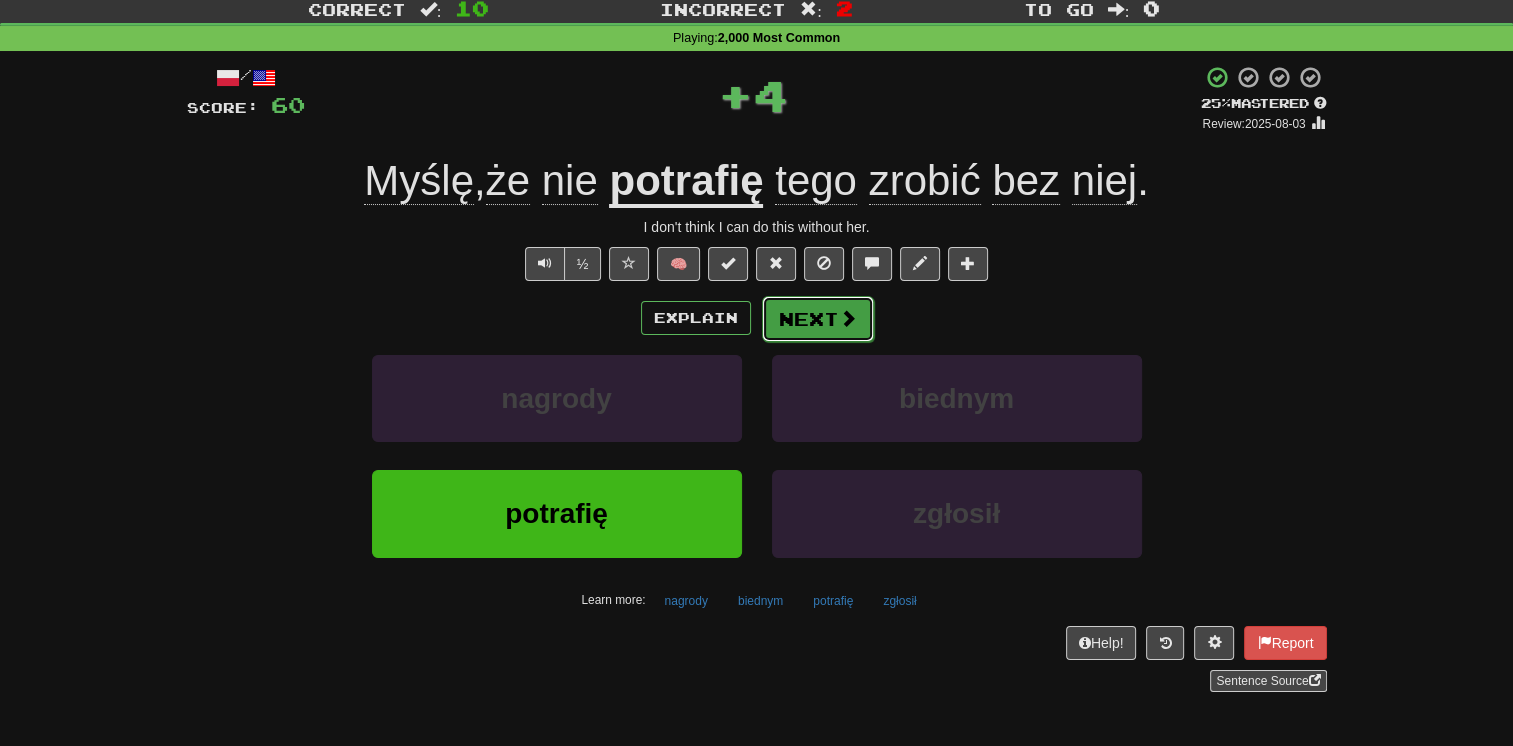 click on "Next" at bounding box center (818, 319) 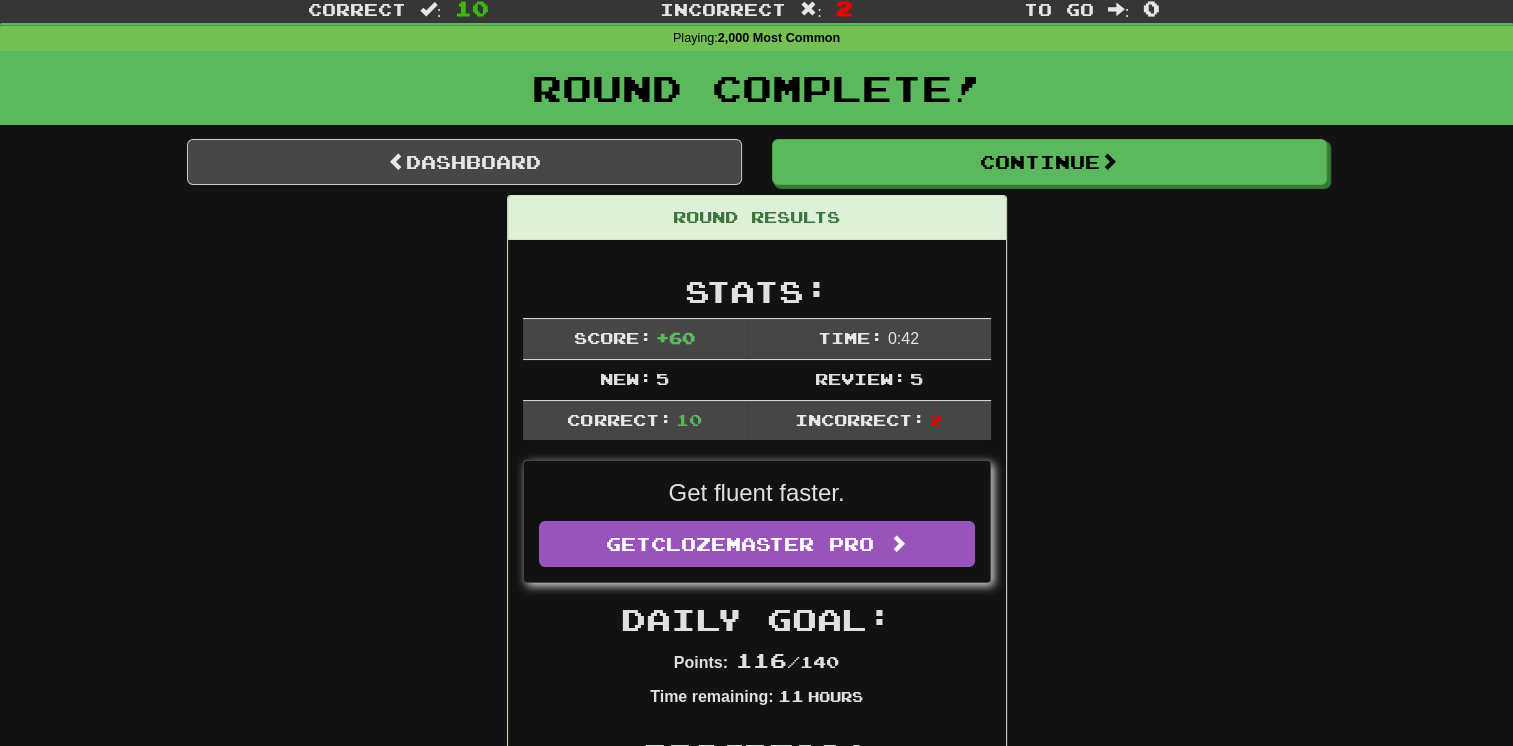 click on "Round Results Stats: Score:   + 60 Time:   0 : 42 New:   5 Review:   5 Correct:   10 Incorrect:   2 Get fluent faster. Get  Clozemaster Pro   Daily Goal: Points:   116  /  140 Time remaining: 11   Hours Progress: 2,000 Most Common Playing:  160  /  2,830 + 5 5.477% 5.654% Mastered:  0  /  2,830 0% Ready for Review:  6  /  Level:  54 949  points to level  55  - keep going! Ranked:  224 th  this week ( 8  points to  223 rd ) Sentences:  Report Jesteś  najlepszym  człowiekiem do tej pracy. You're the best man for the job.  Report Myślę, że nie  potrafię  tego zrobić bez niej. I don't think I can do this without her.  Report Masz  list  przy sobie? Do you have the letter with you?  Report Przyszedłeś  akurat na czas. You've come just in time.  Report Uwielbiam  gry . I love games.  Report Właśnie  rozmawiałem  z twoją matką. I was just talking to your mother.  Report Jak poznać, czy to  prawdziwa  miłość? How can I tell if I'm really in love?  Report Znam tego  chłopaka . I know the boy. liczy" at bounding box center [757, 1221] 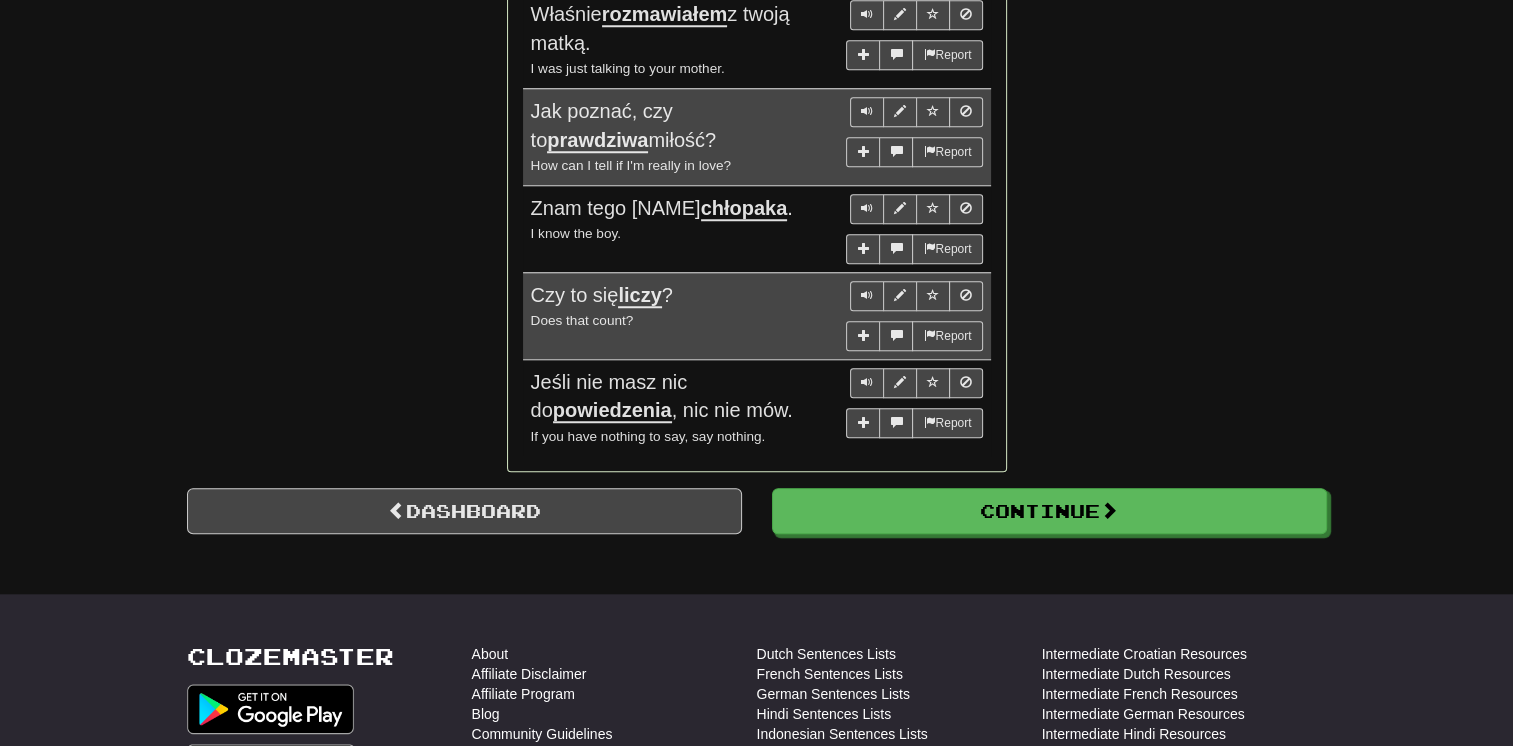 scroll, scrollTop: 1817, scrollLeft: 0, axis: vertical 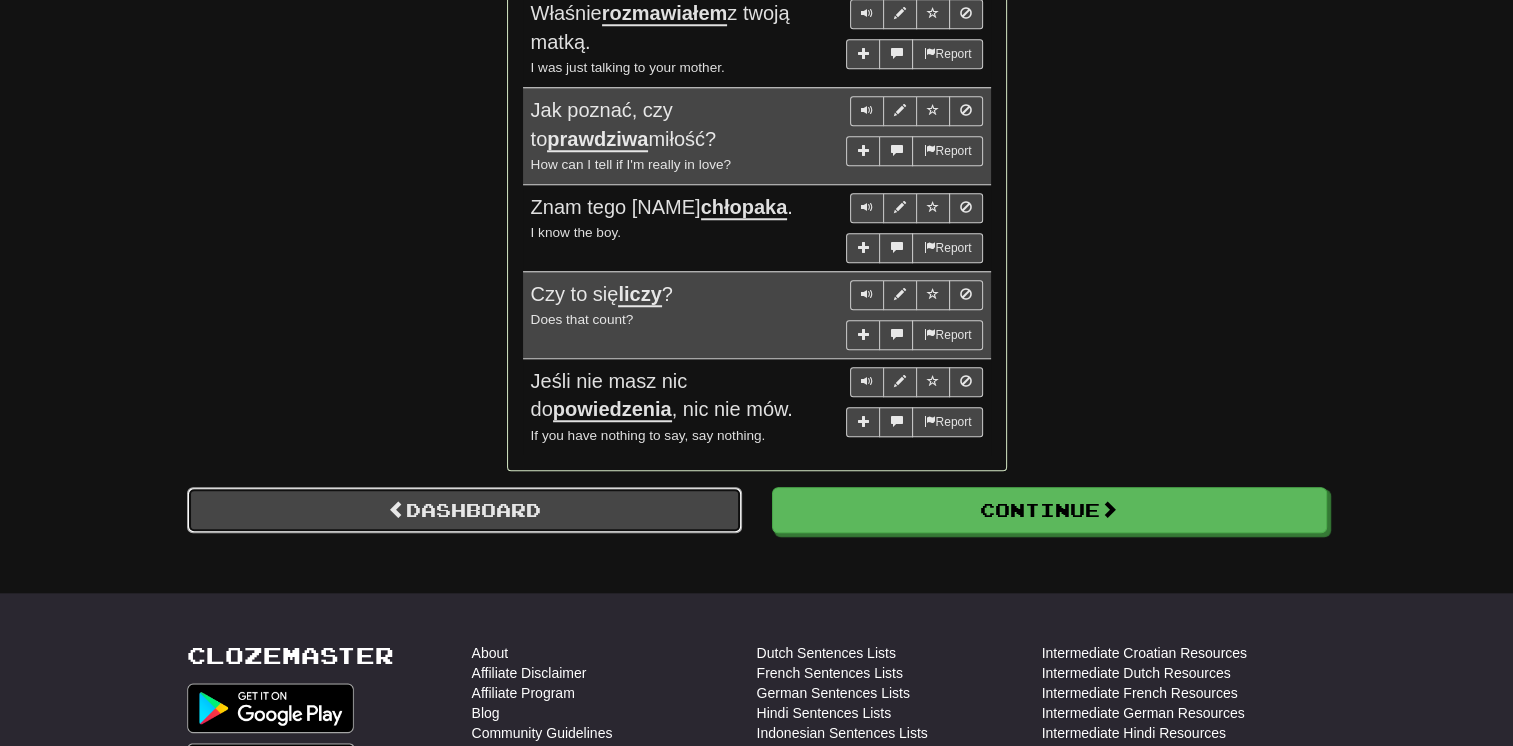 click on "Dashboard" at bounding box center (464, 510) 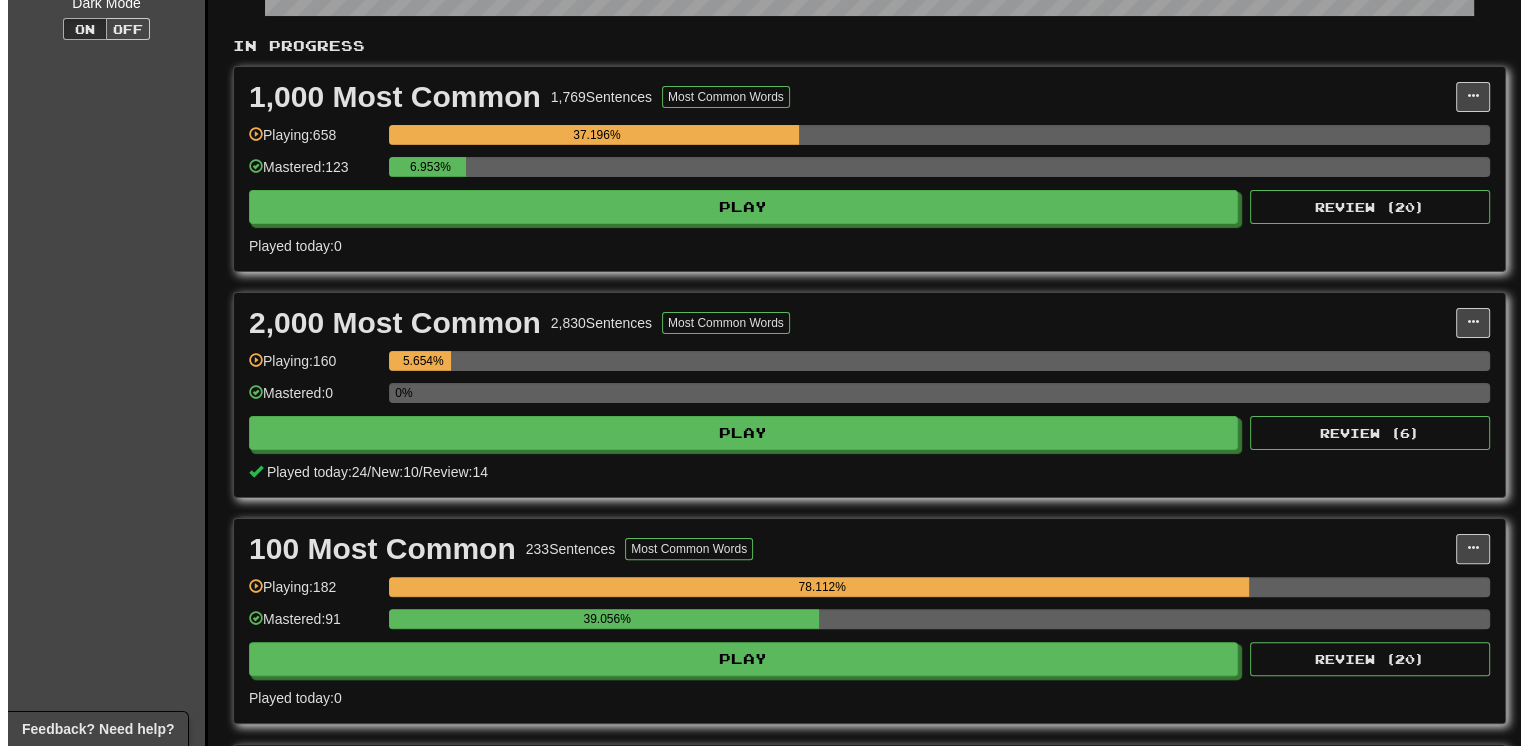 scroll, scrollTop: 360, scrollLeft: 0, axis: vertical 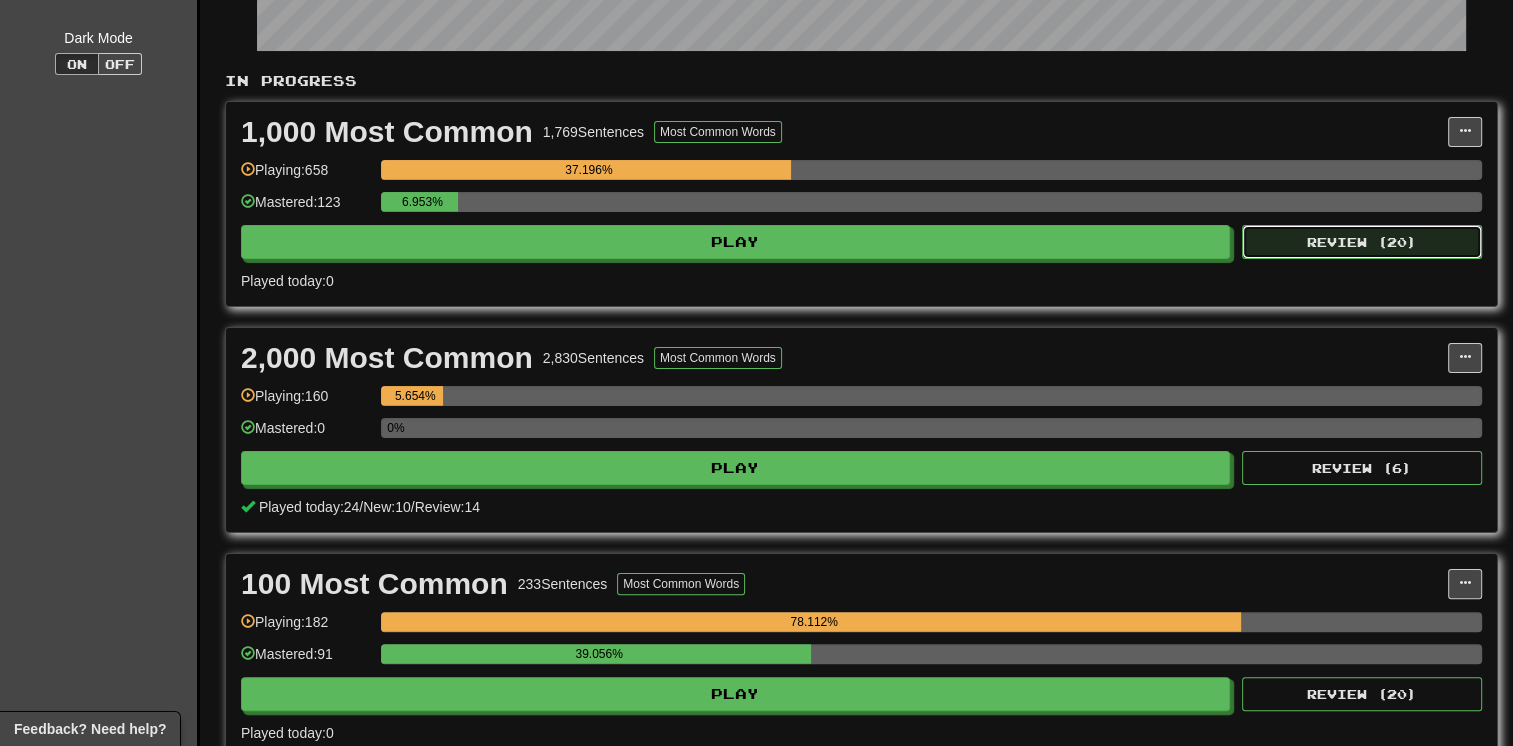 click on "Review ( 20 )" at bounding box center (1362, 242) 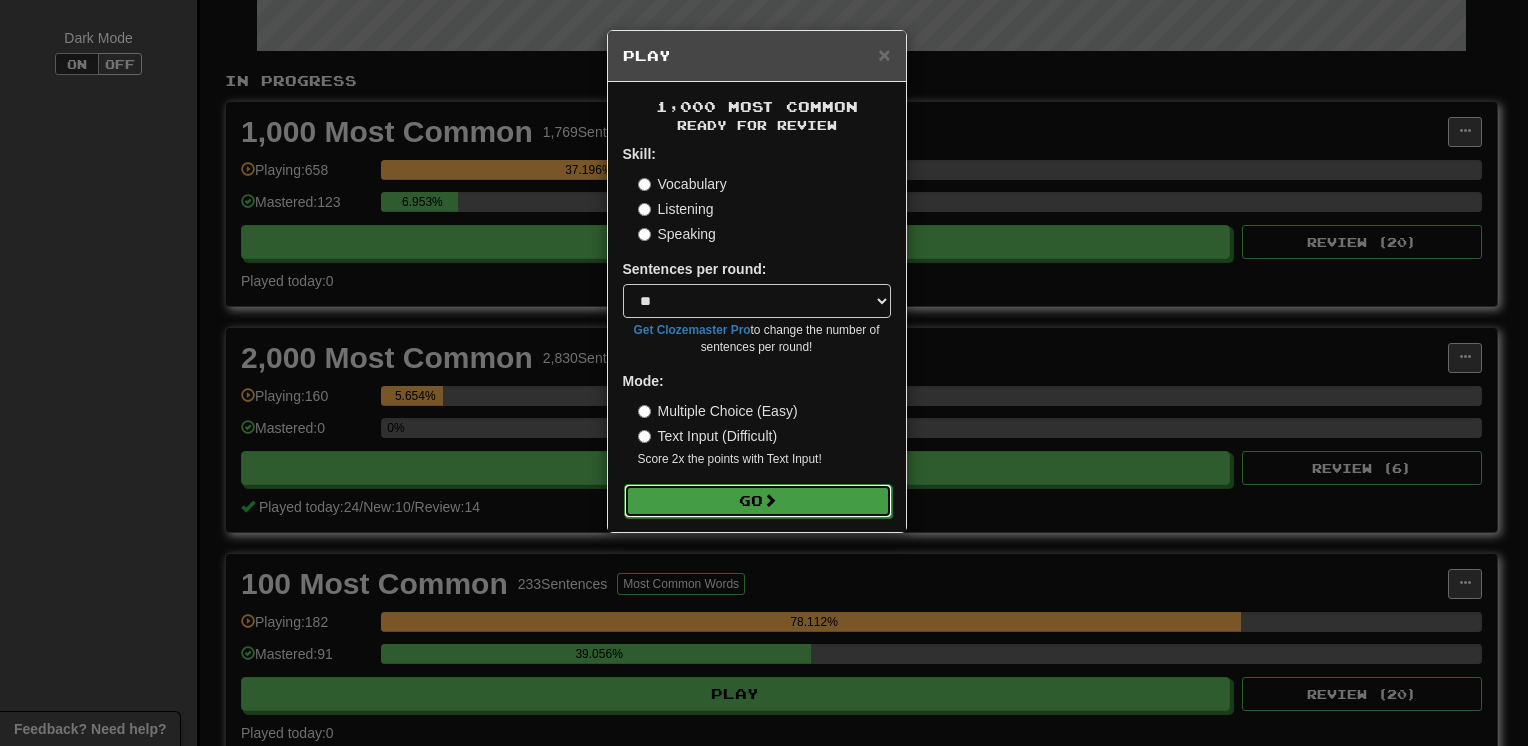 click on "Go" at bounding box center (758, 501) 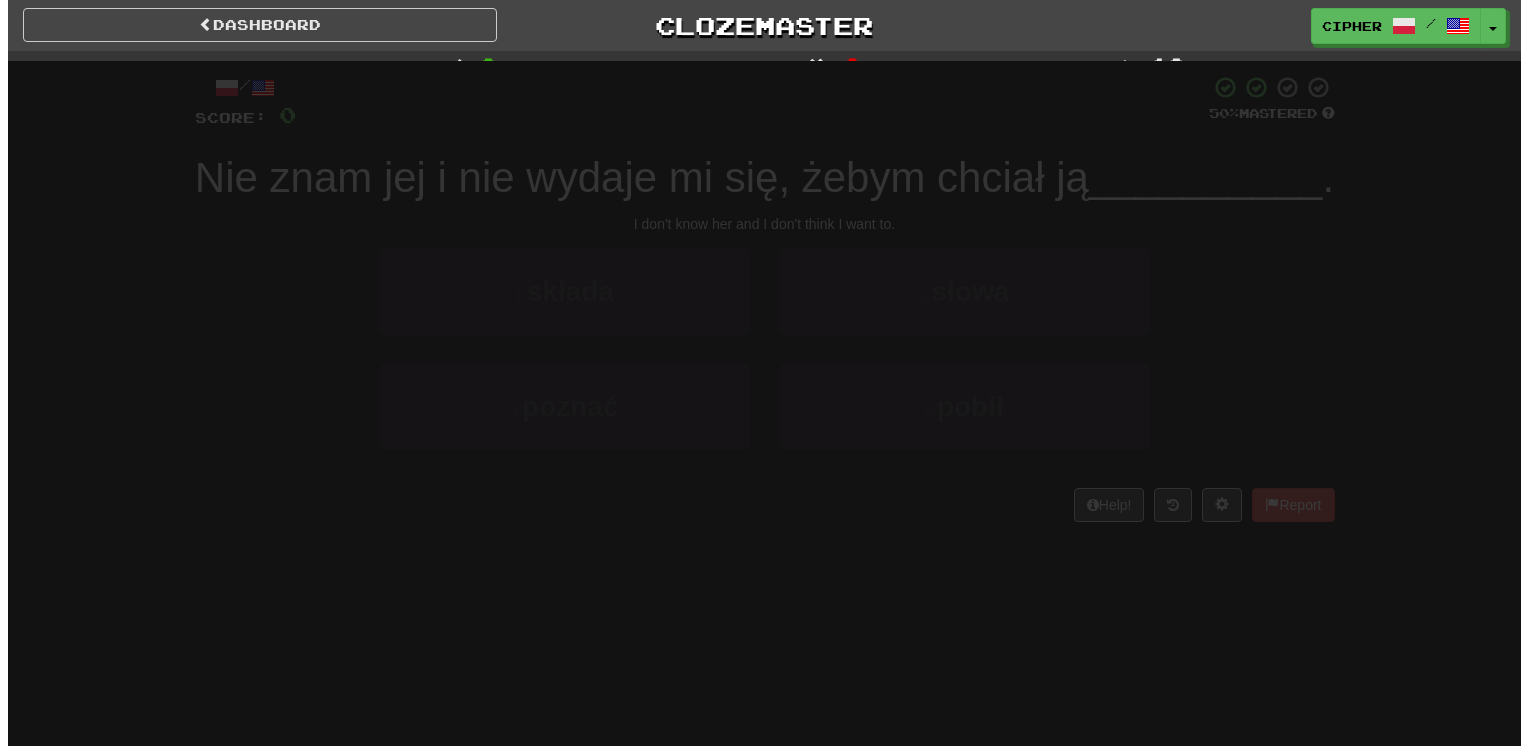 scroll, scrollTop: 0, scrollLeft: 0, axis: both 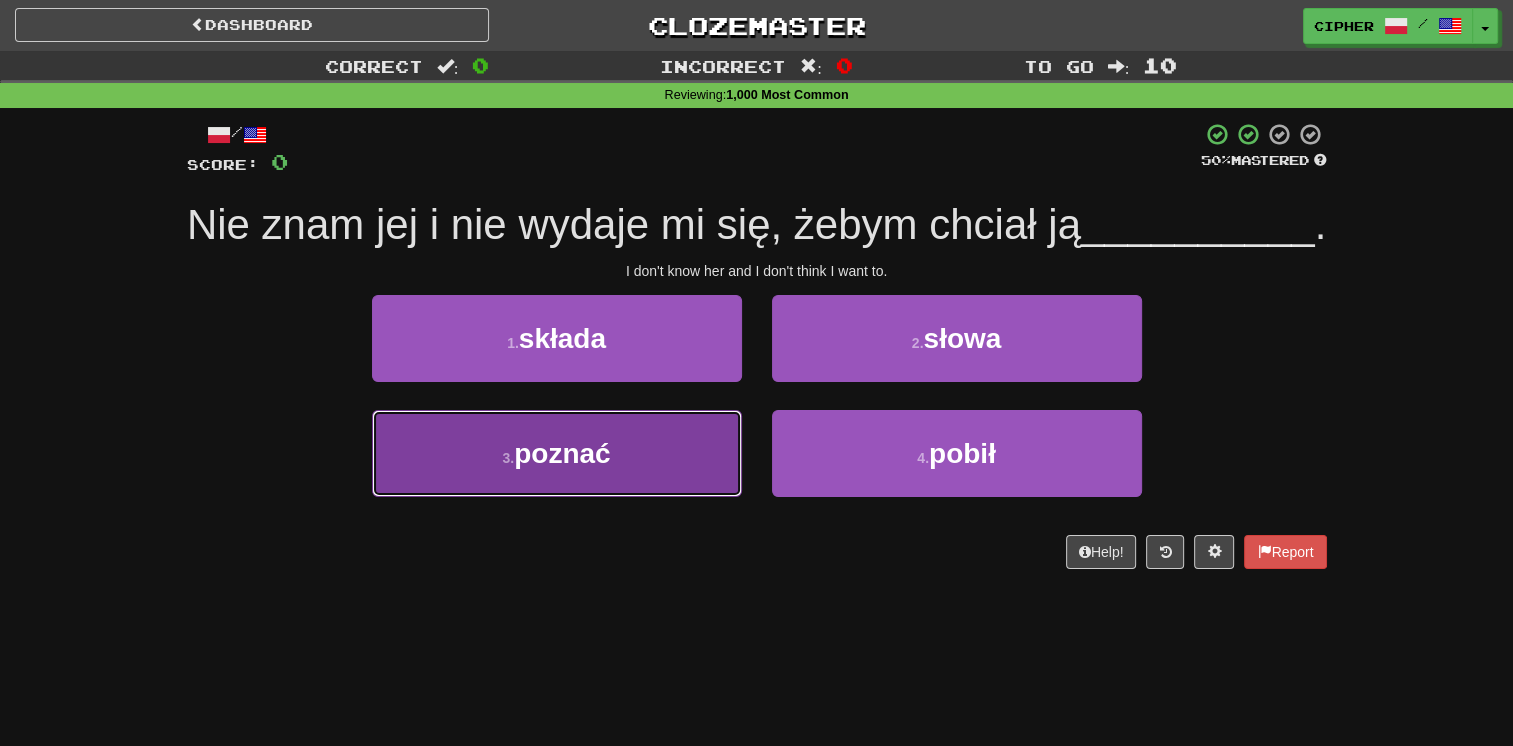 click on "3 .  poznać" at bounding box center [557, 453] 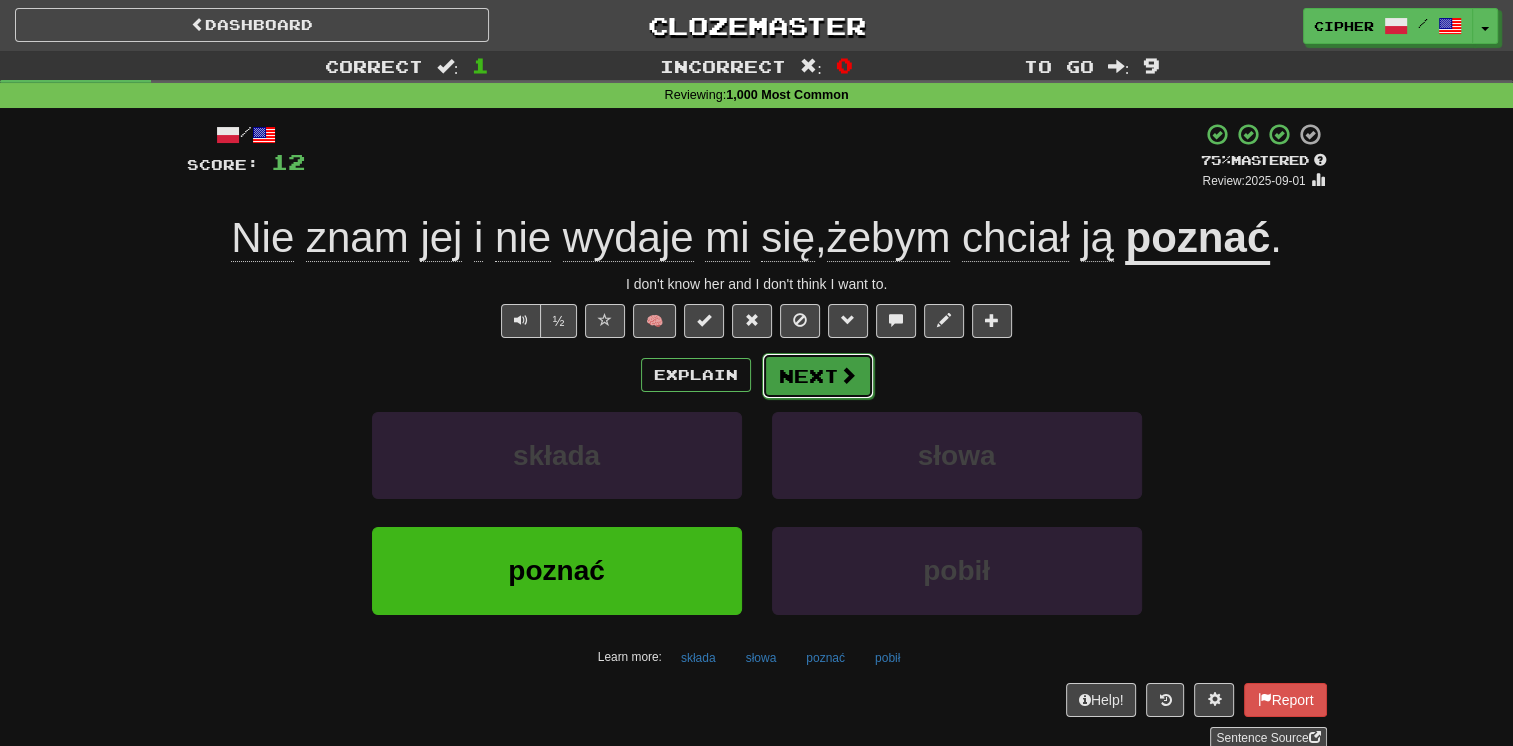 click on "Next" at bounding box center [818, 376] 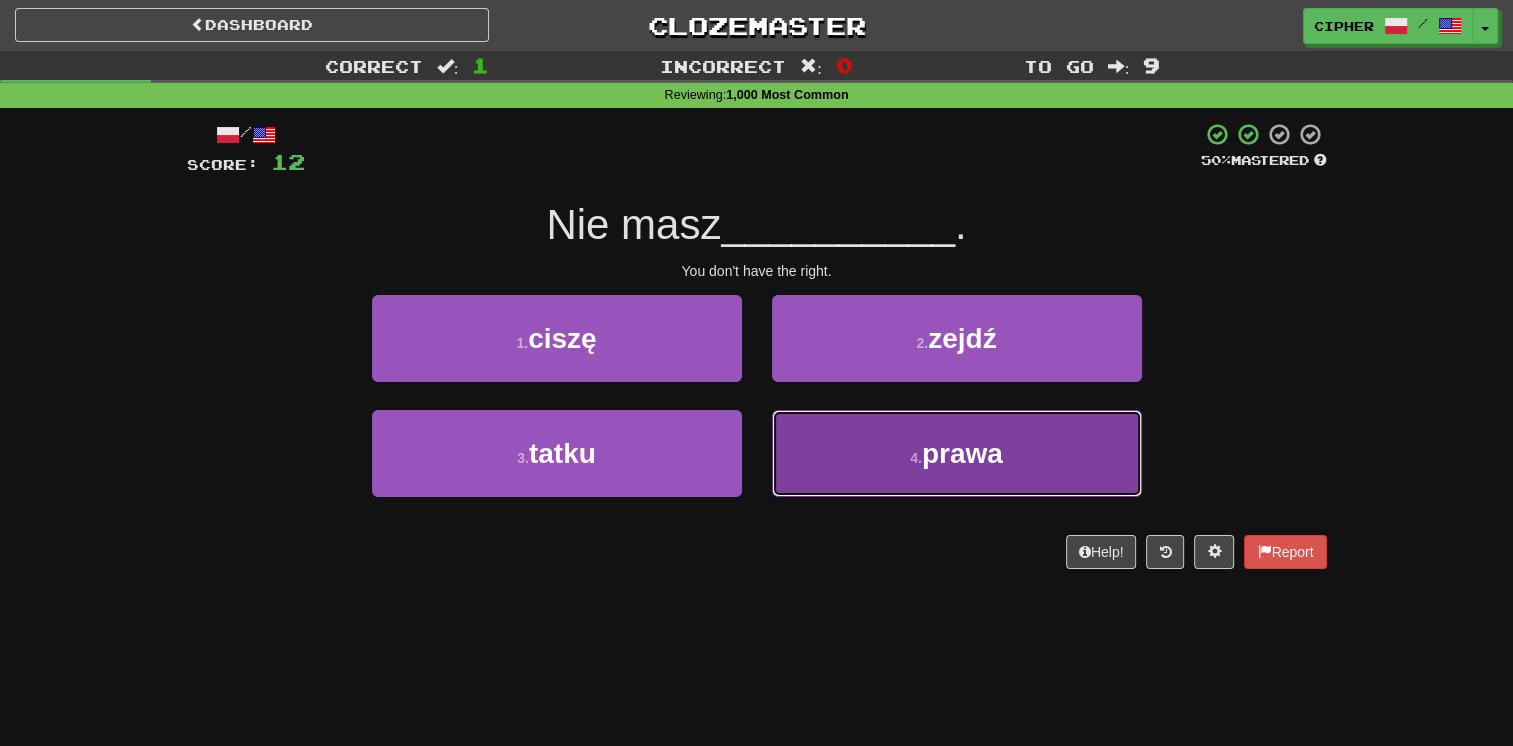 click on "4 .  prawa" at bounding box center [957, 453] 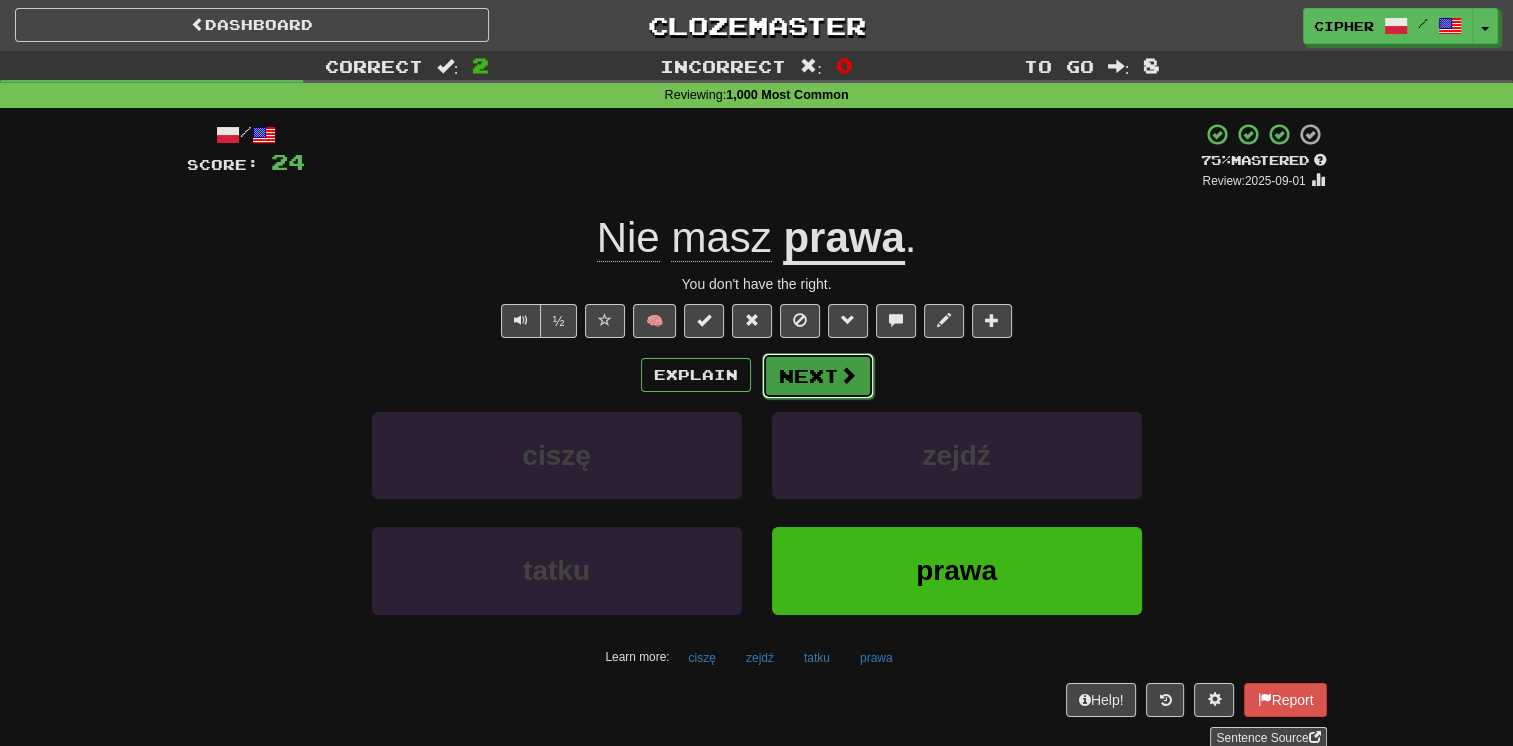 click on "Next" at bounding box center (818, 376) 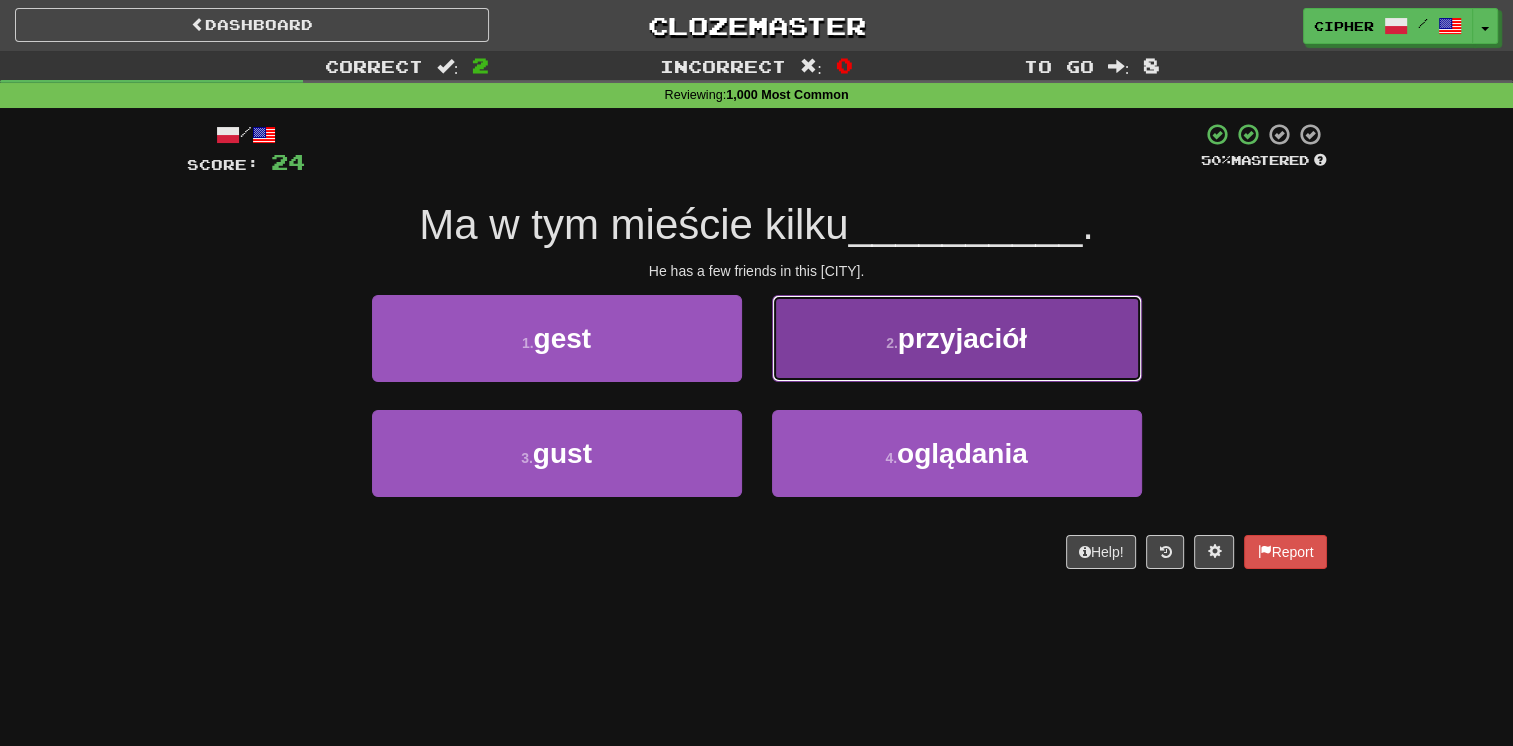 click on "2 ." at bounding box center [892, 343] 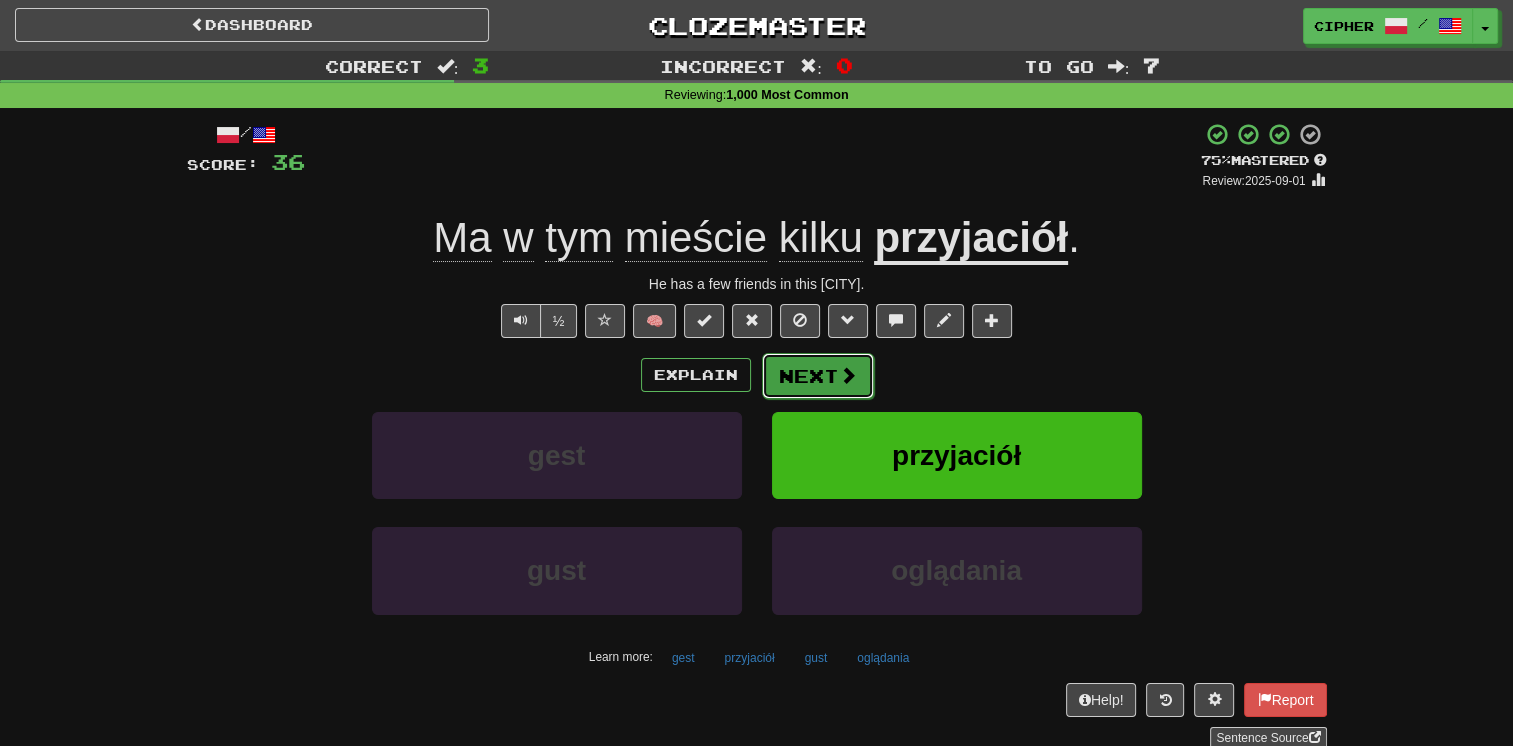 click on "Next" at bounding box center (818, 376) 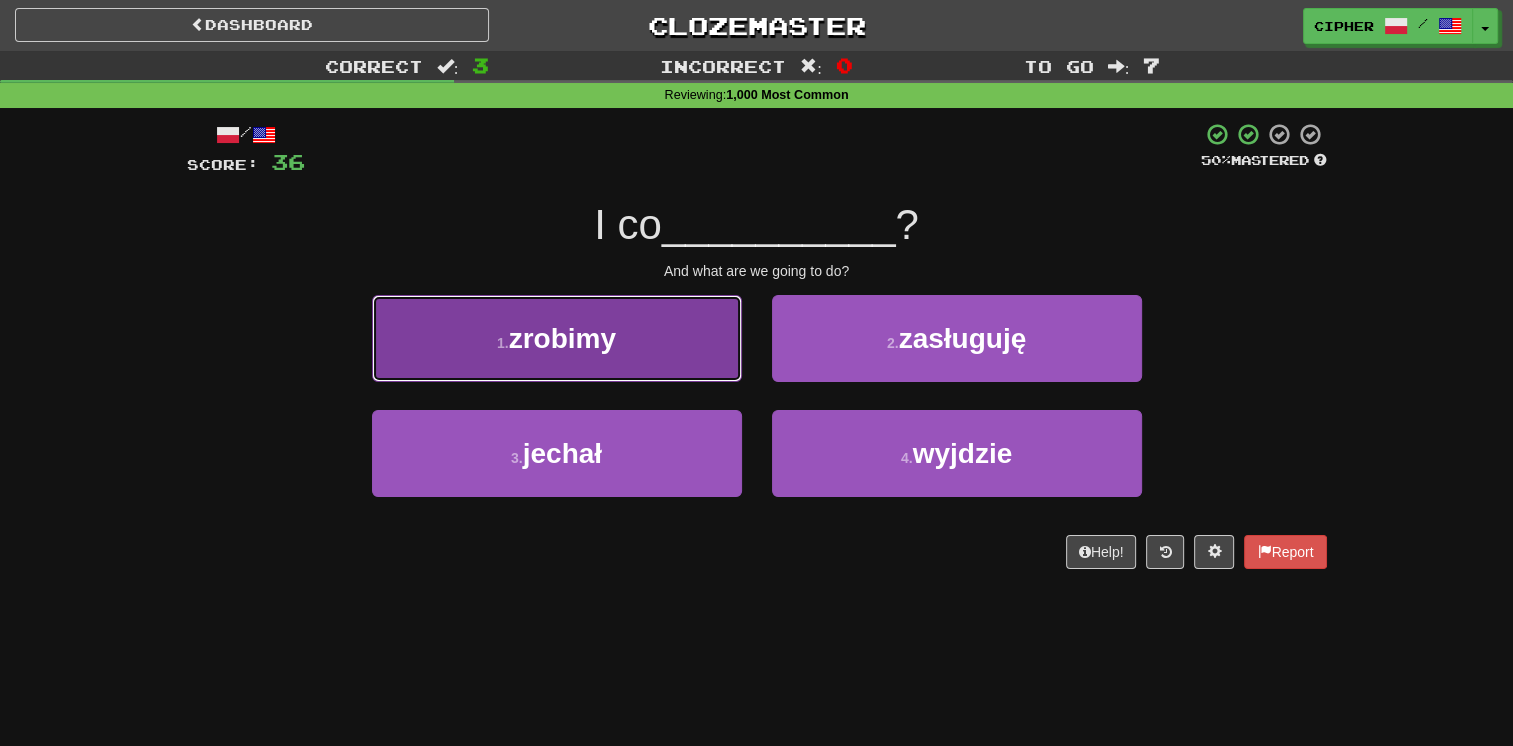 click on "1 .  zrobimy" at bounding box center (557, 338) 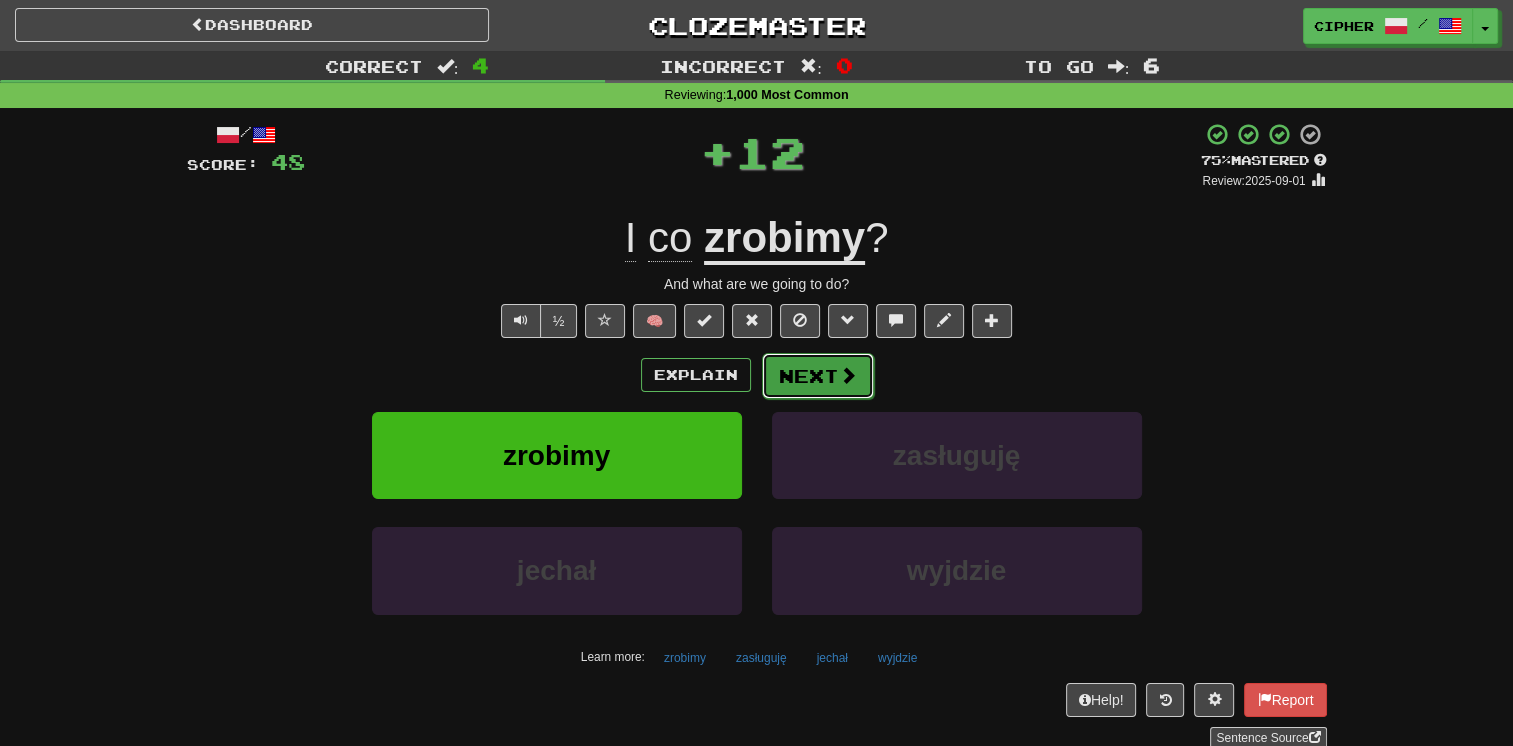 click on "Next" at bounding box center [818, 376] 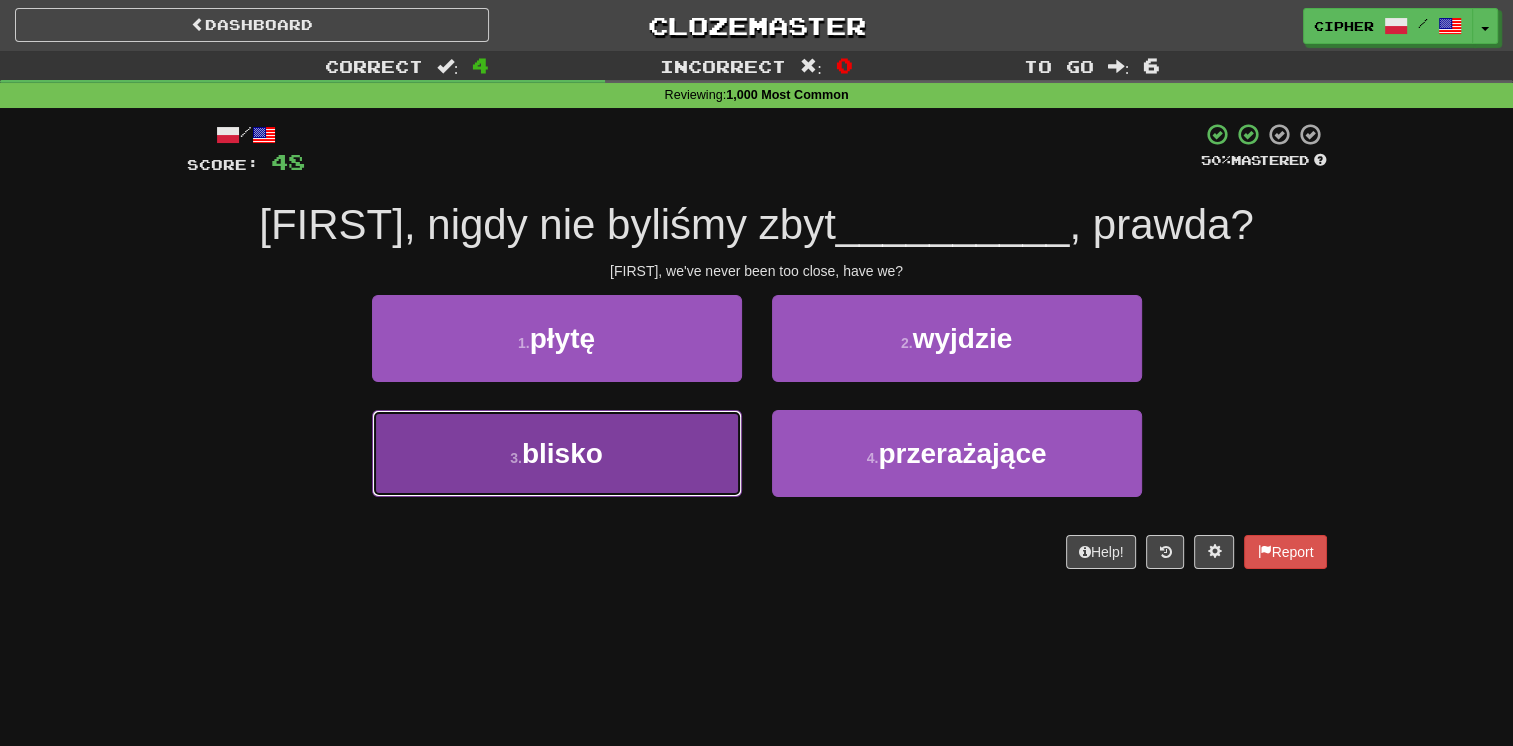 click on "3 .  blisko" at bounding box center [557, 453] 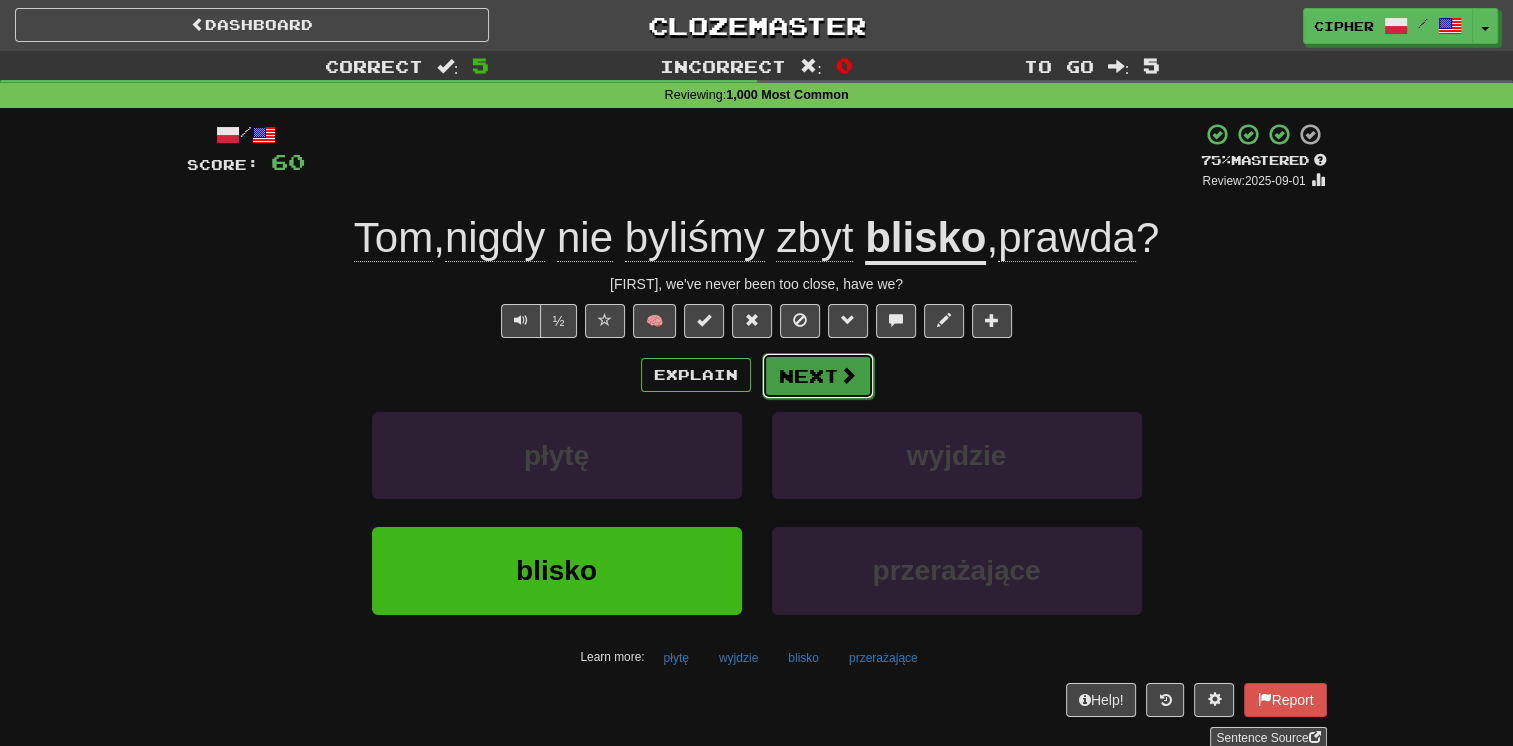click on "Next" at bounding box center [818, 376] 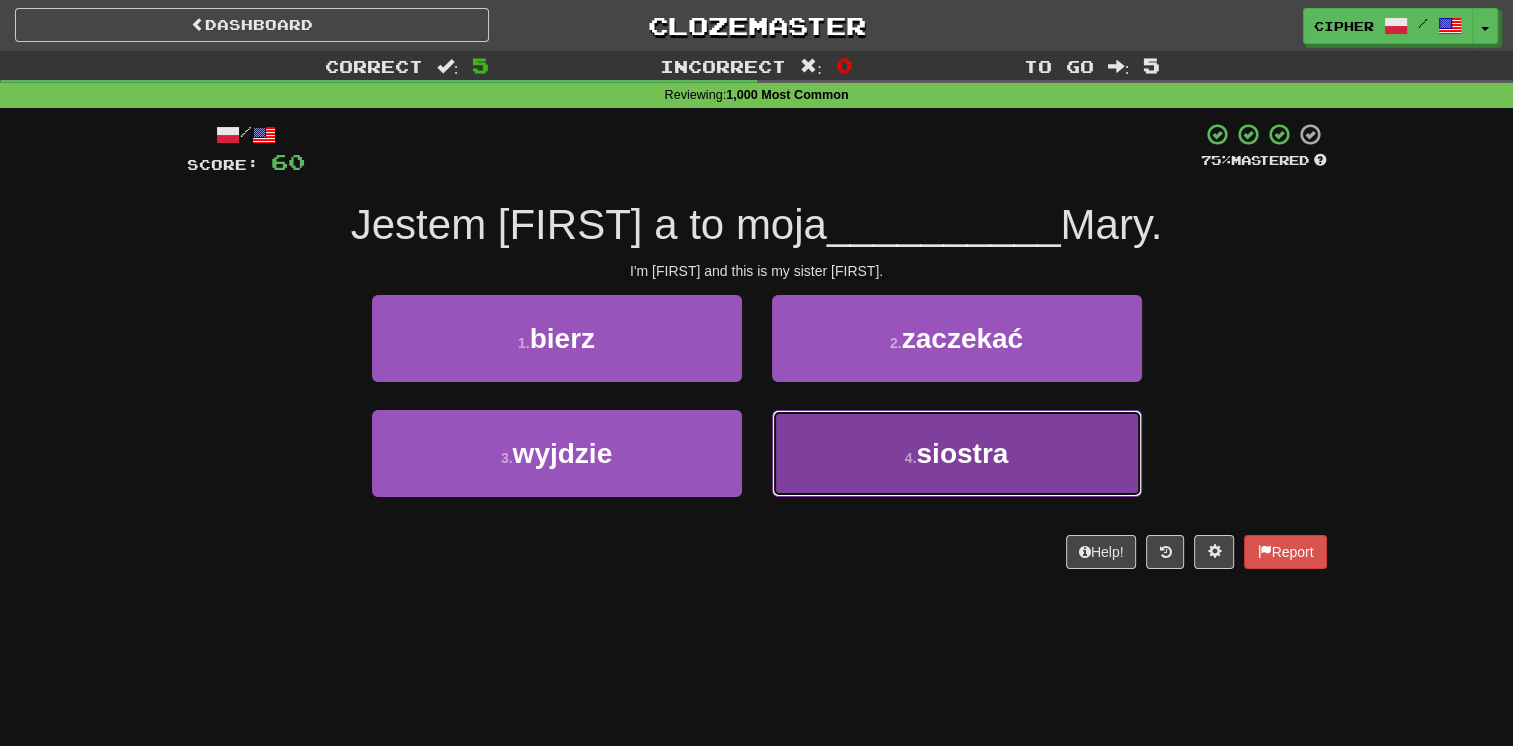 click on "4 .  siostra" at bounding box center [957, 453] 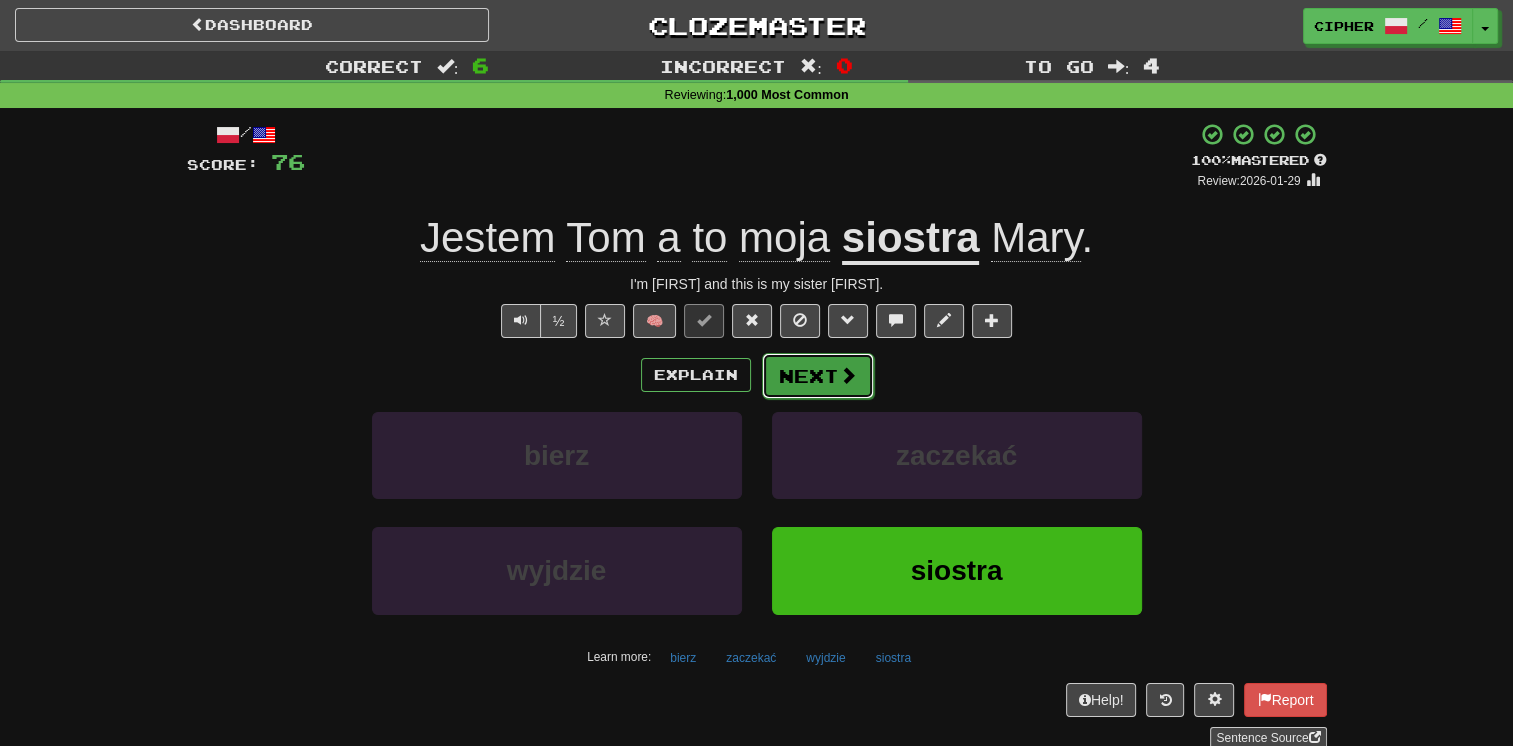 click on "Next" at bounding box center [818, 376] 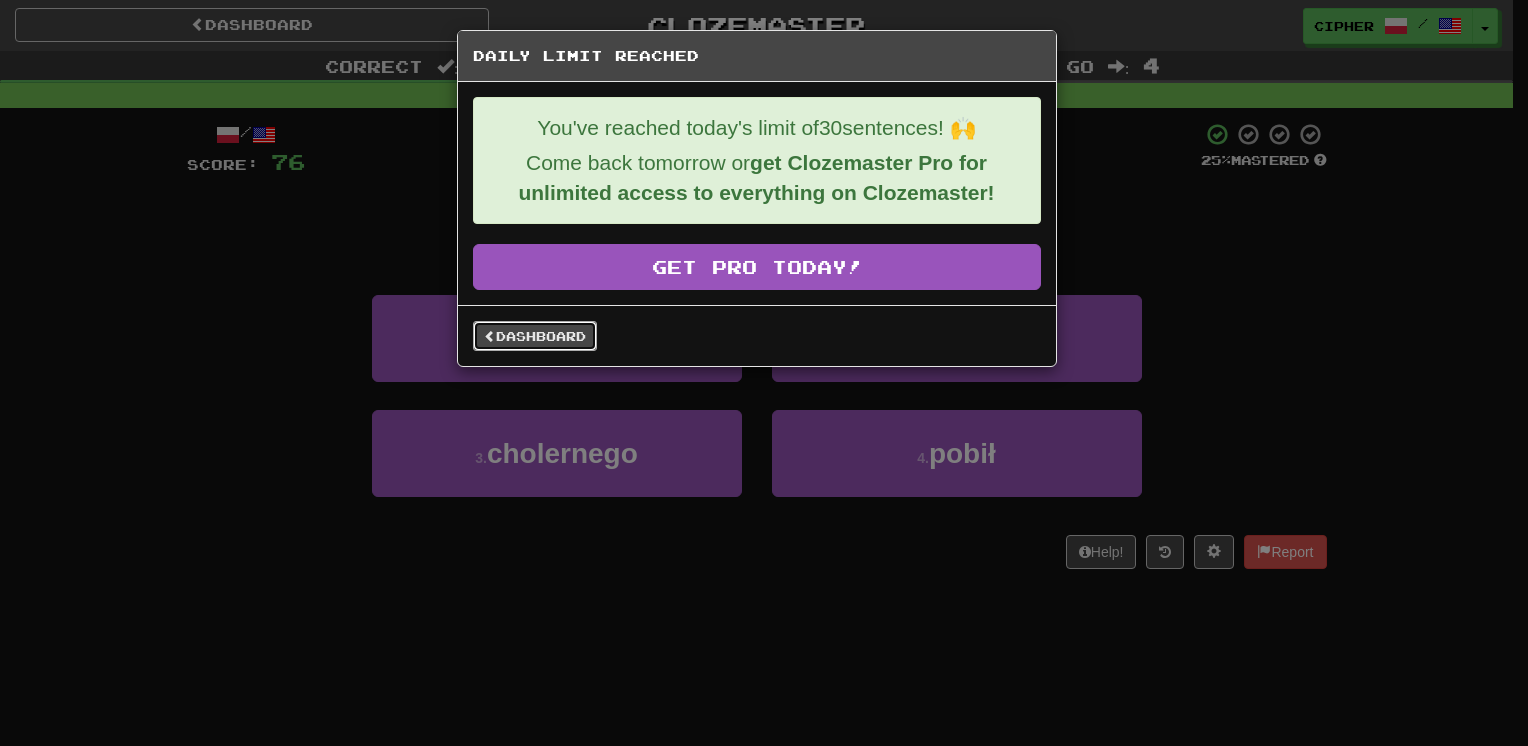 click on "Dashboard" at bounding box center (535, 336) 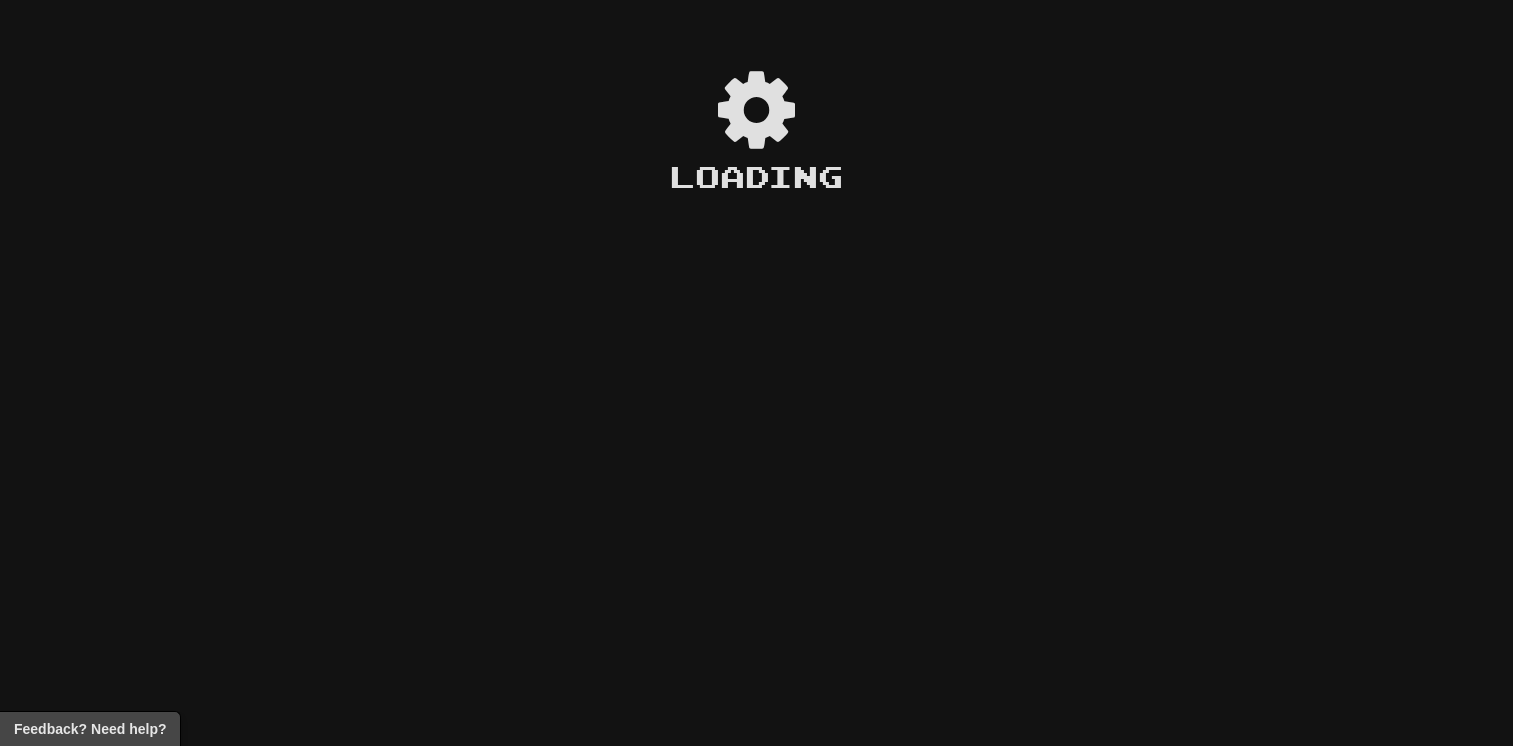 scroll, scrollTop: 0, scrollLeft: 0, axis: both 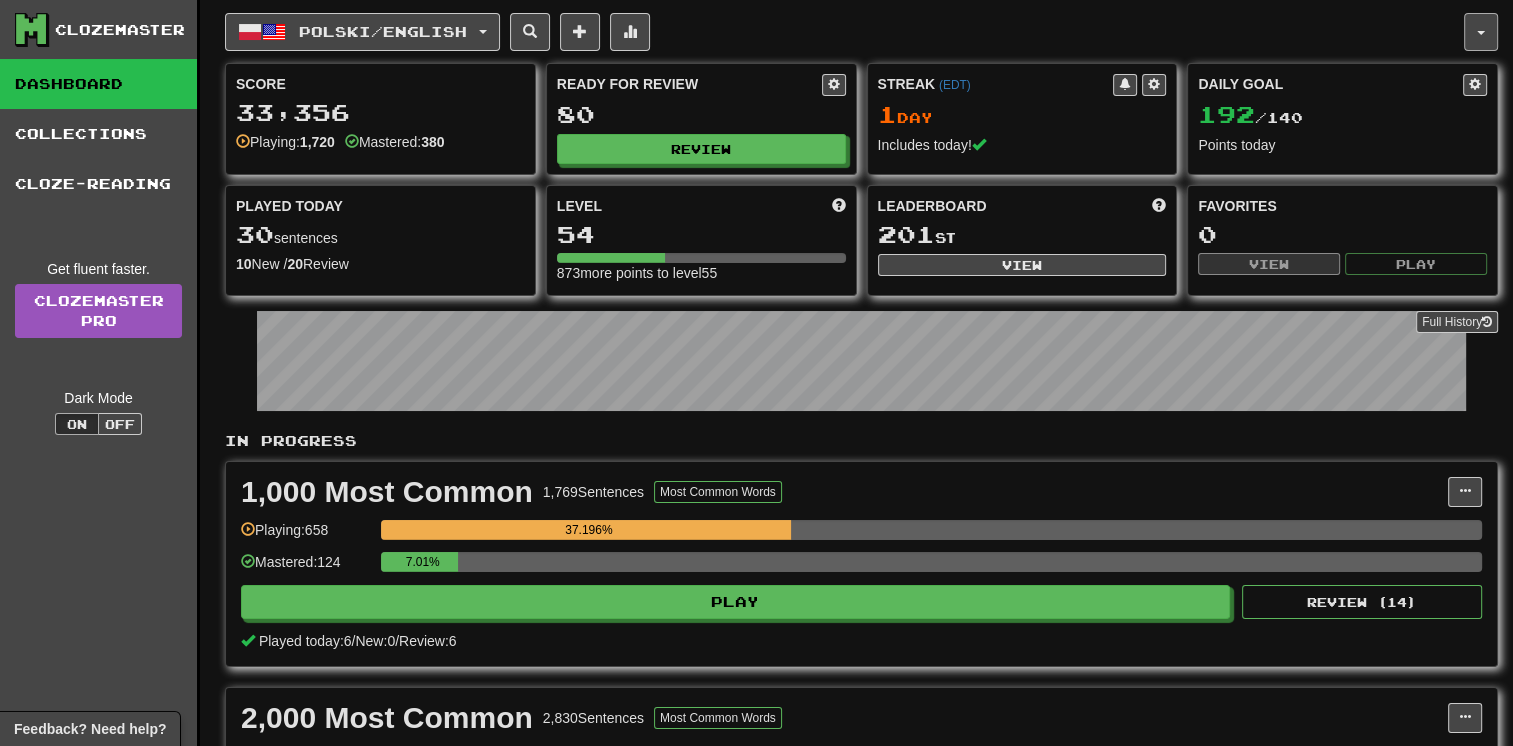 click at bounding box center (1481, 32) 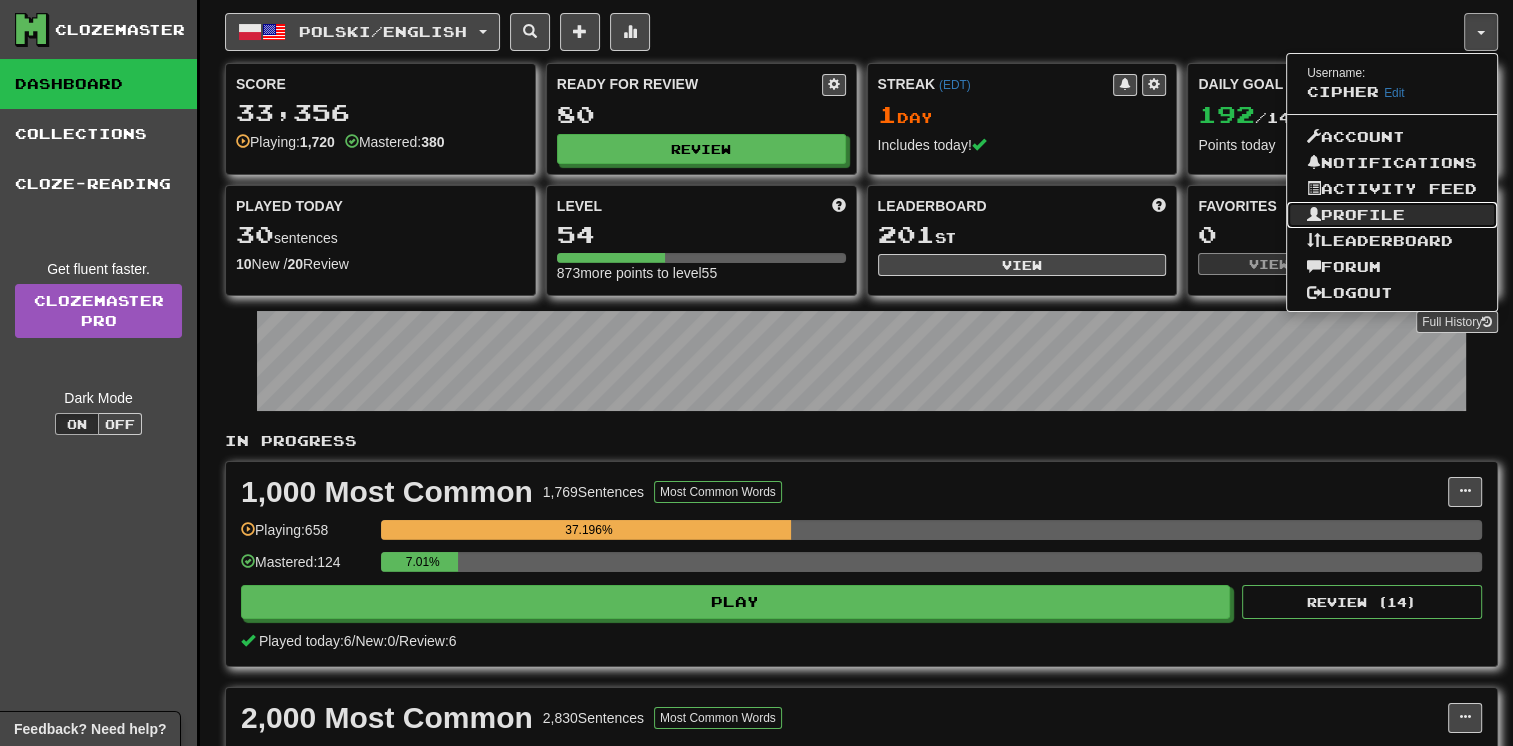 click on "Profile" at bounding box center (1392, 215) 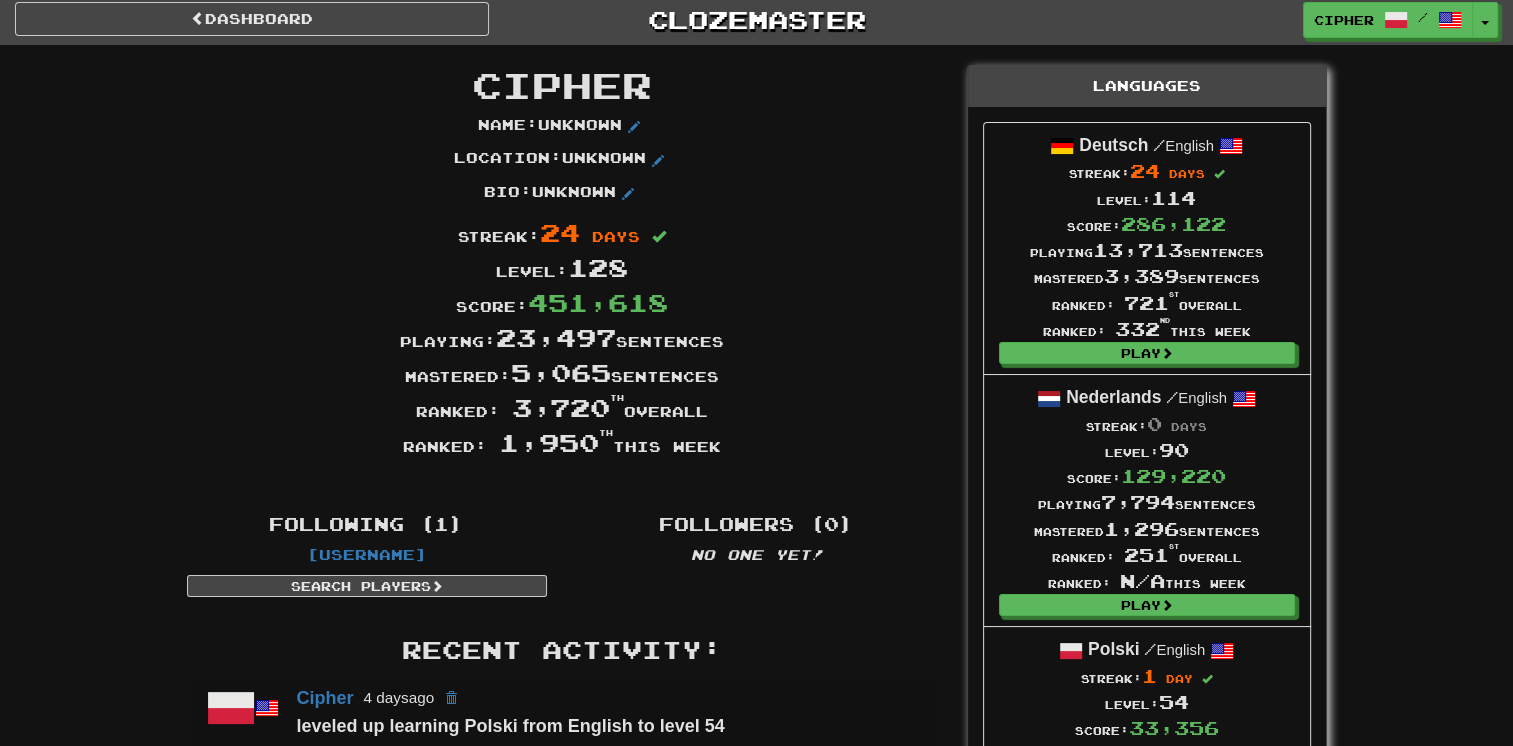 scroll, scrollTop: 0, scrollLeft: 0, axis: both 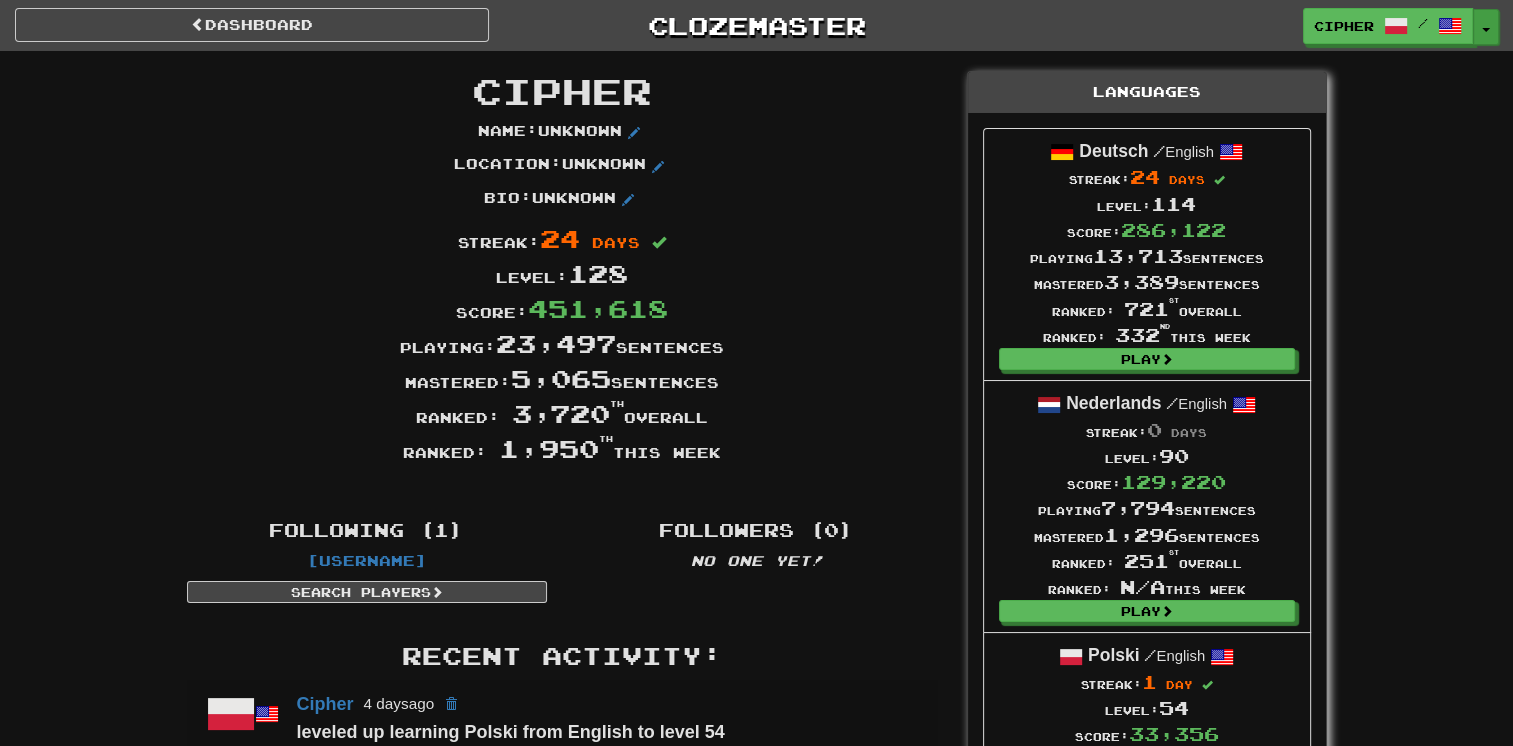 click on "Toggle Dropdown" at bounding box center [1486, 27] 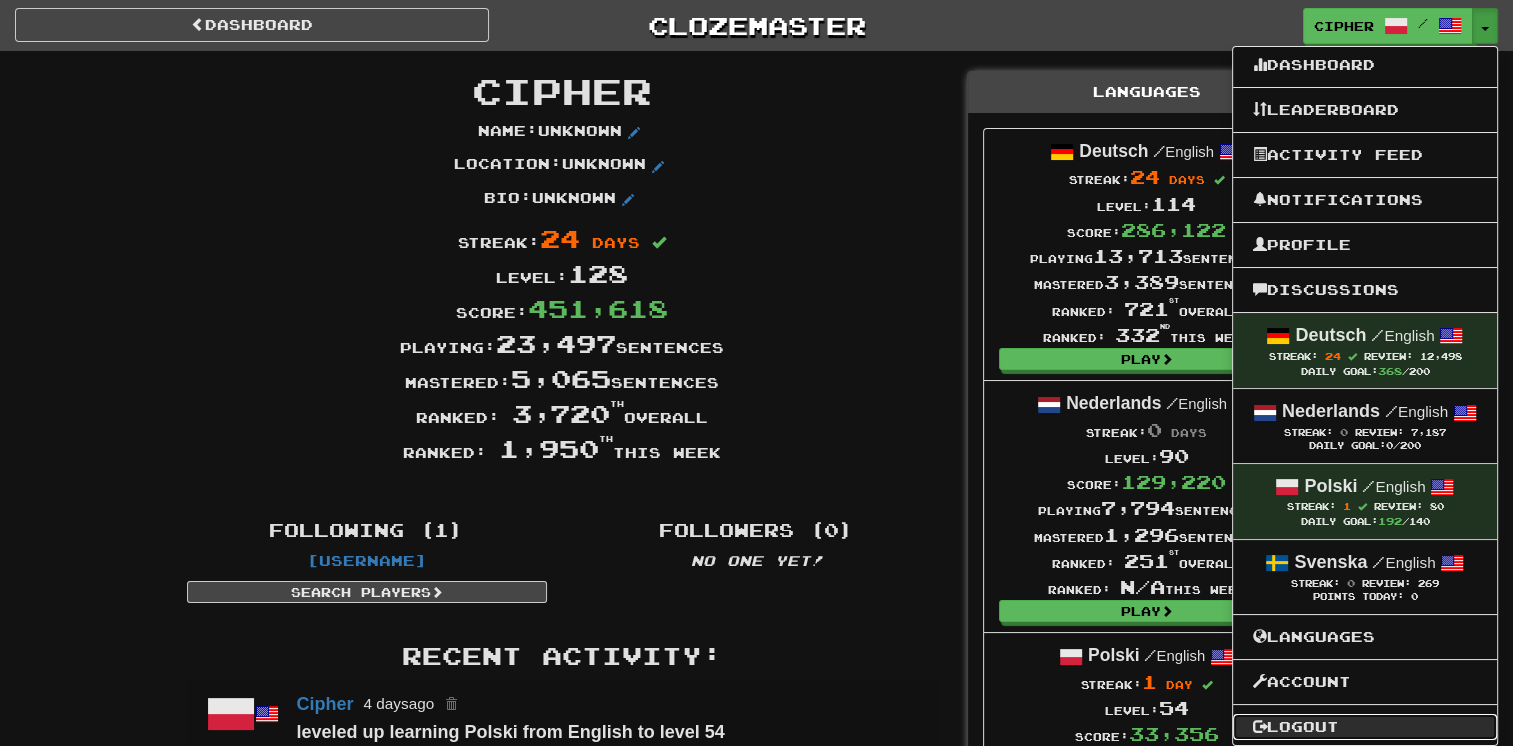 click on "Logout" at bounding box center (1365, 727) 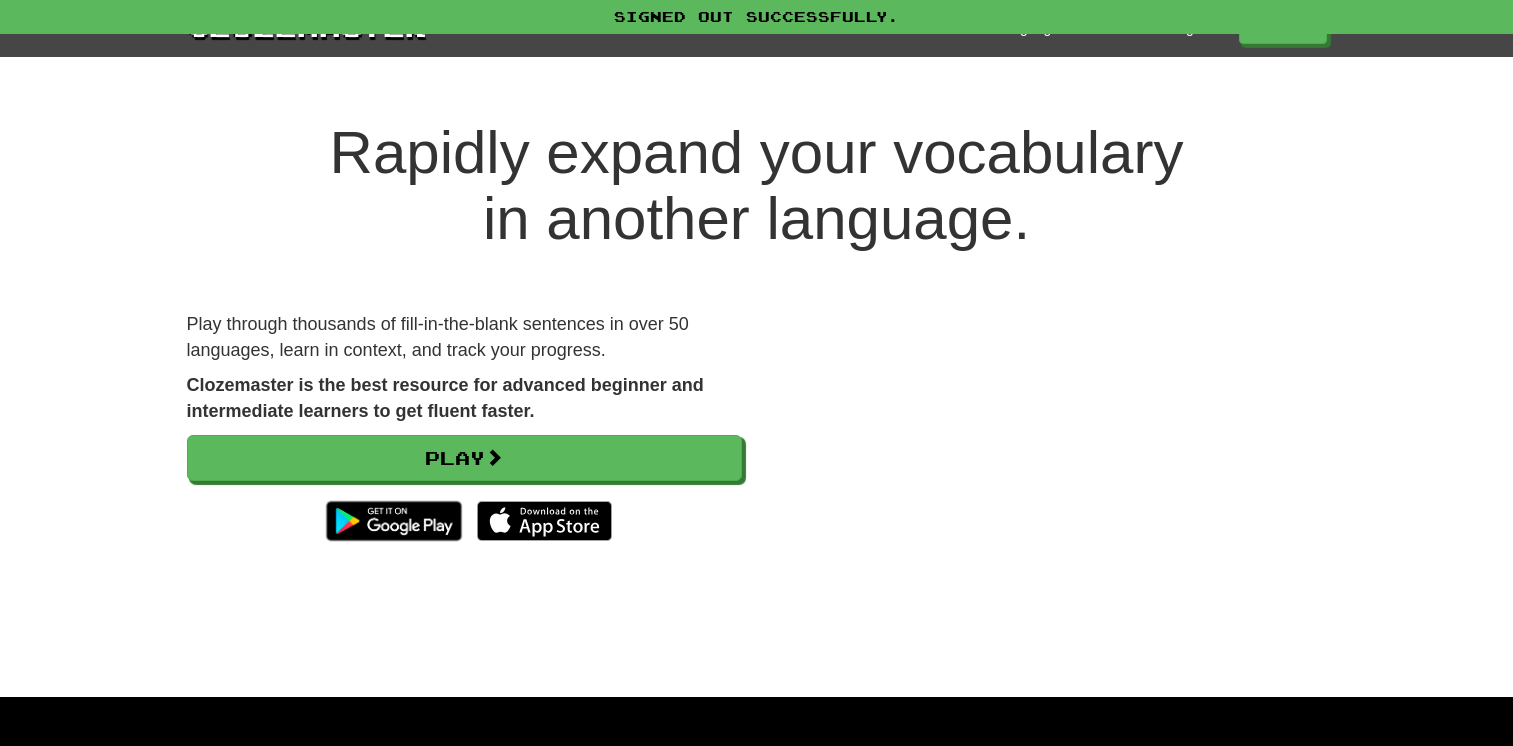 scroll, scrollTop: 0, scrollLeft: 0, axis: both 